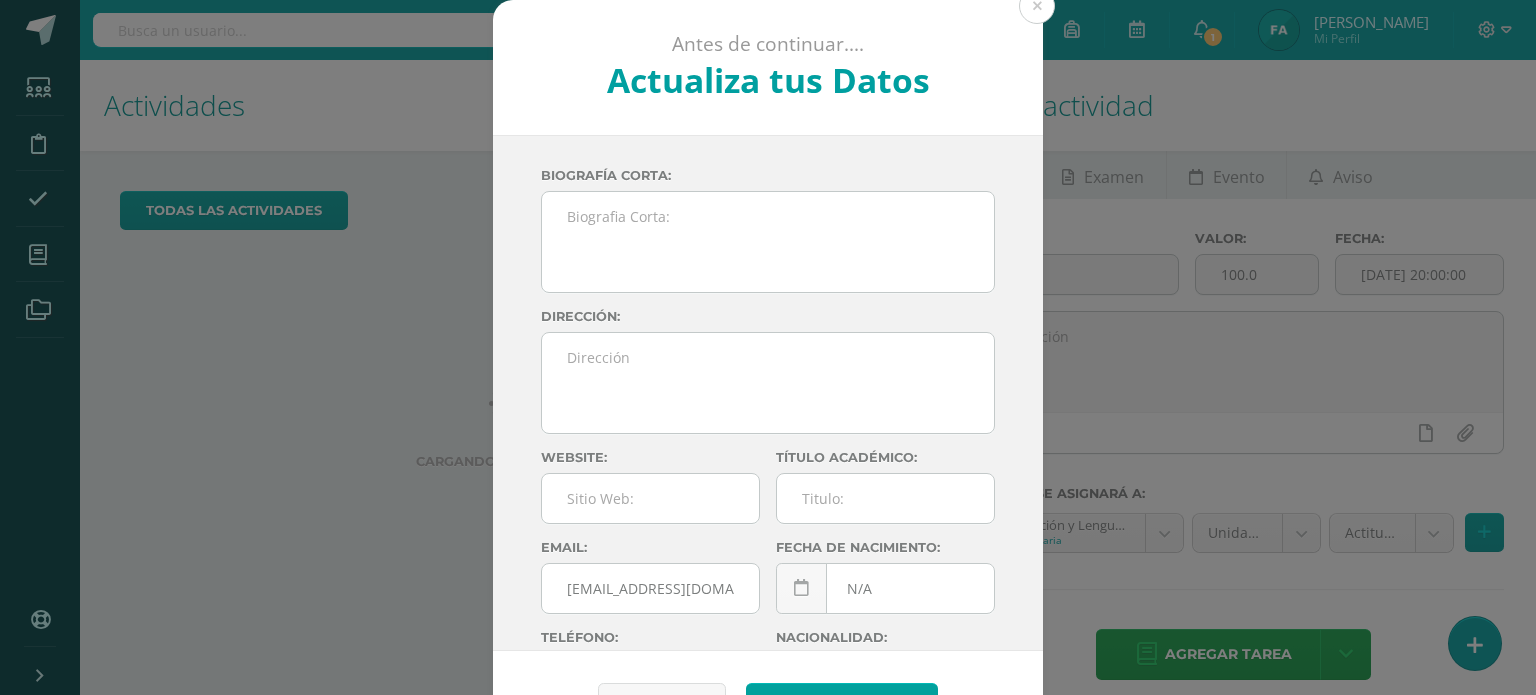scroll, scrollTop: 0, scrollLeft: 0, axis: both 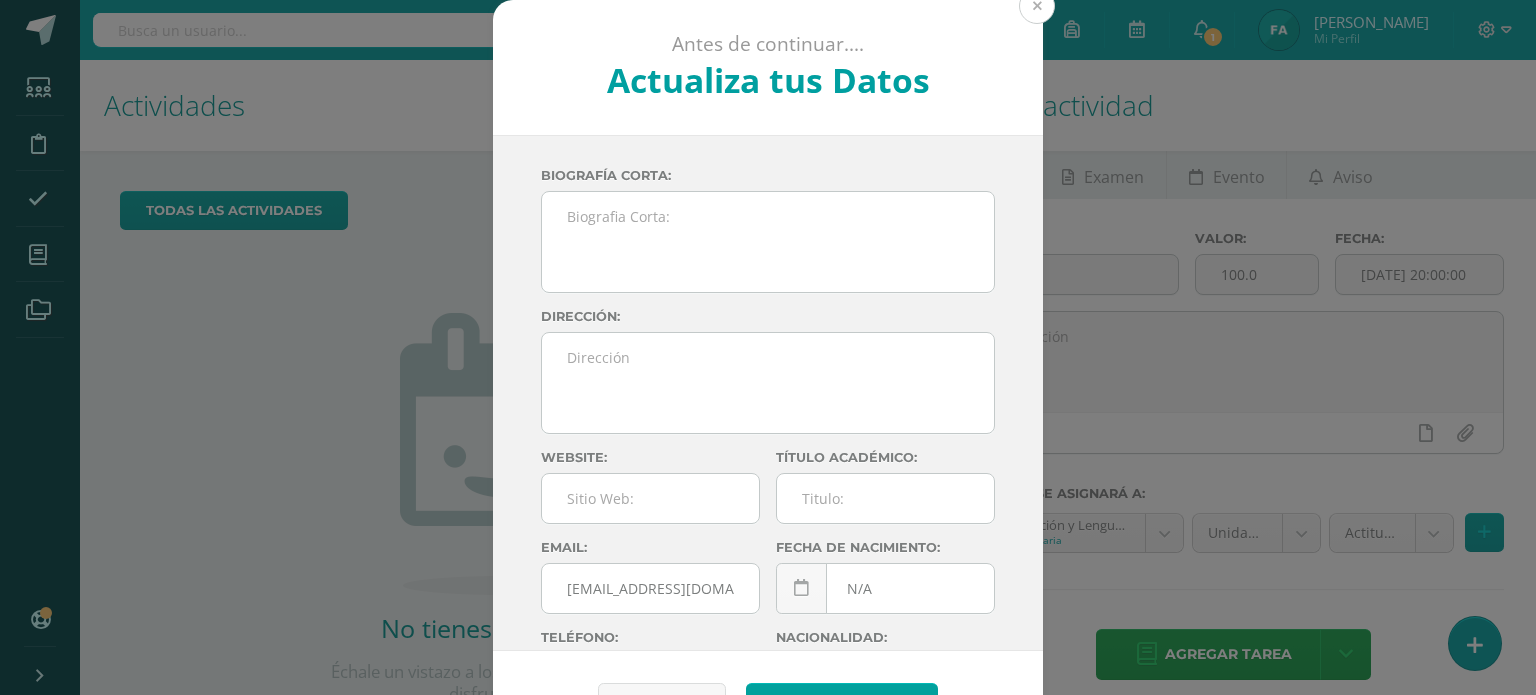 click at bounding box center [1037, 6] 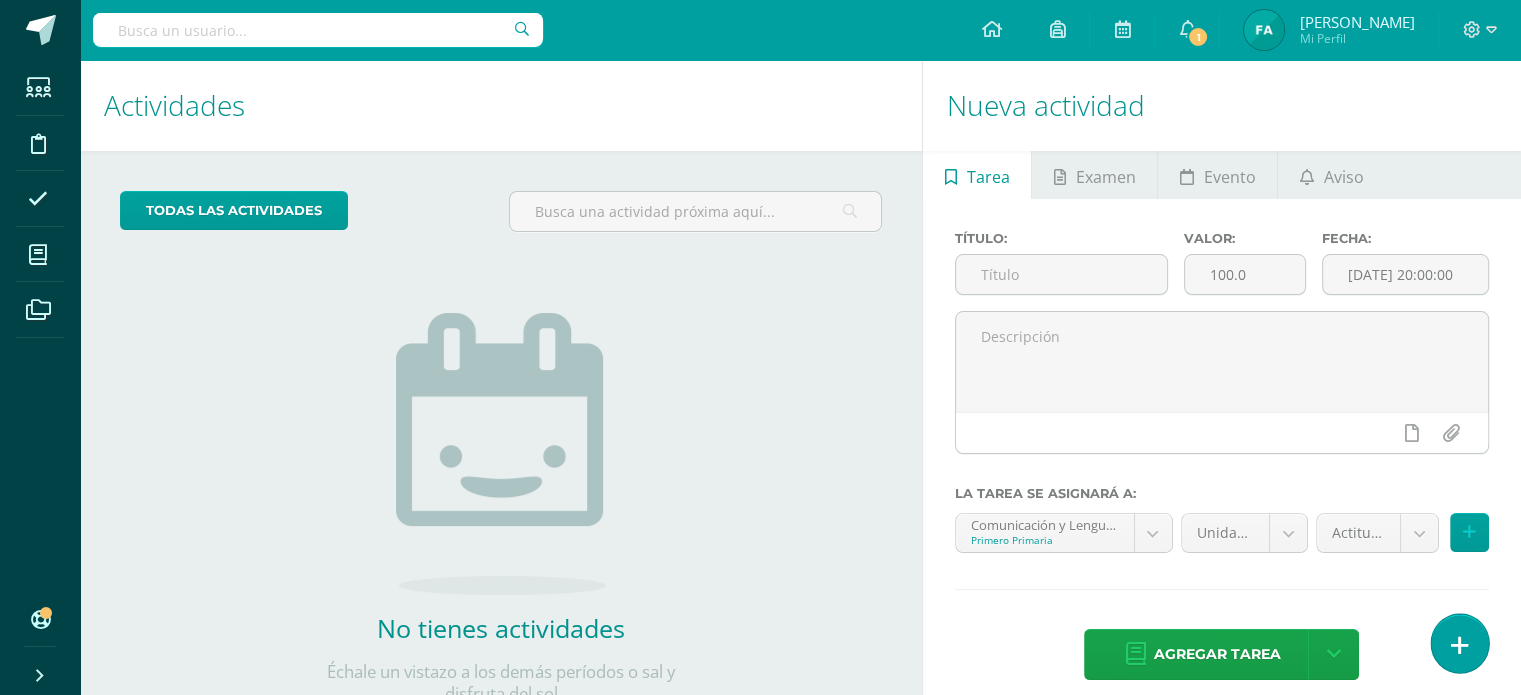 click at bounding box center (1459, 643) 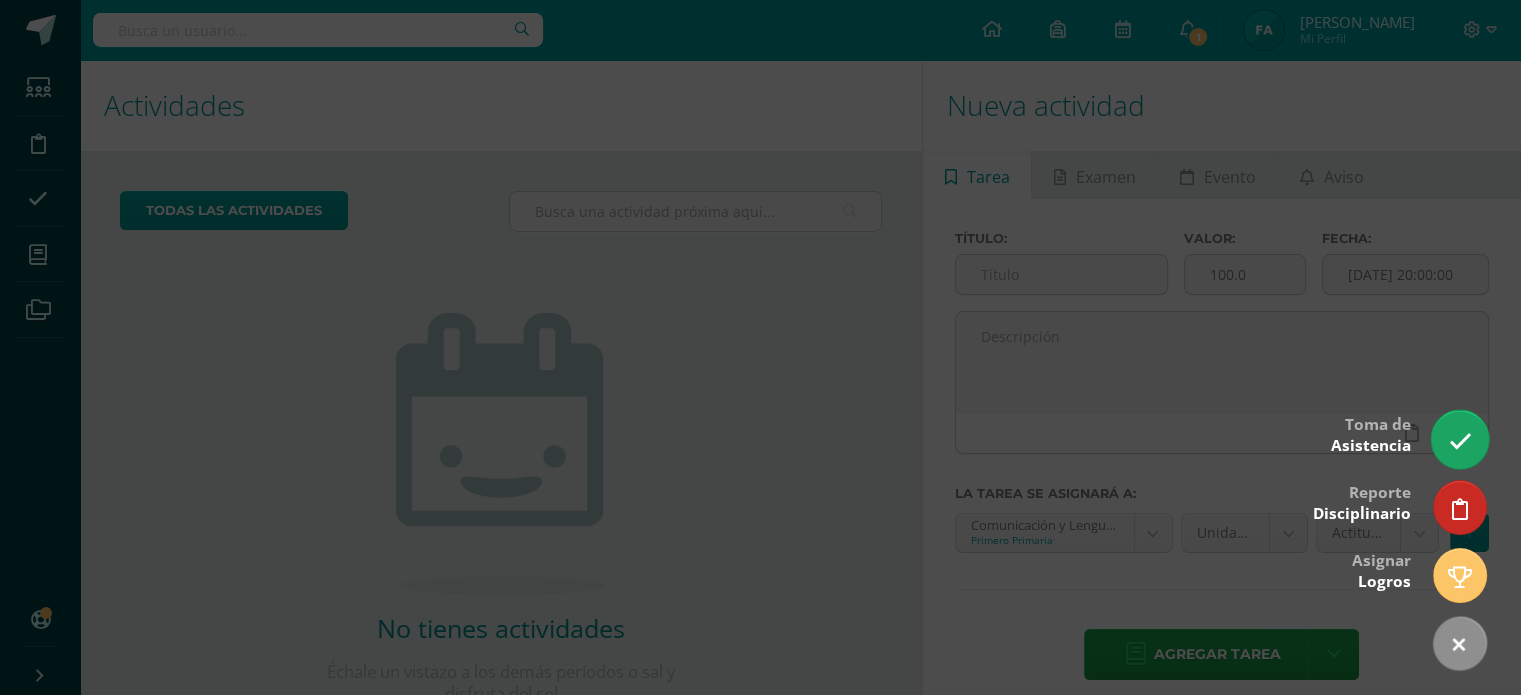 click at bounding box center (1459, 439) 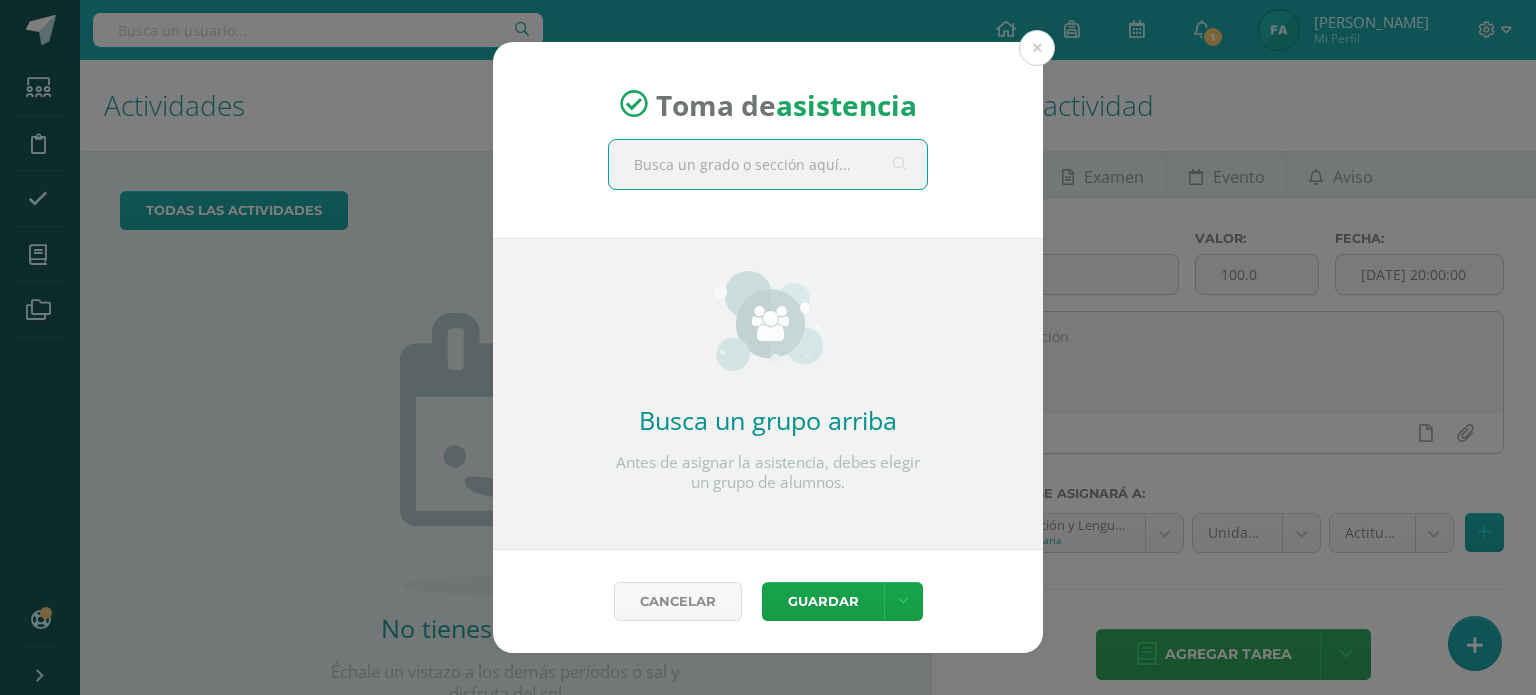 click at bounding box center (768, 164) 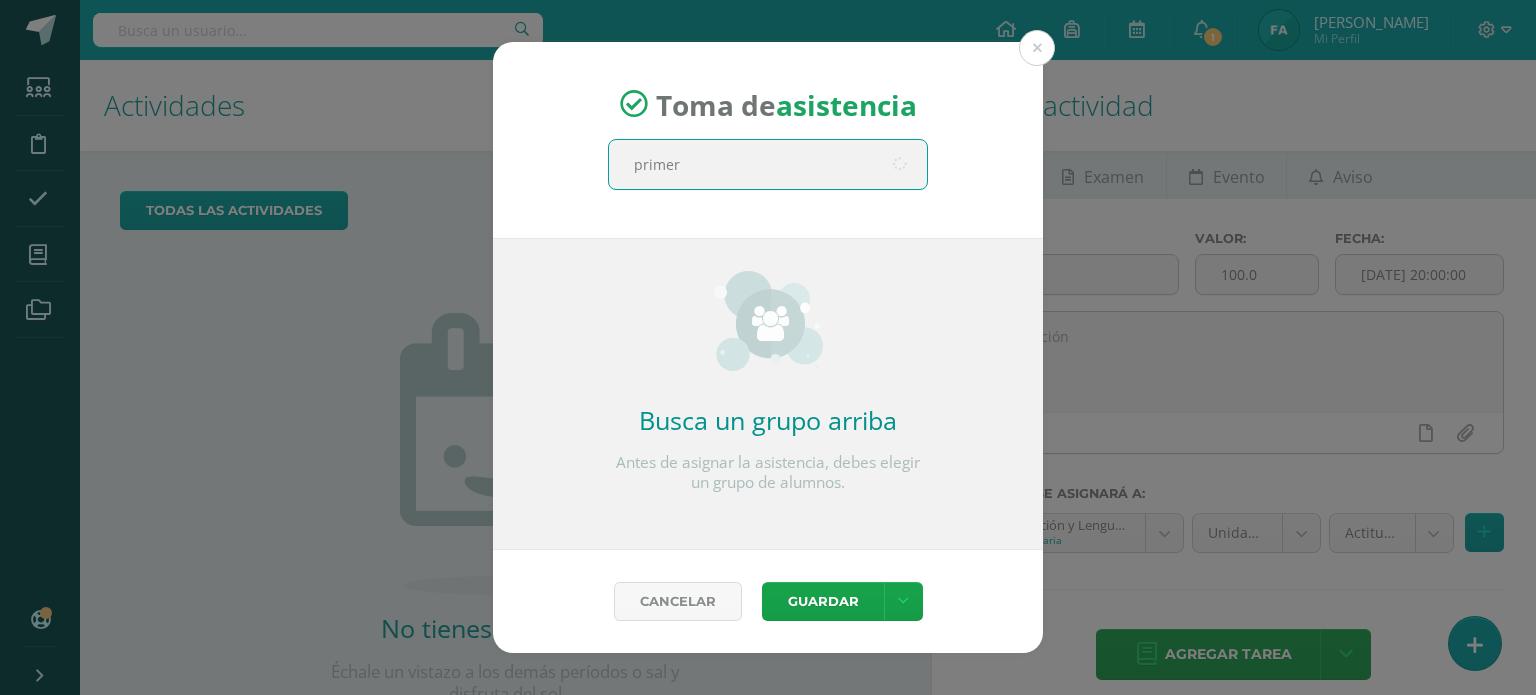 type on "primero" 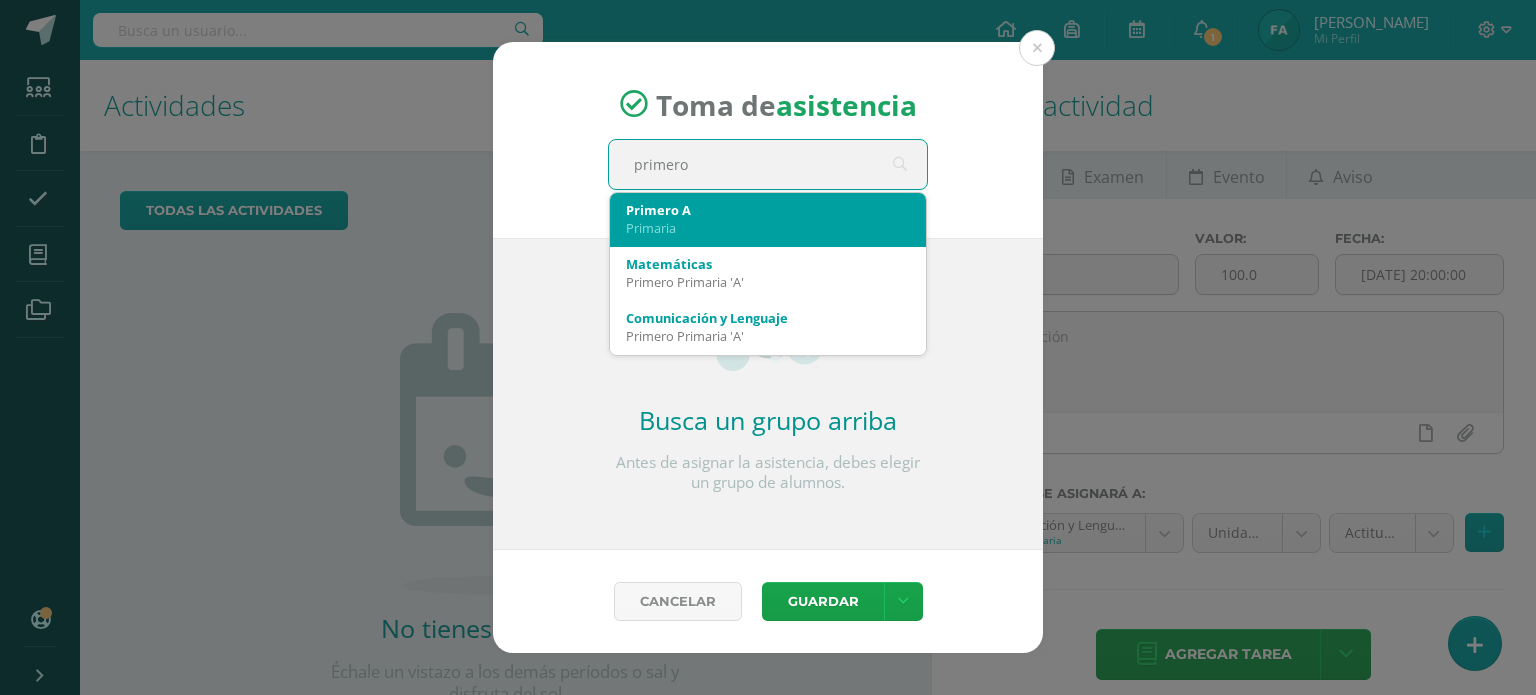 click on "Primaria" at bounding box center (768, 228) 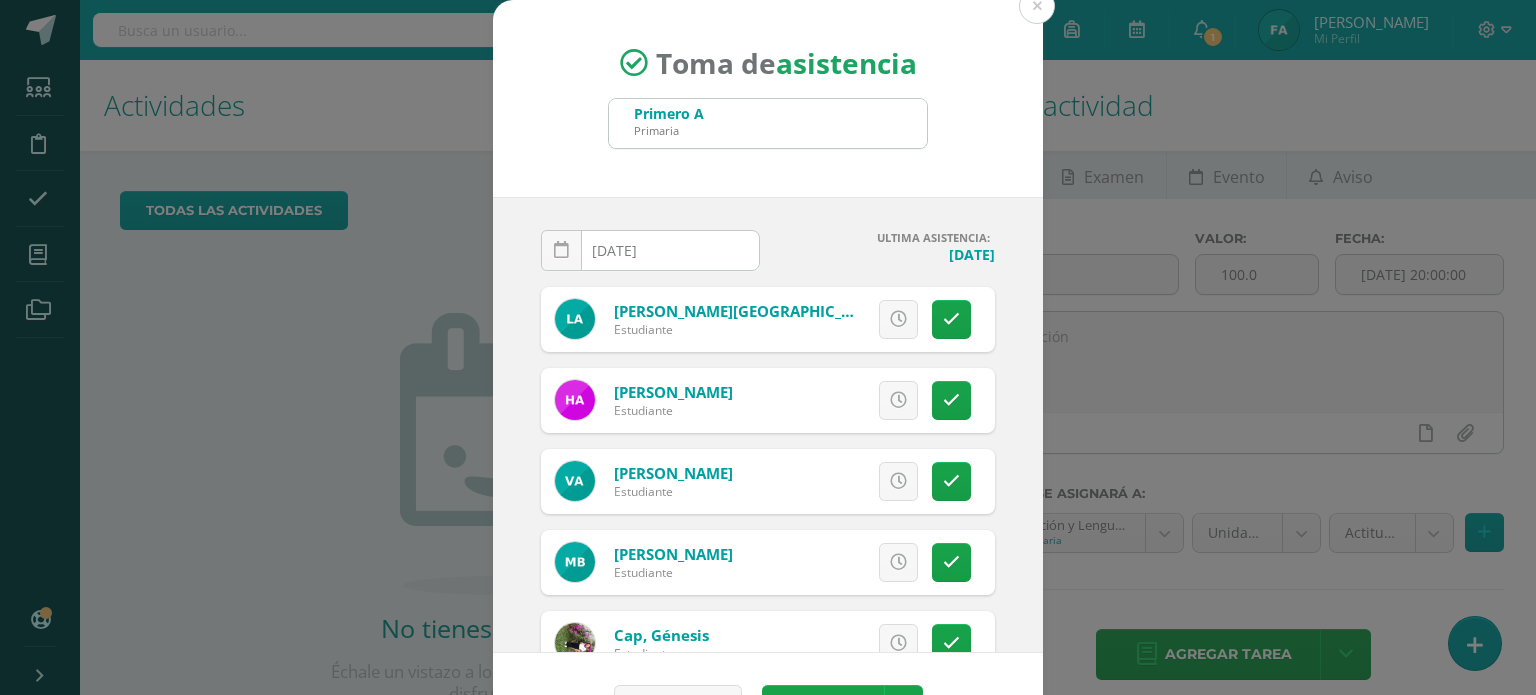 click on "[DATE]" at bounding box center [650, 250] 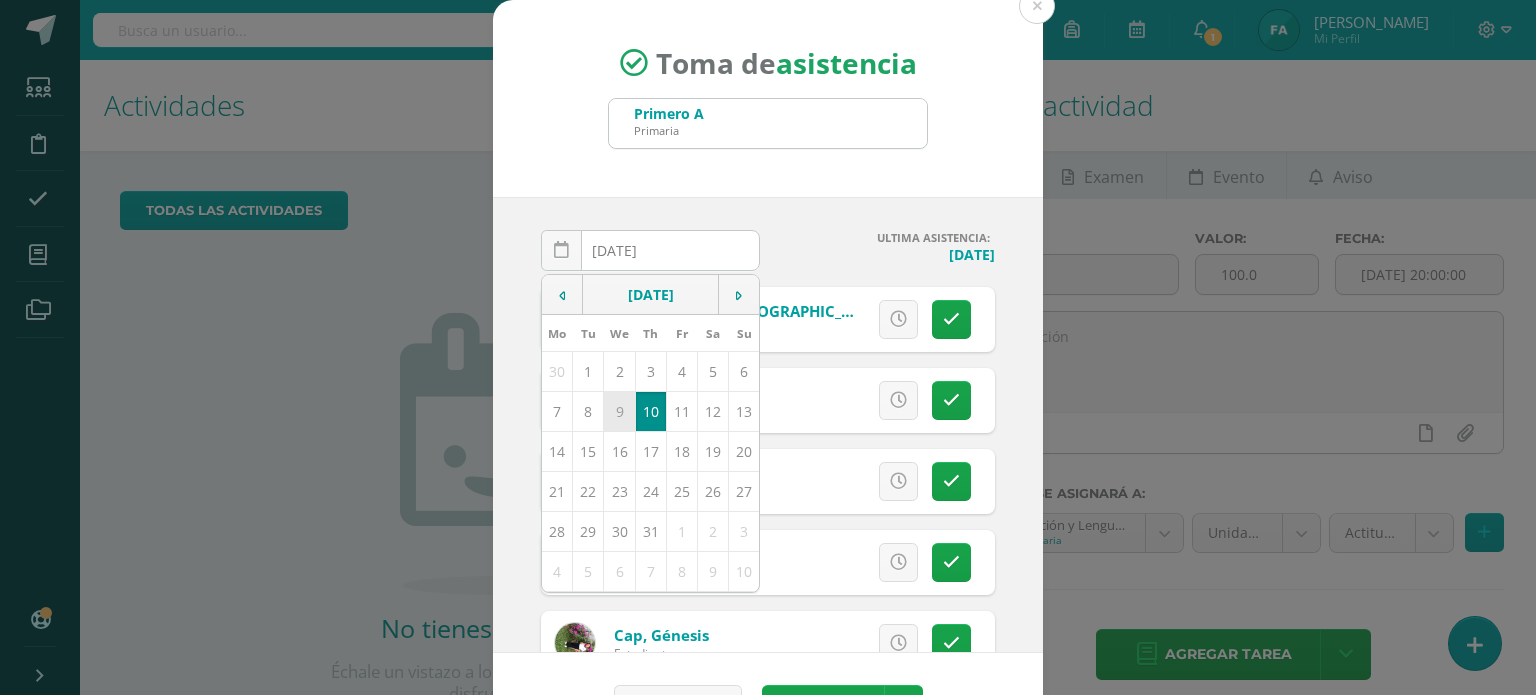 click on "9" at bounding box center [619, 411] 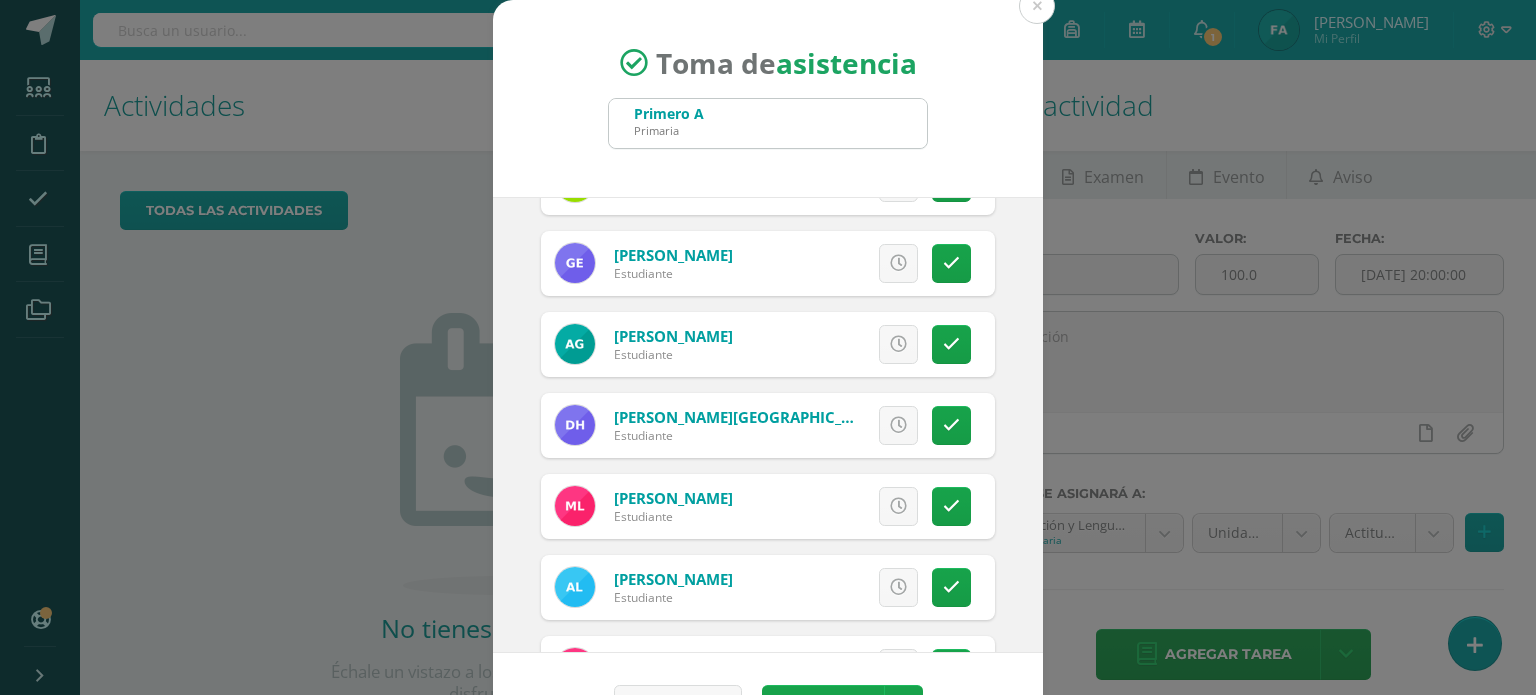 scroll, scrollTop: 1270, scrollLeft: 0, axis: vertical 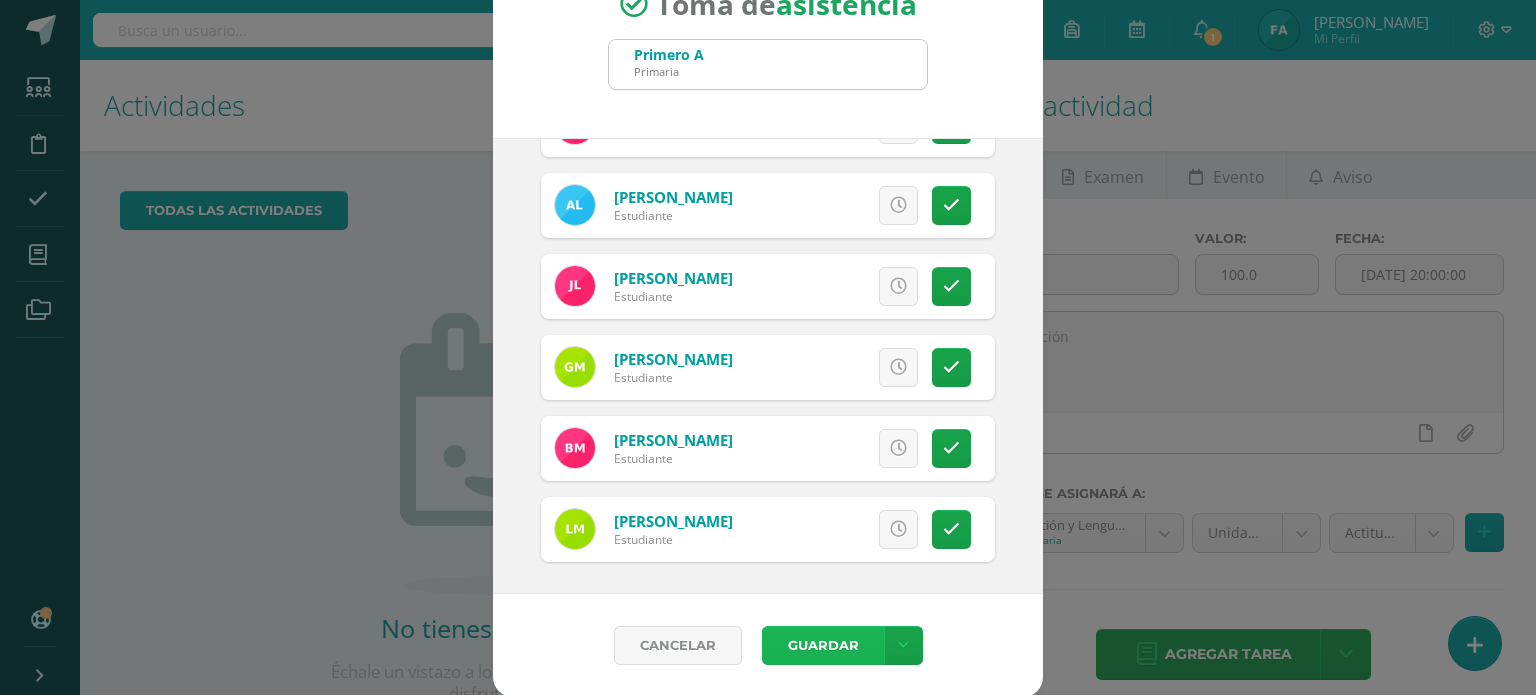 click on "Guardar" at bounding box center (823, 645) 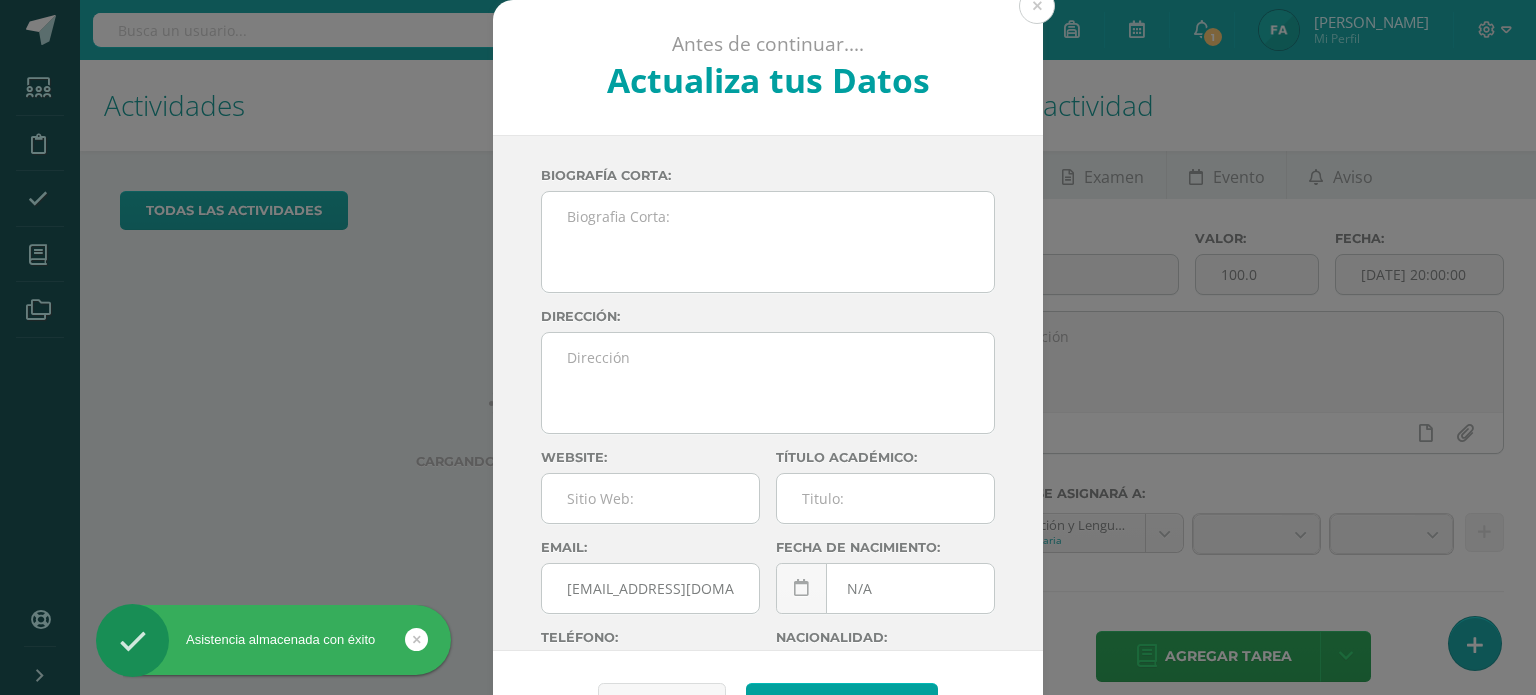 scroll, scrollTop: 0, scrollLeft: 0, axis: both 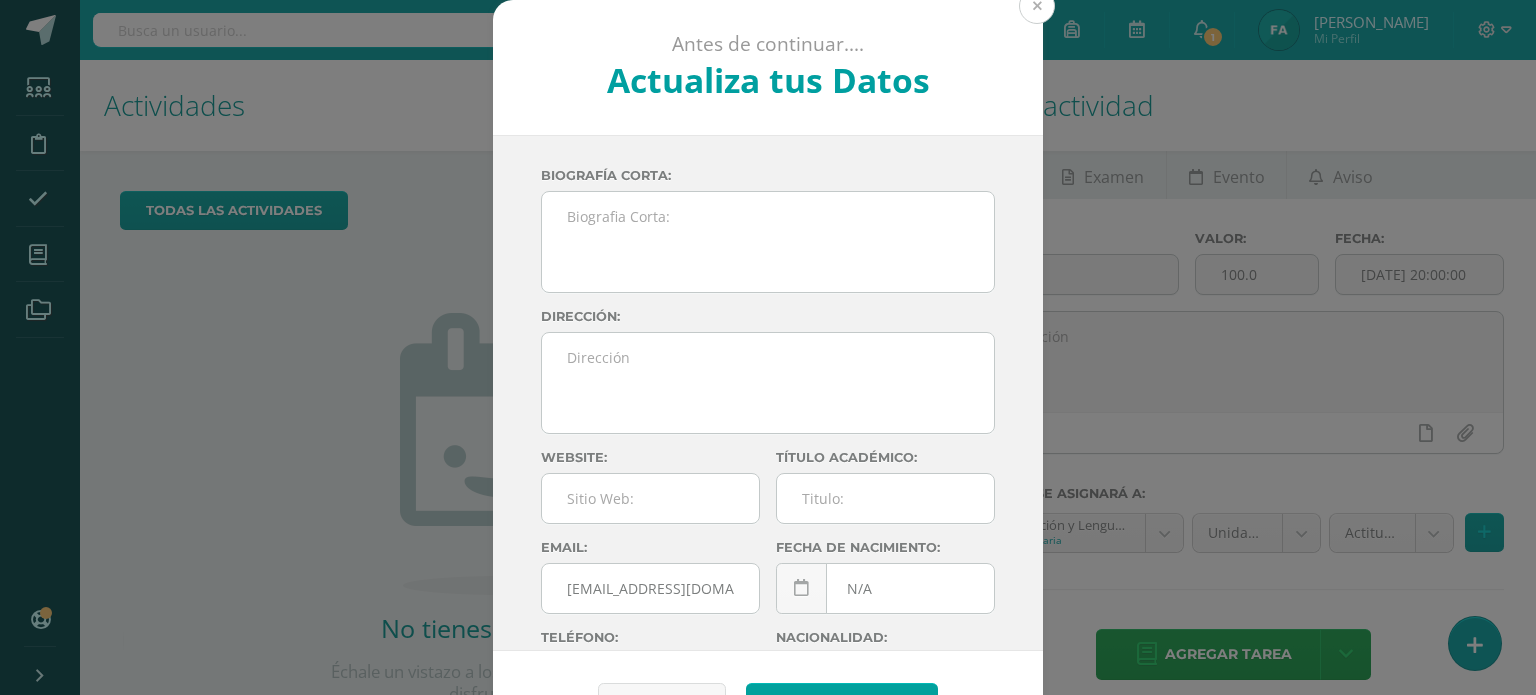 click at bounding box center [1037, 6] 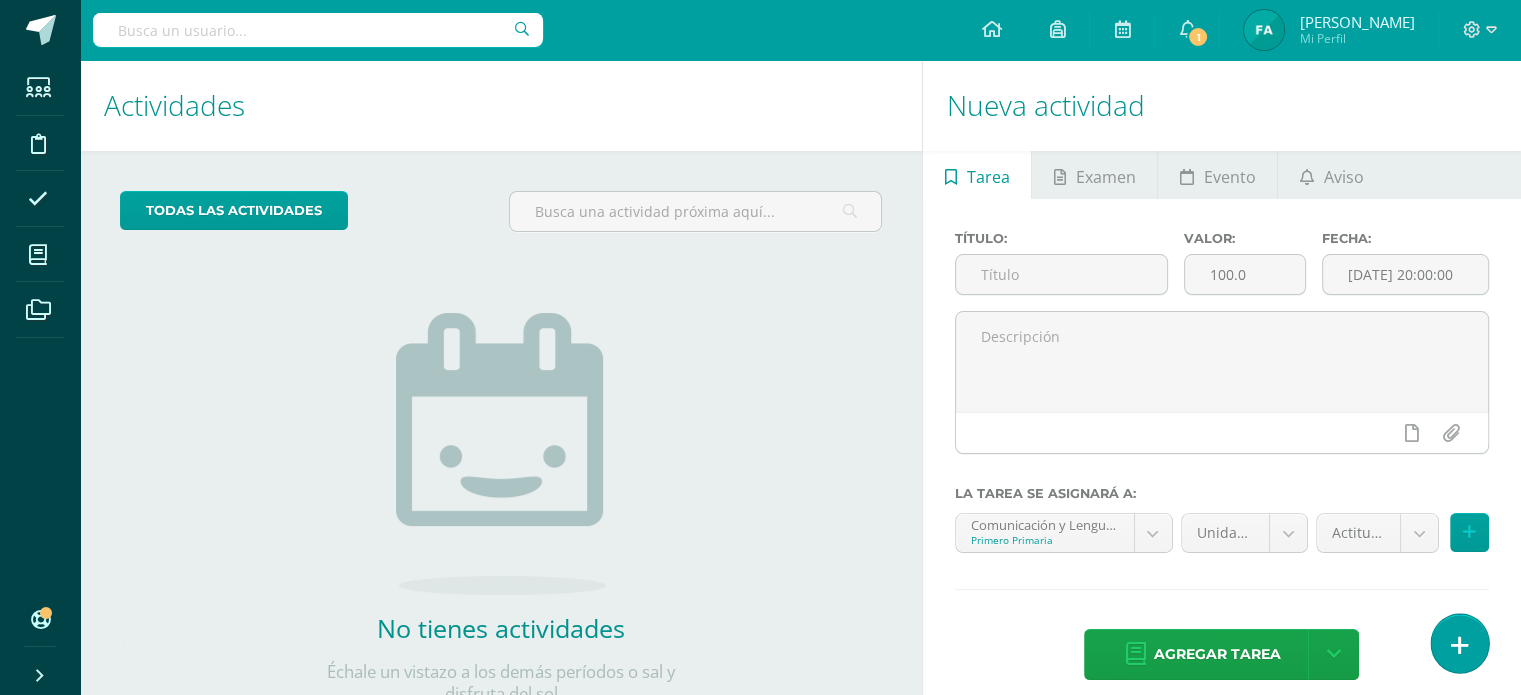 click at bounding box center [1459, 643] 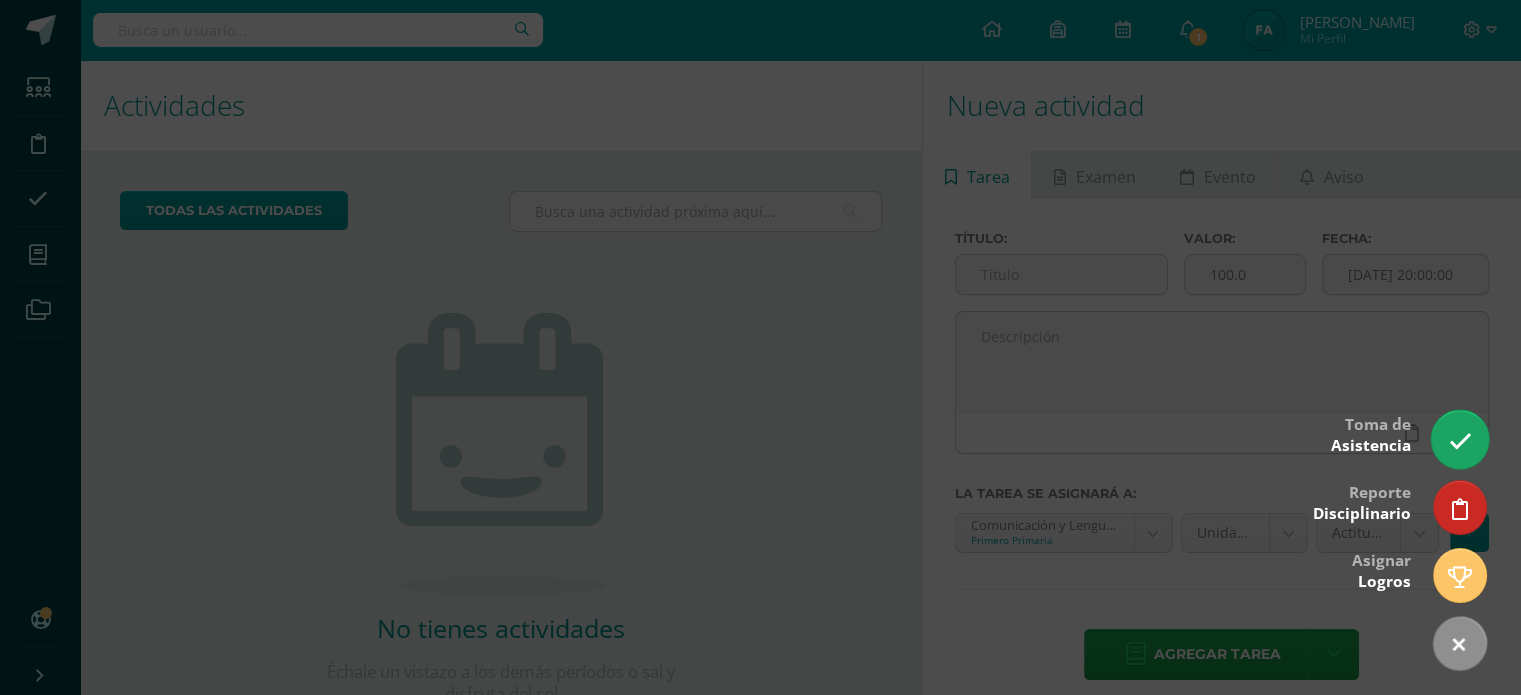 click at bounding box center (1459, 441) 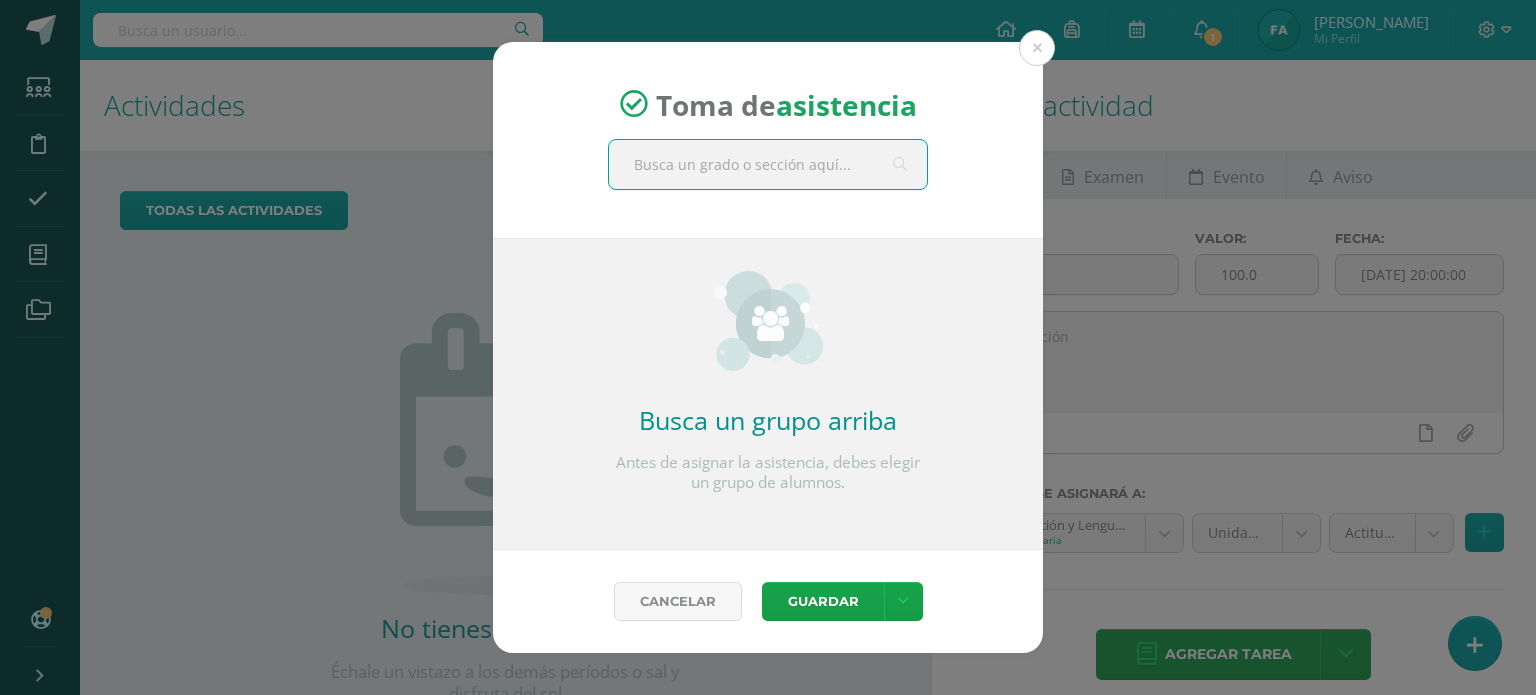 click at bounding box center [768, 164] 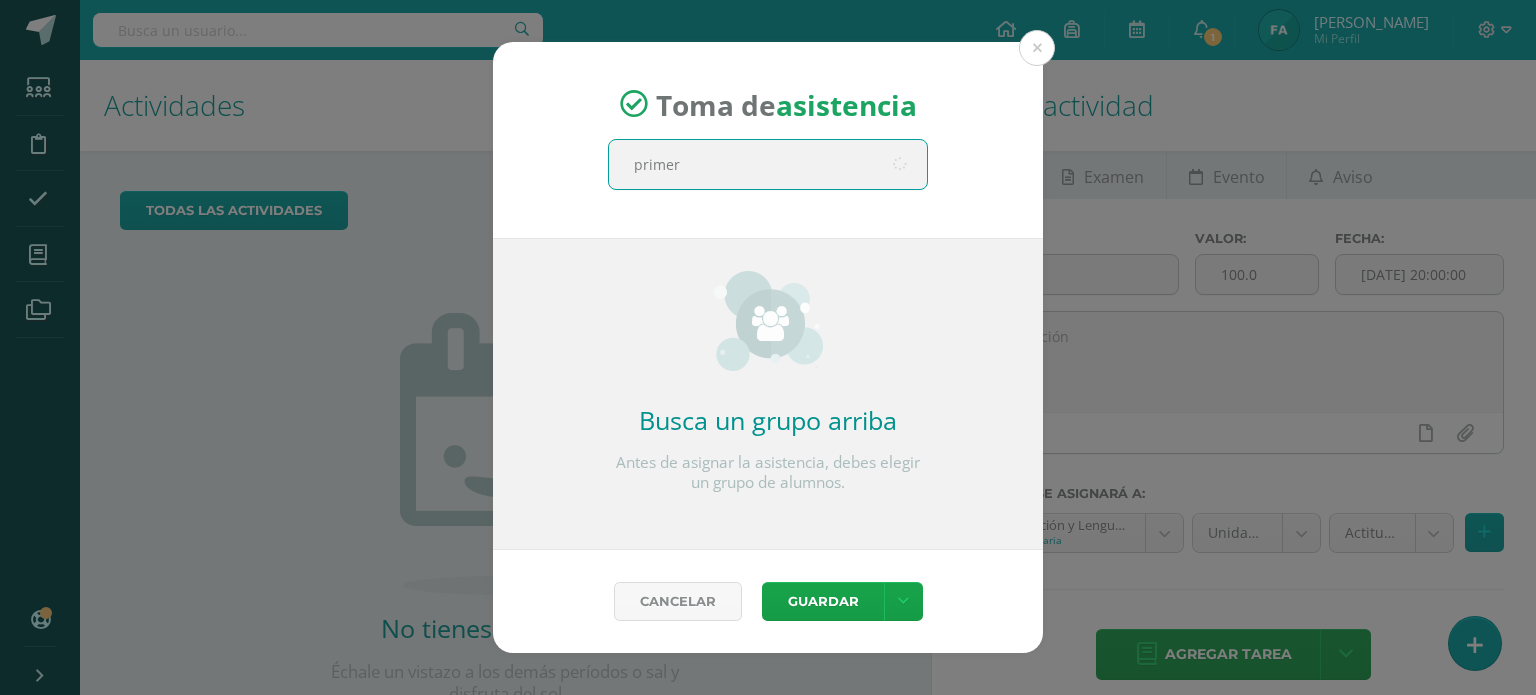 type on "primero" 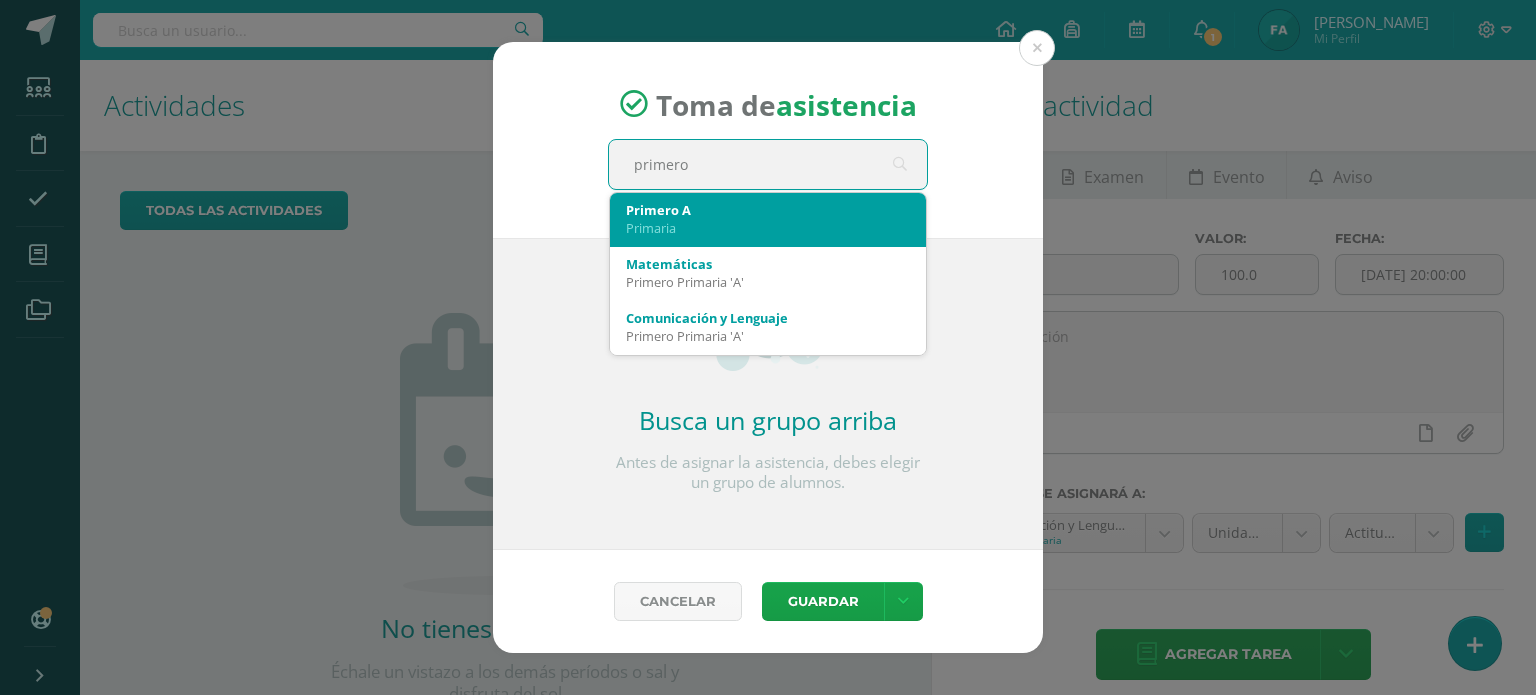 click on "Primaria" at bounding box center (768, 228) 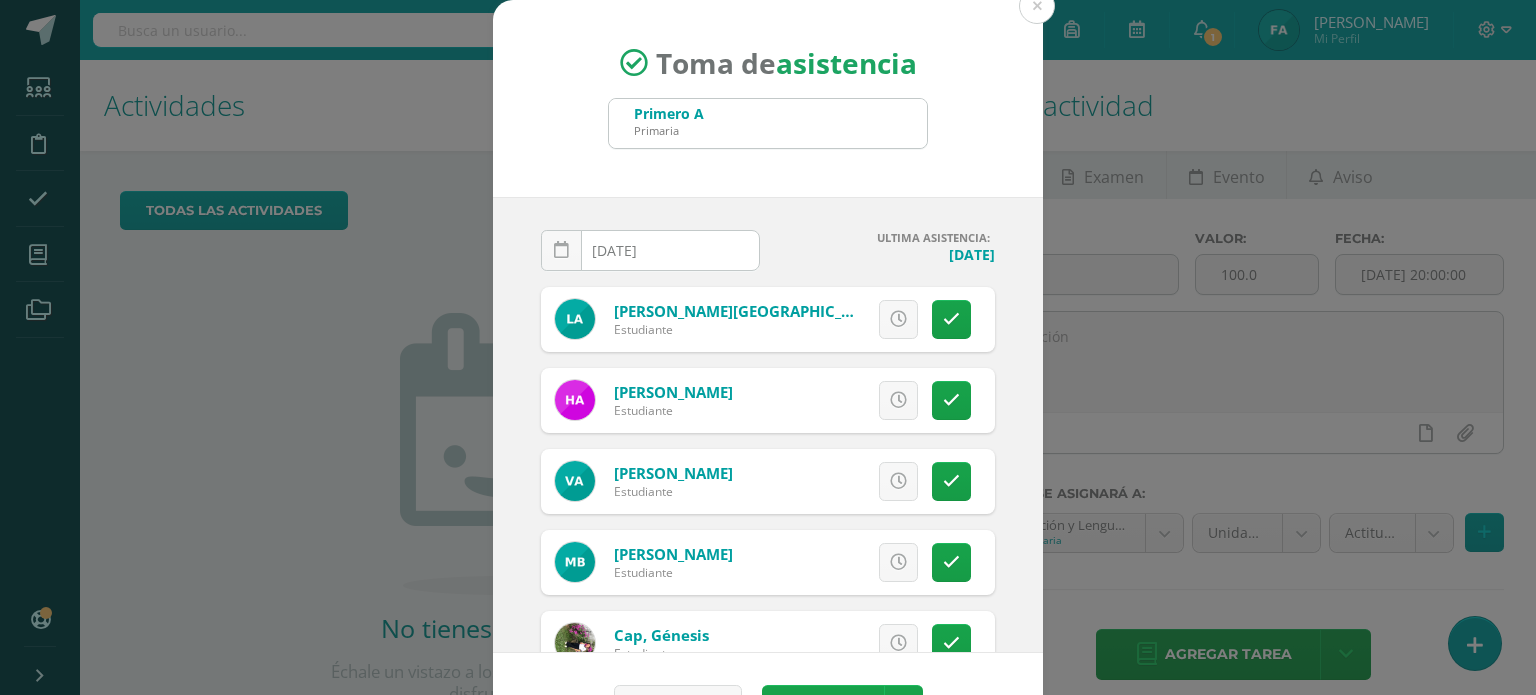 click on "[DATE]" at bounding box center [650, 250] 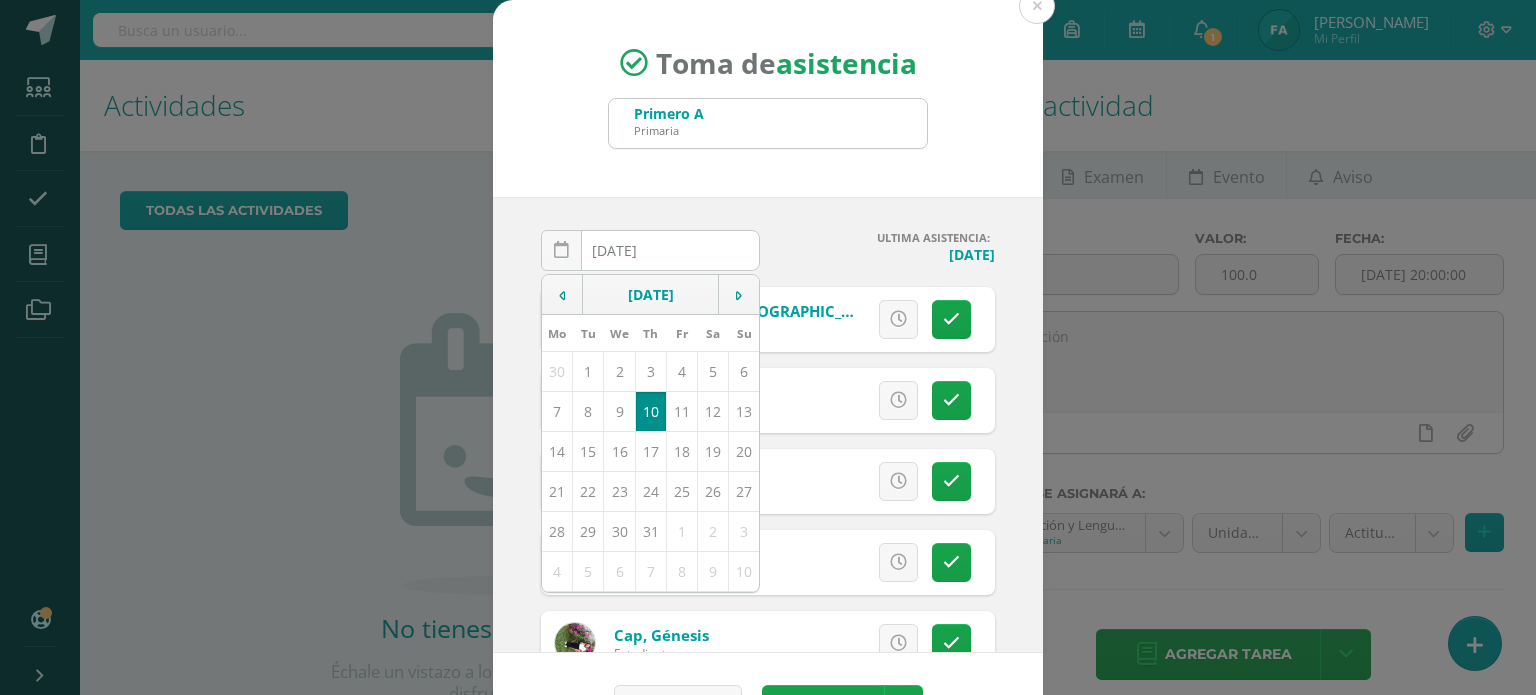 click on "10" at bounding box center (650, 411) 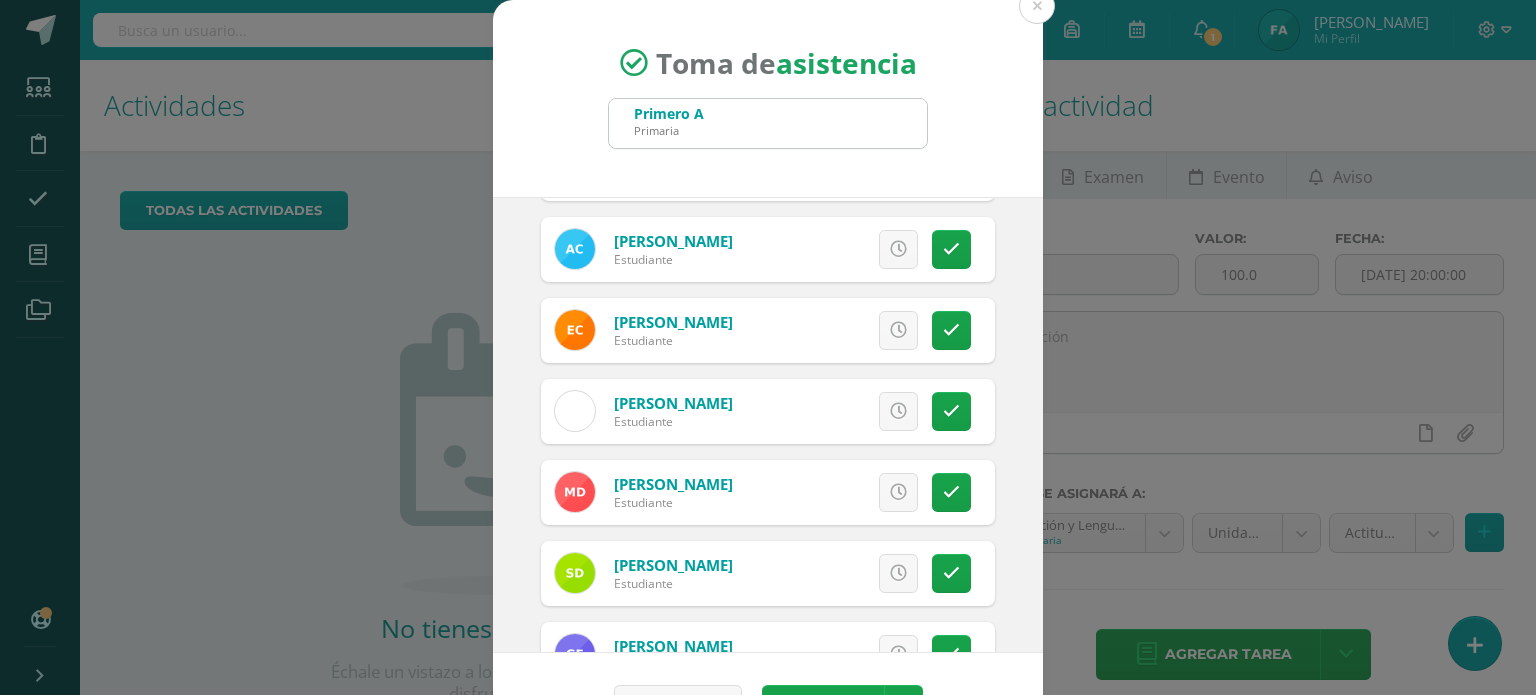 scroll, scrollTop: 562, scrollLeft: 0, axis: vertical 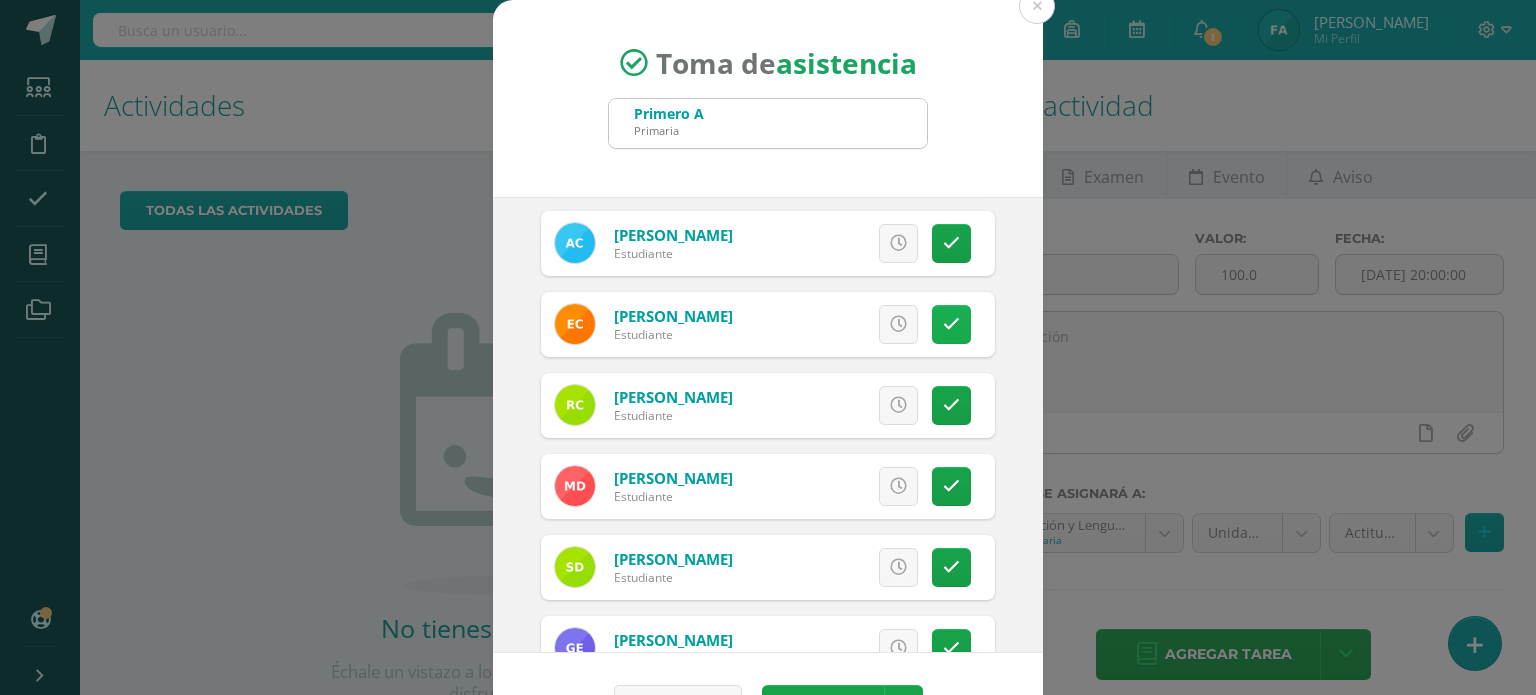 click at bounding box center (951, 324) 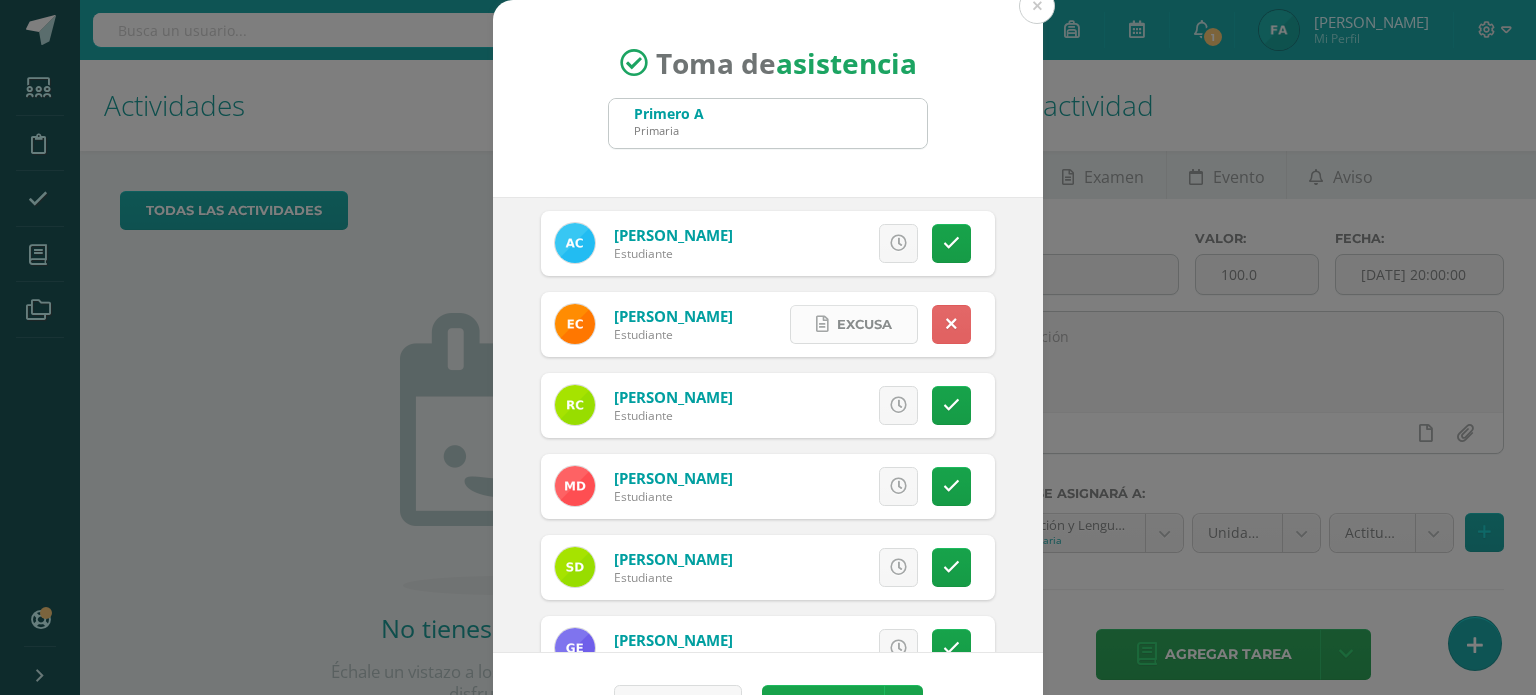 click on "Excusa" at bounding box center (864, 324) 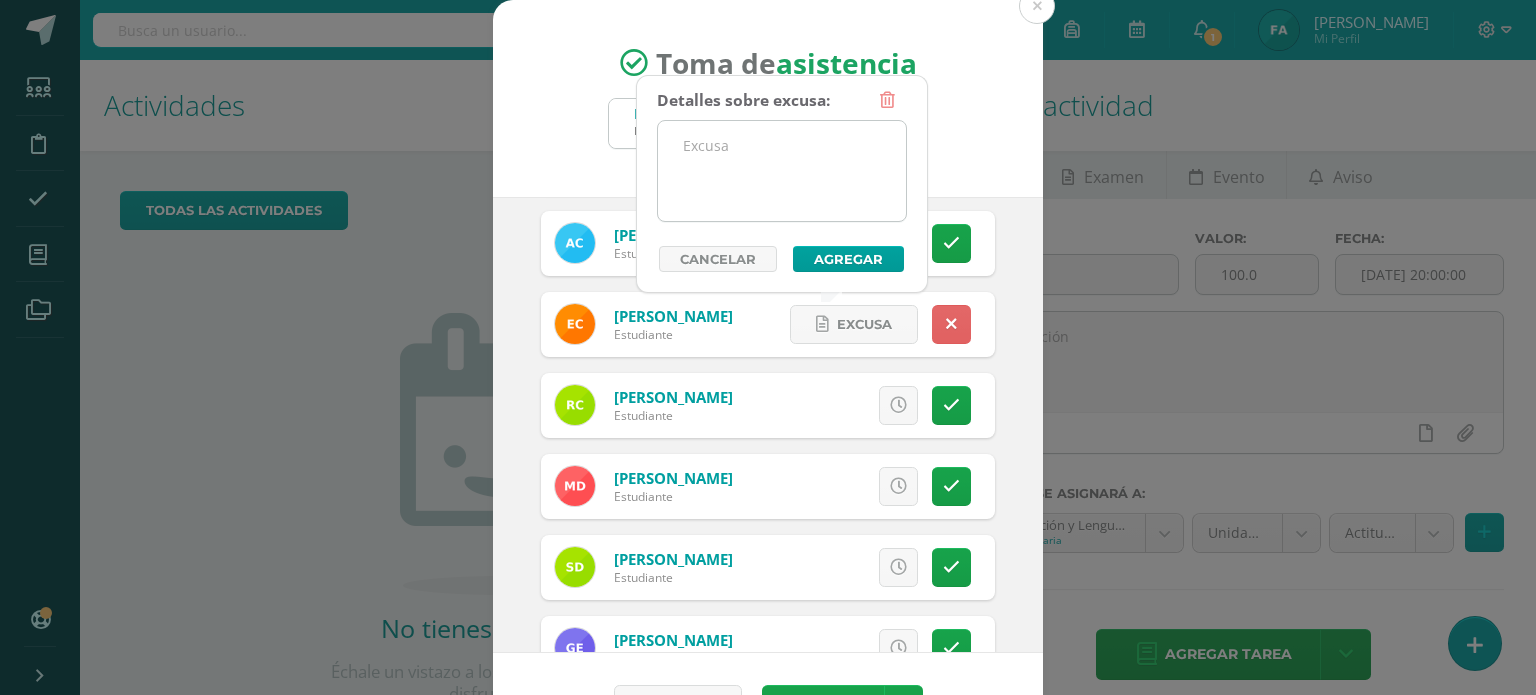 click at bounding box center (782, 171) 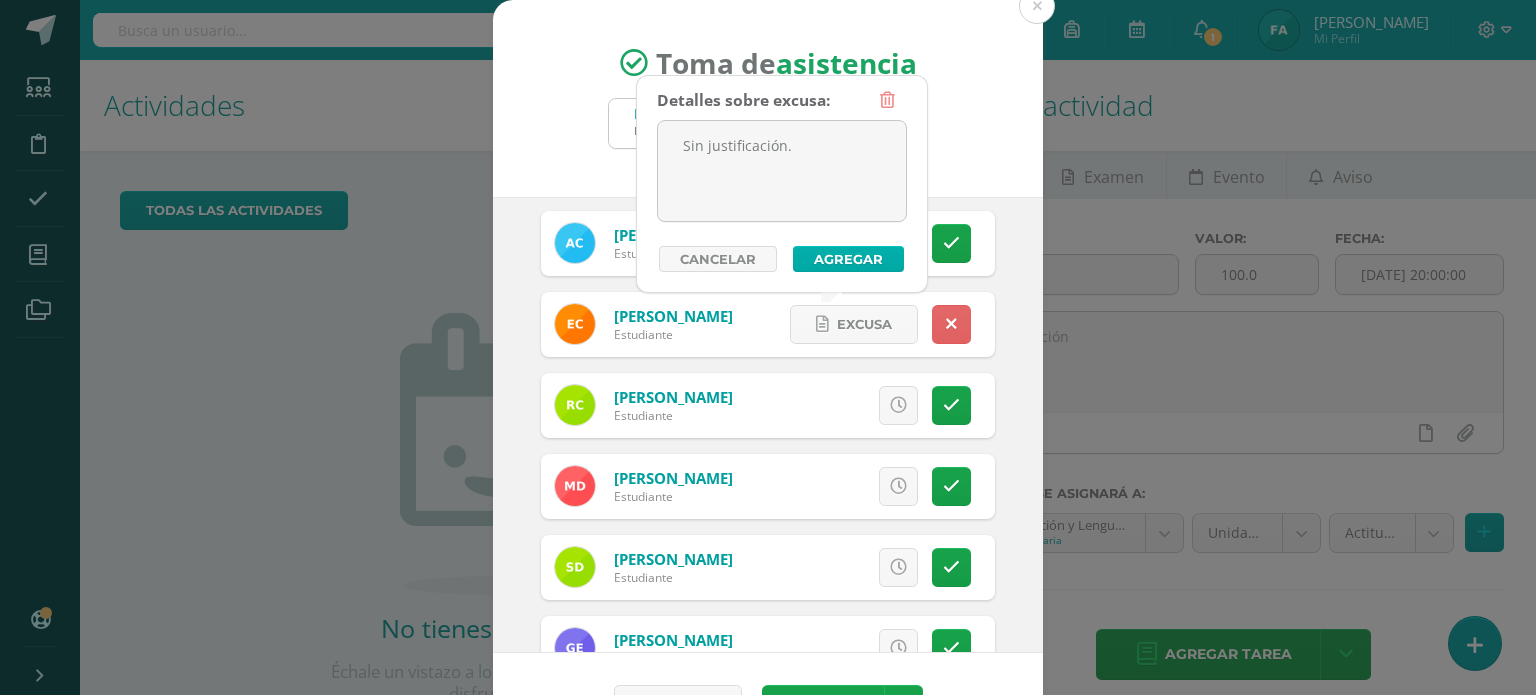 type on "Sin justificación." 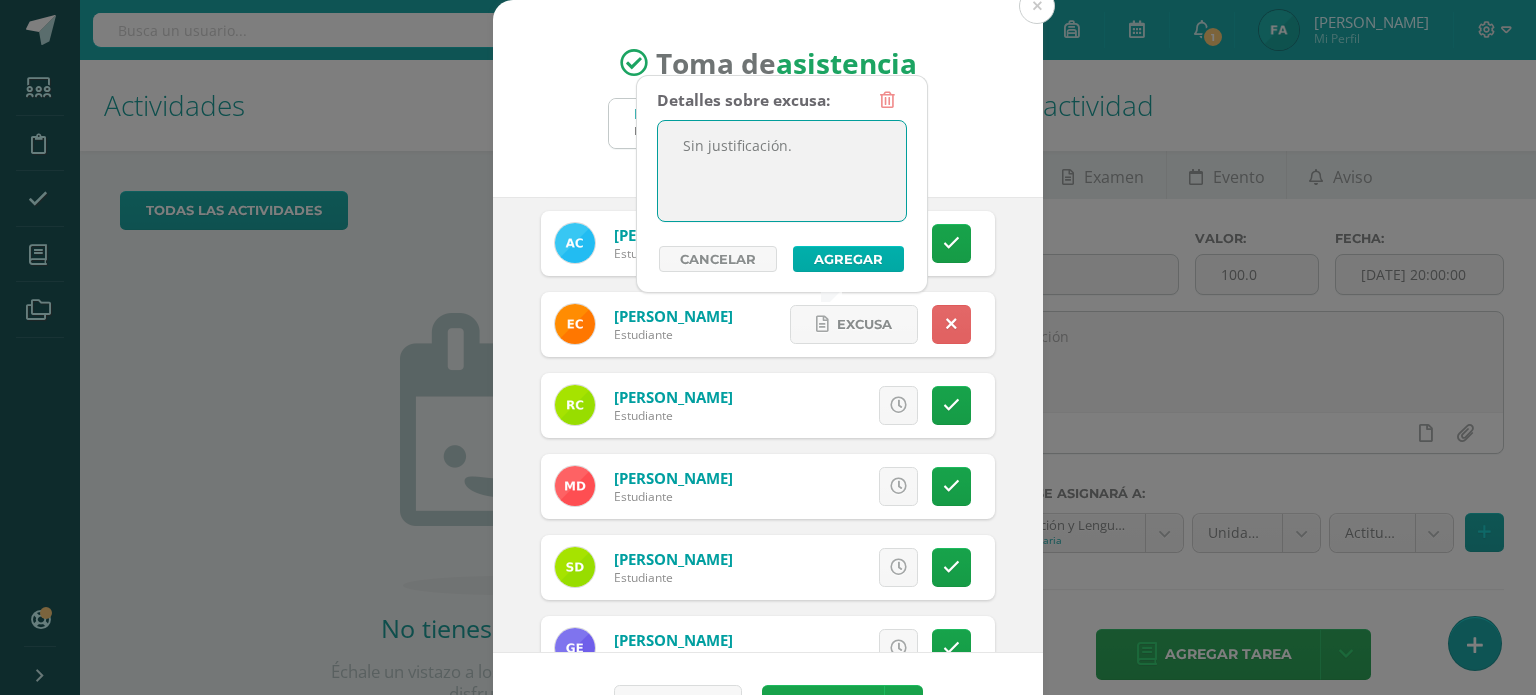 click on "Agregar" at bounding box center [848, 259] 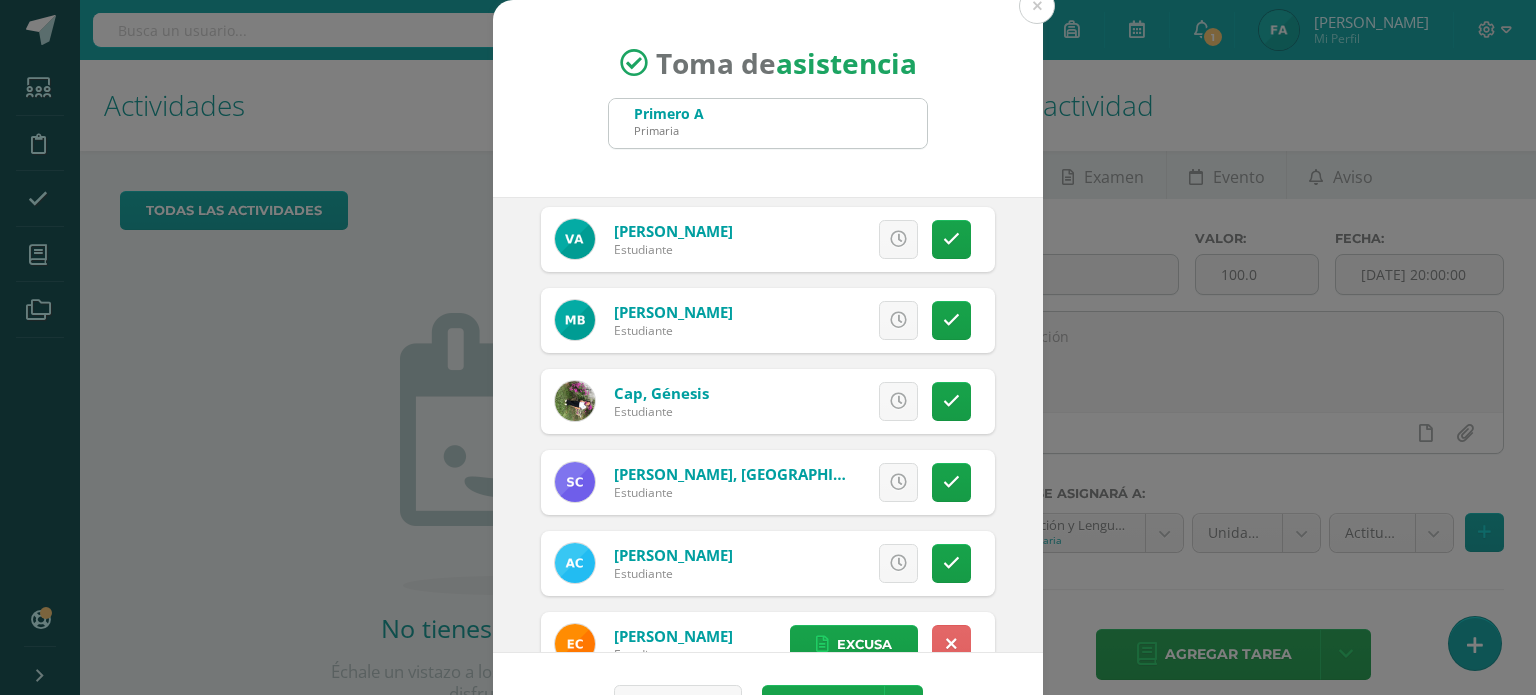 scroll, scrollTop: 235, scrollLeft: 0, axis: vertical 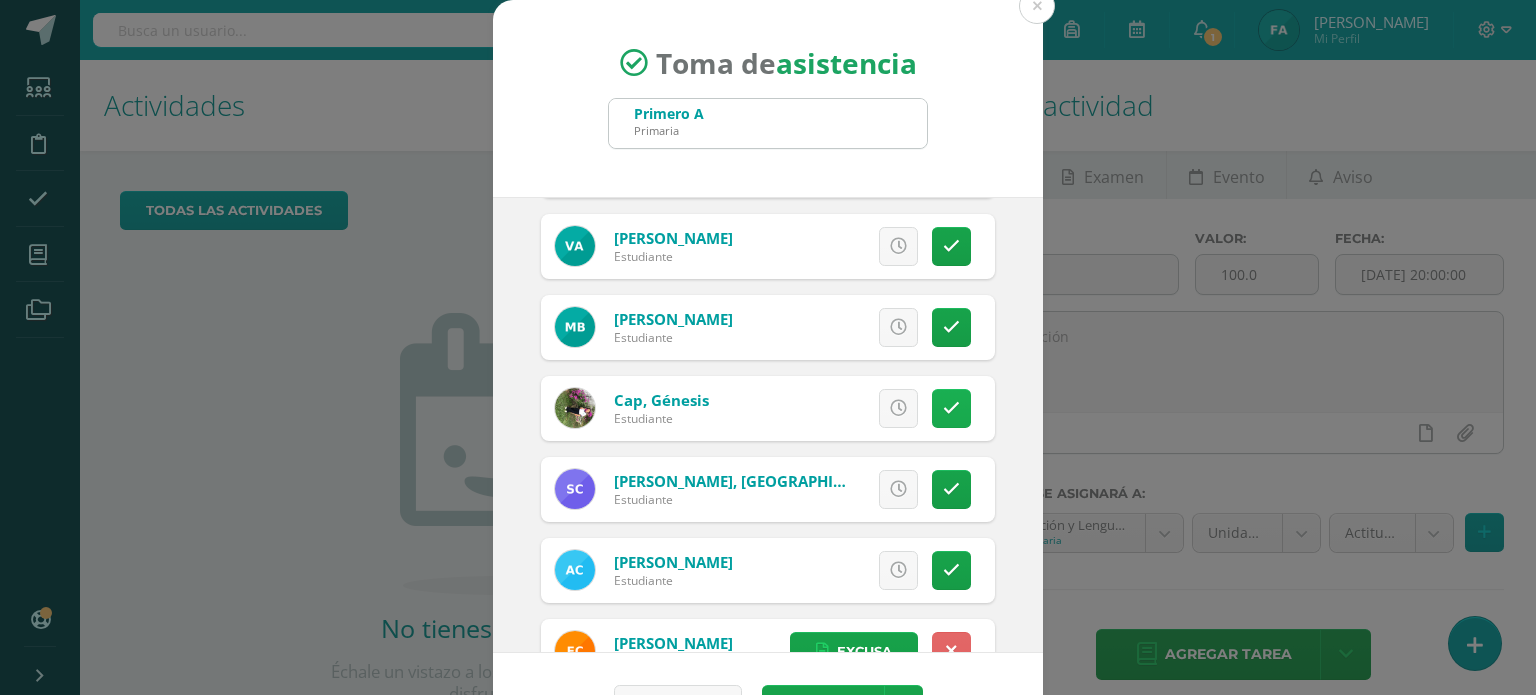 click at bounding box center (951, 408) 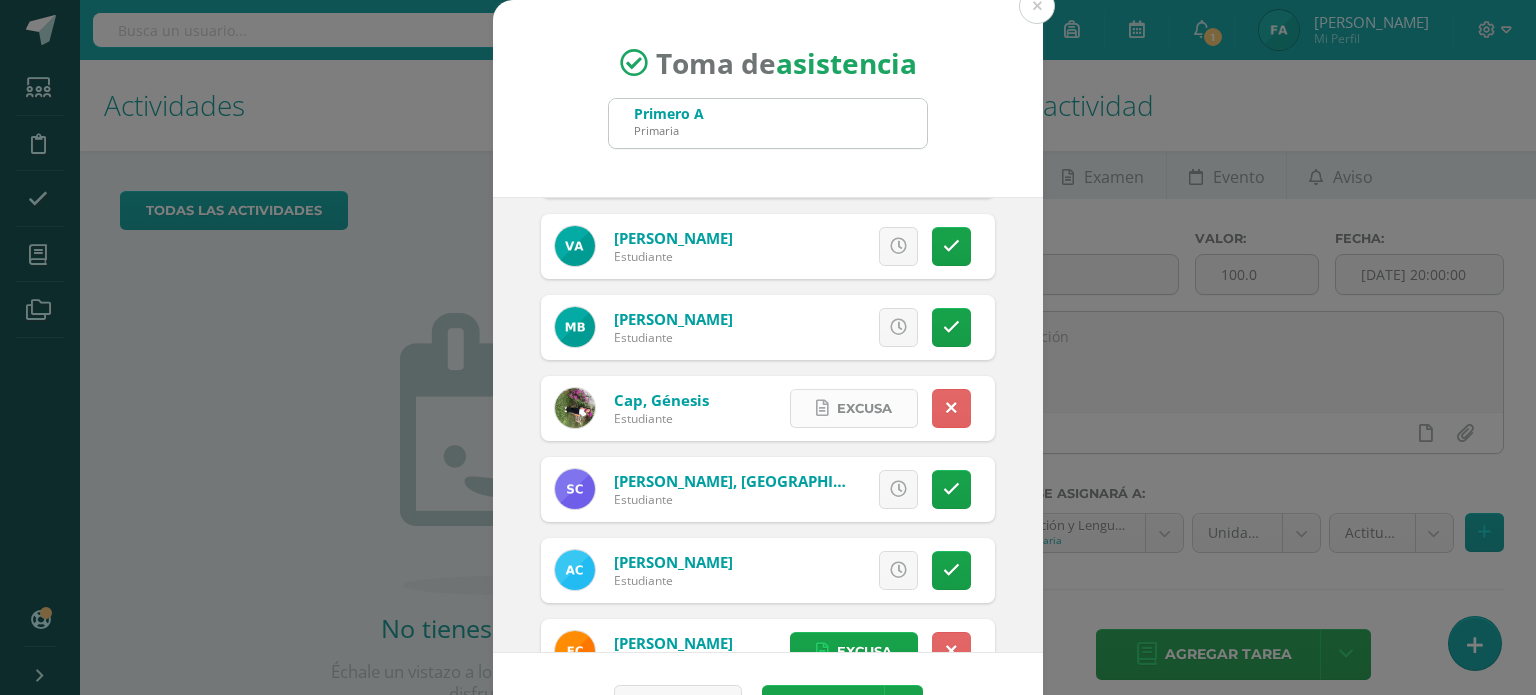click on "Excusa" at bounding box center [864, 408] 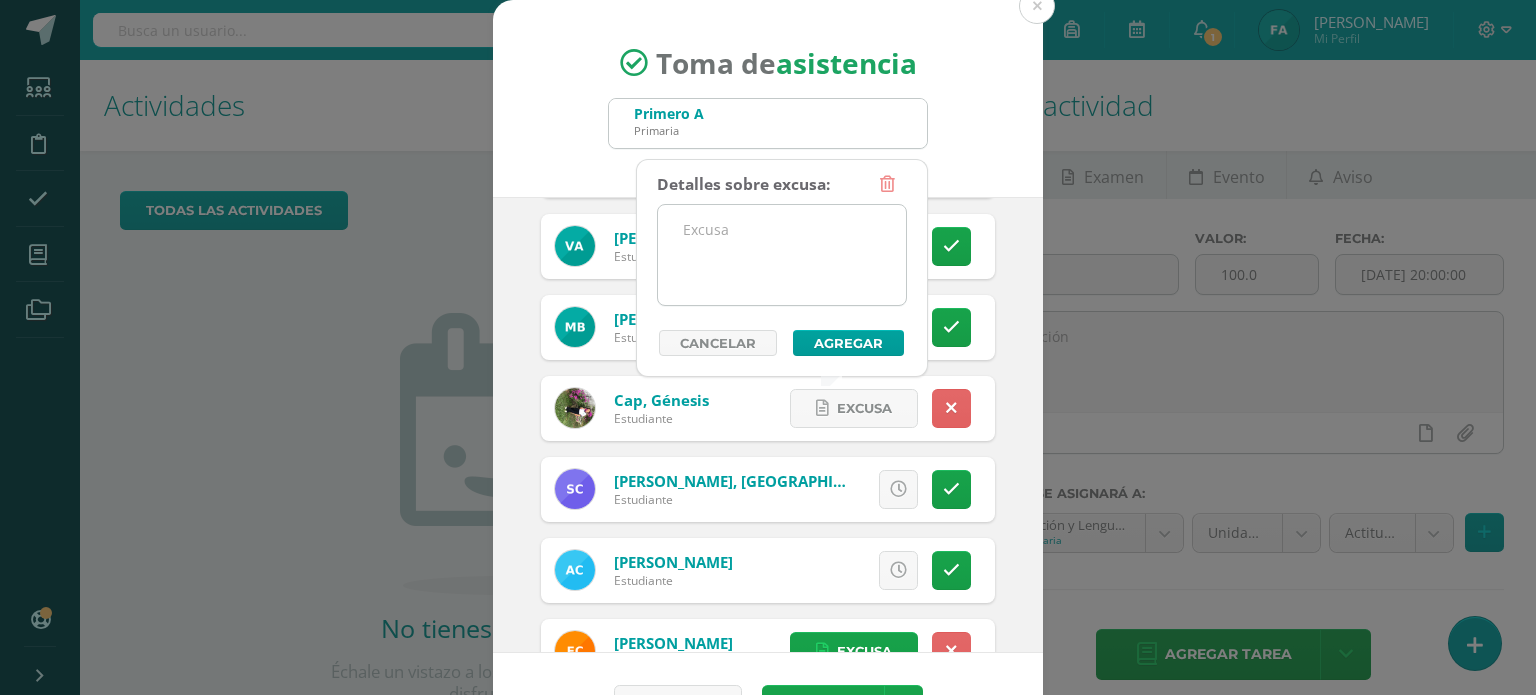 click at bounding box center [782, 255] 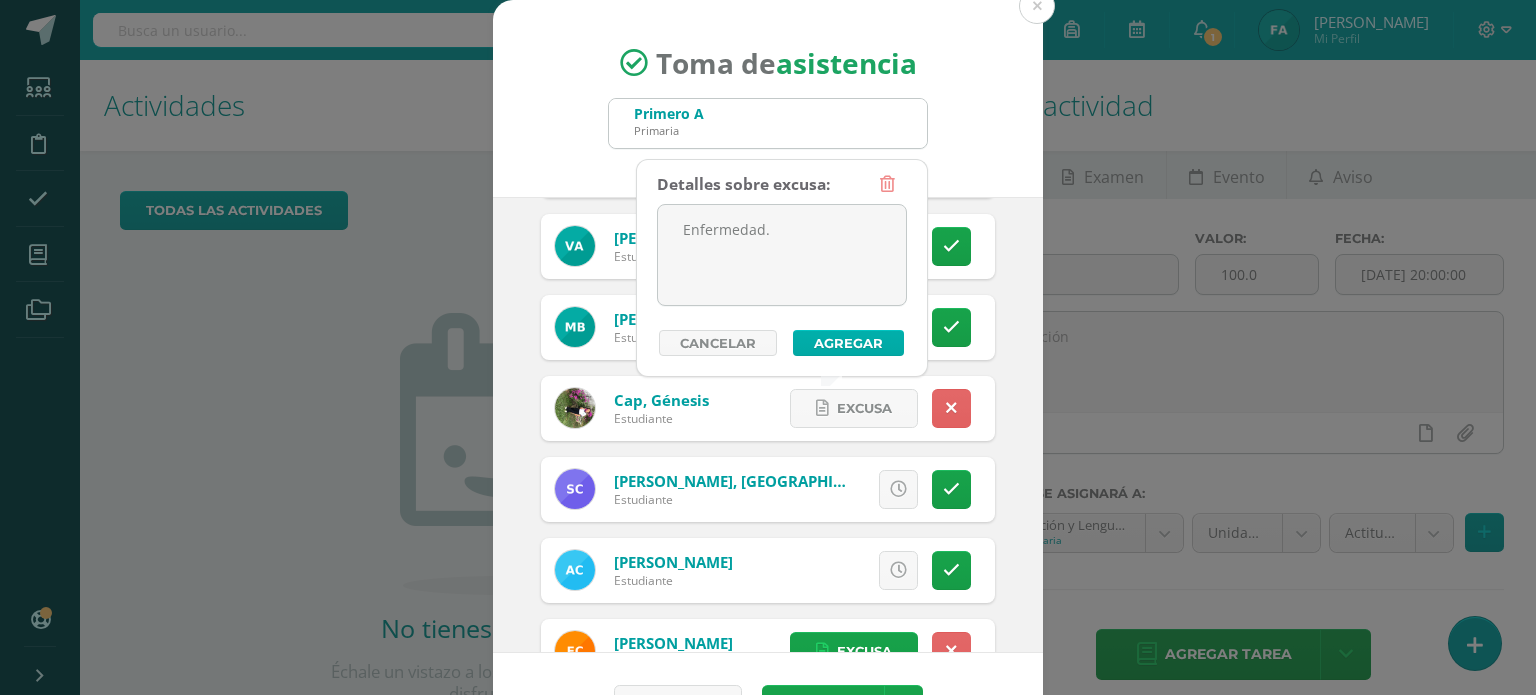 type on "Enfermedad." 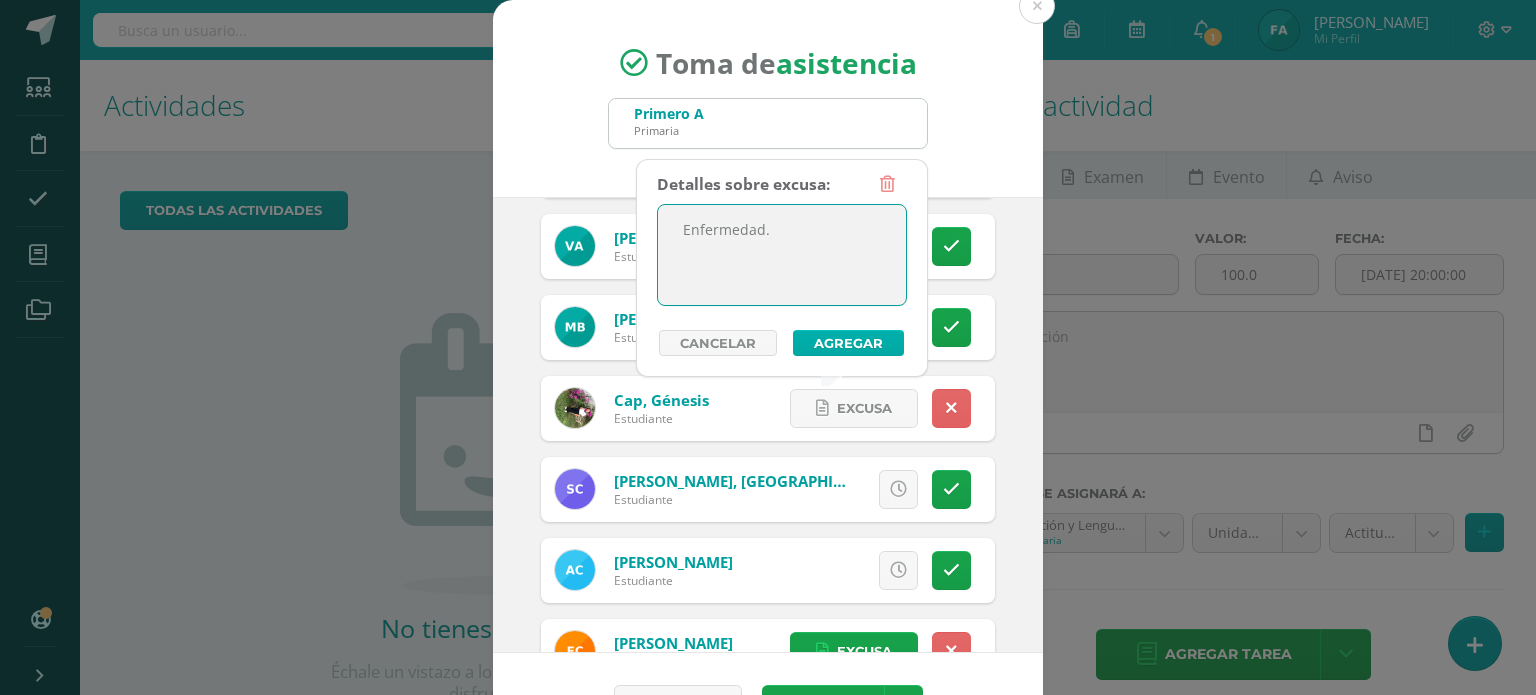 click on "Agregar" at bounding box center (848, 343) 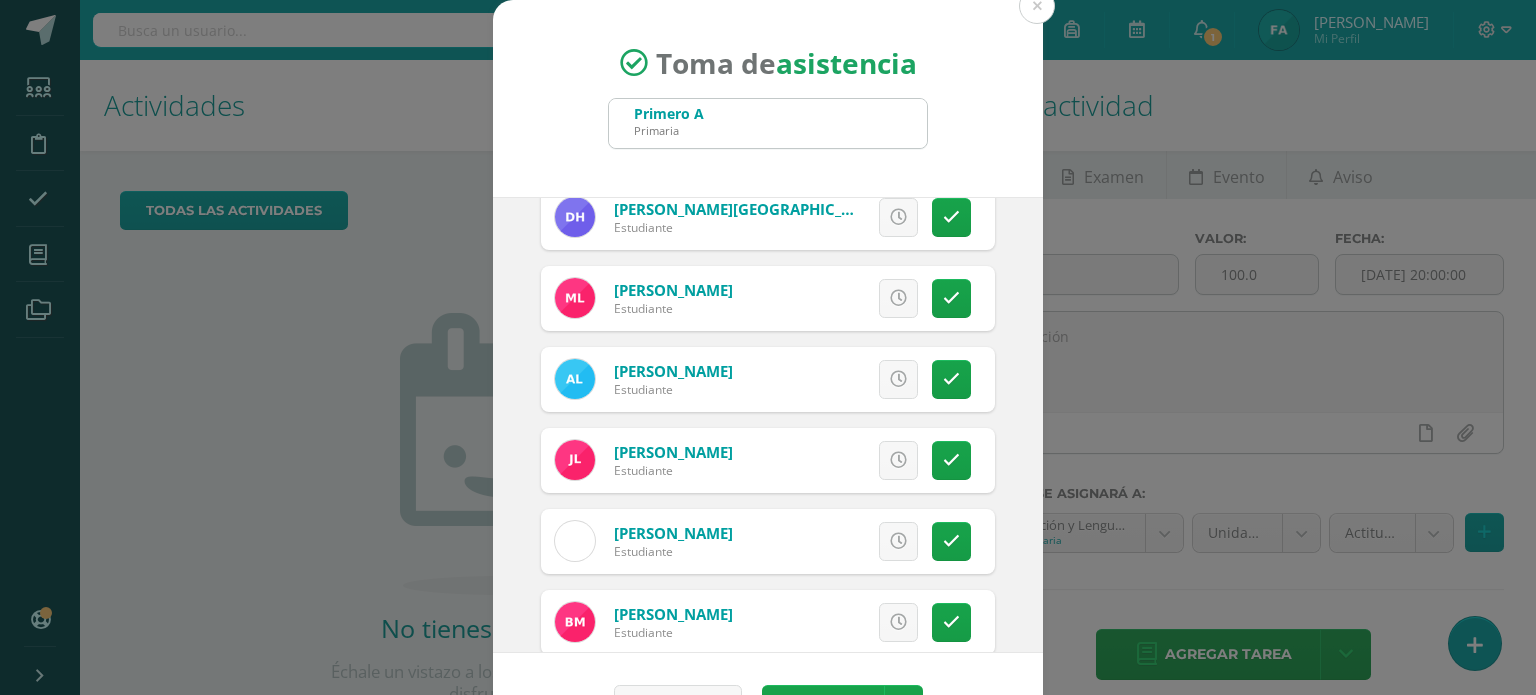 scroll, scrollTop: 1270, scrollLeft: 0, axis: vertical 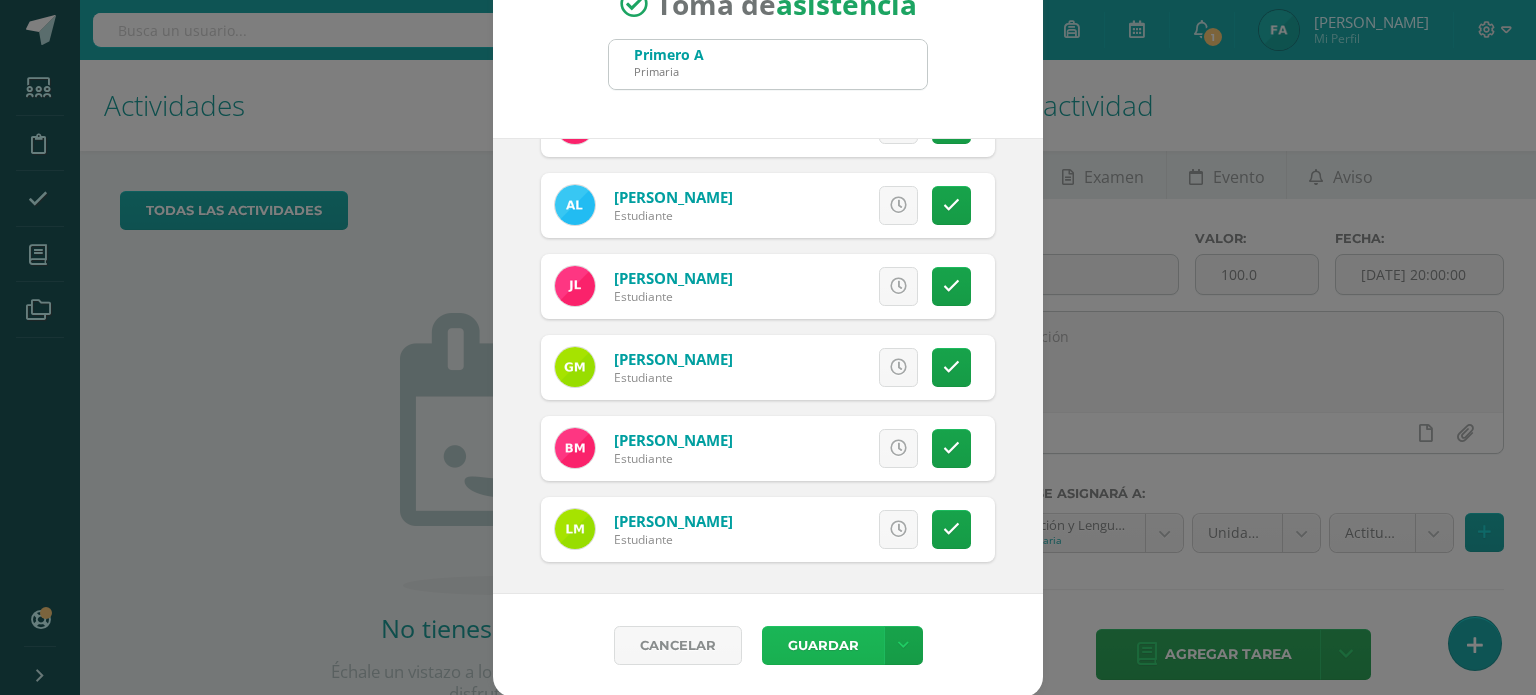 click on "Guardar" at bounding box center [823, 645] 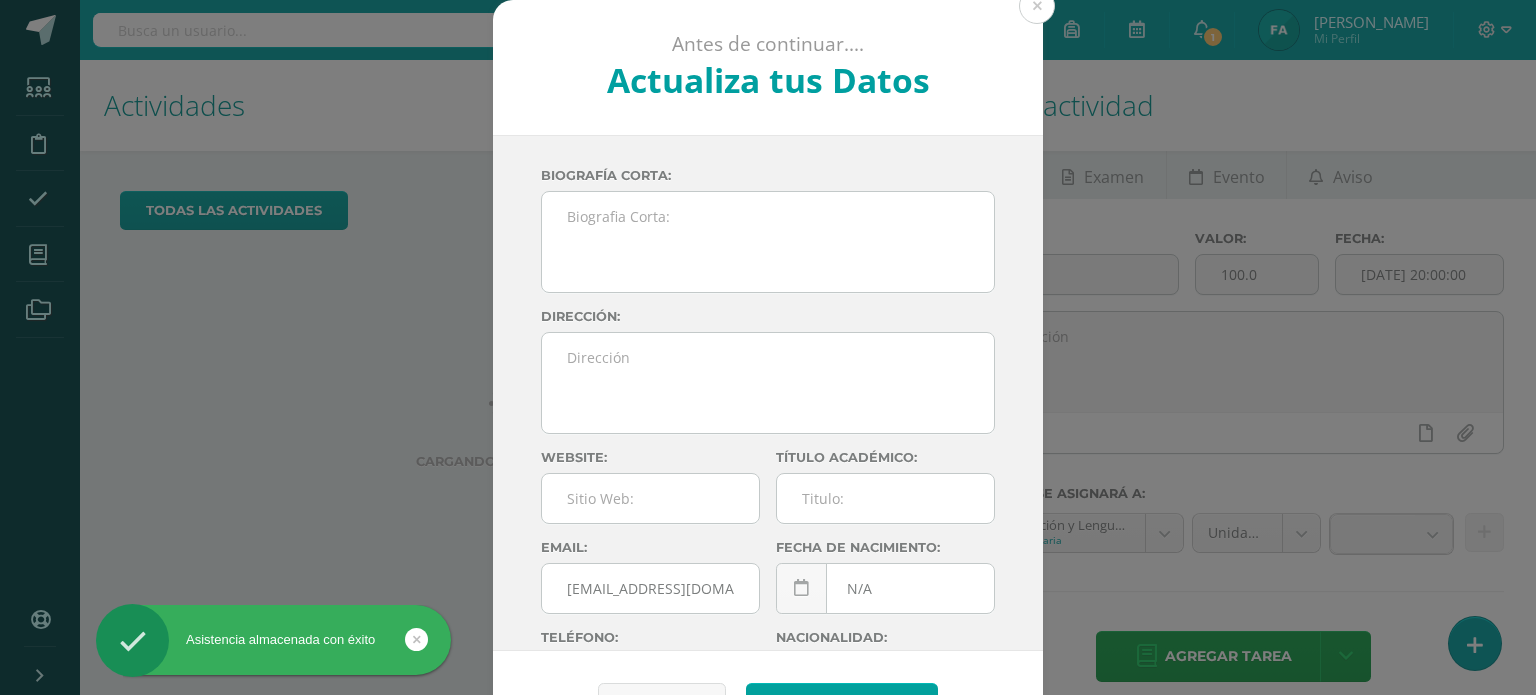 scroll, scrollTop: 0, scrollLeft: 0, axis: both 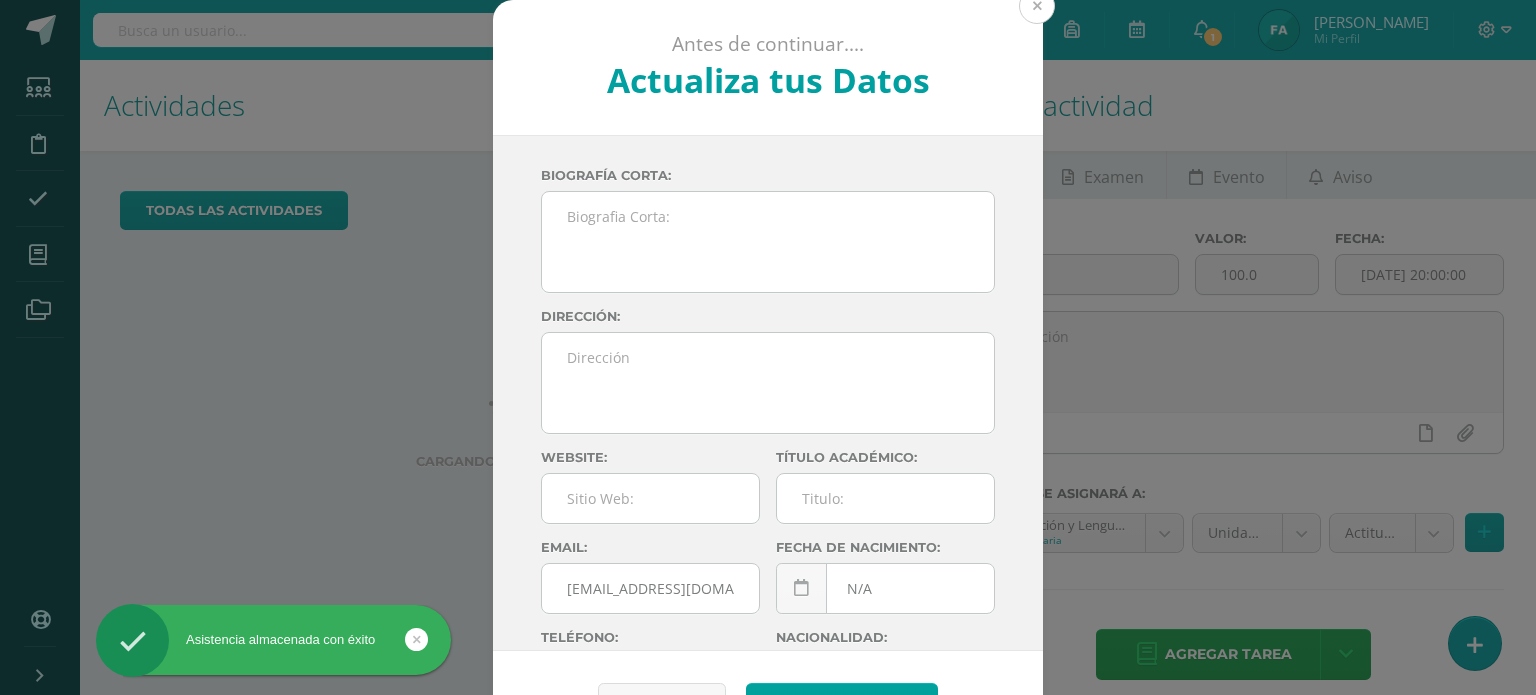 click at bounding box center [1037, 6] 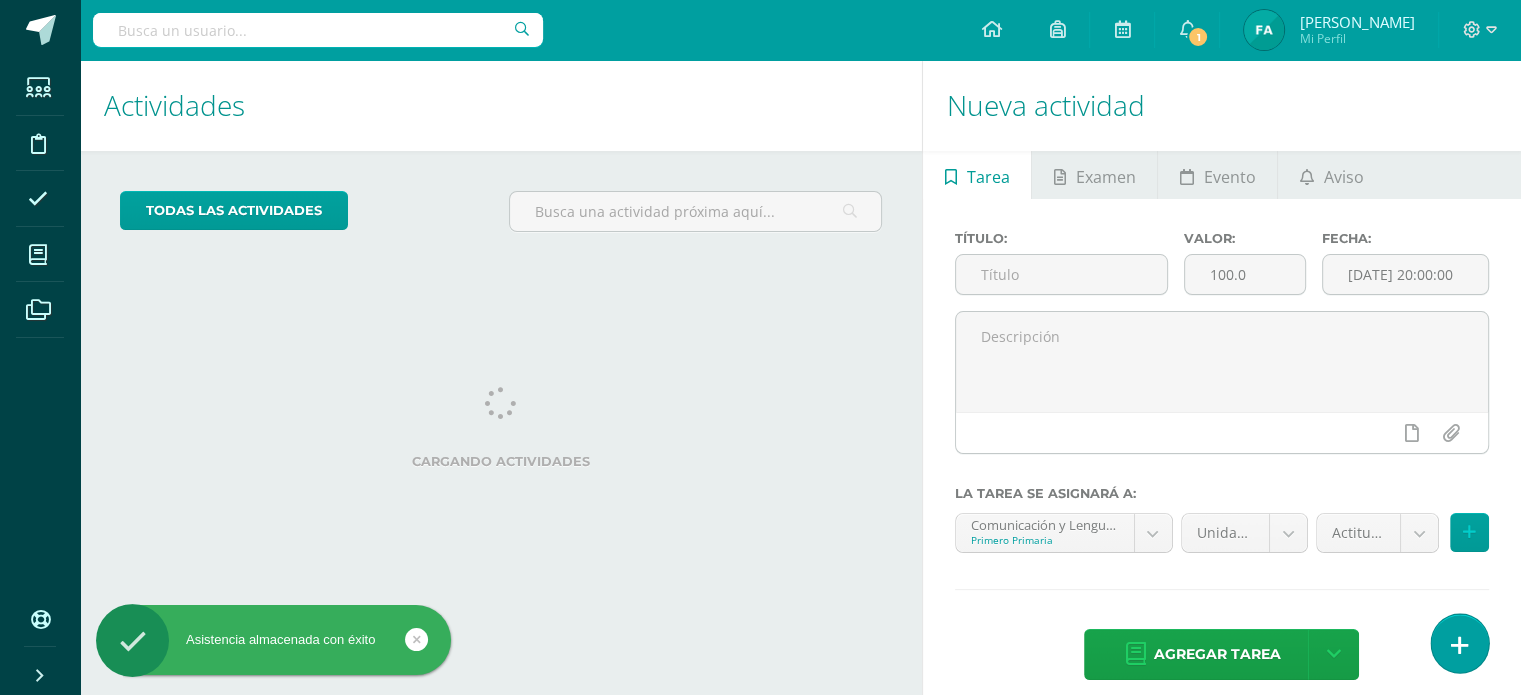 click at bounding box center [1459, 643] 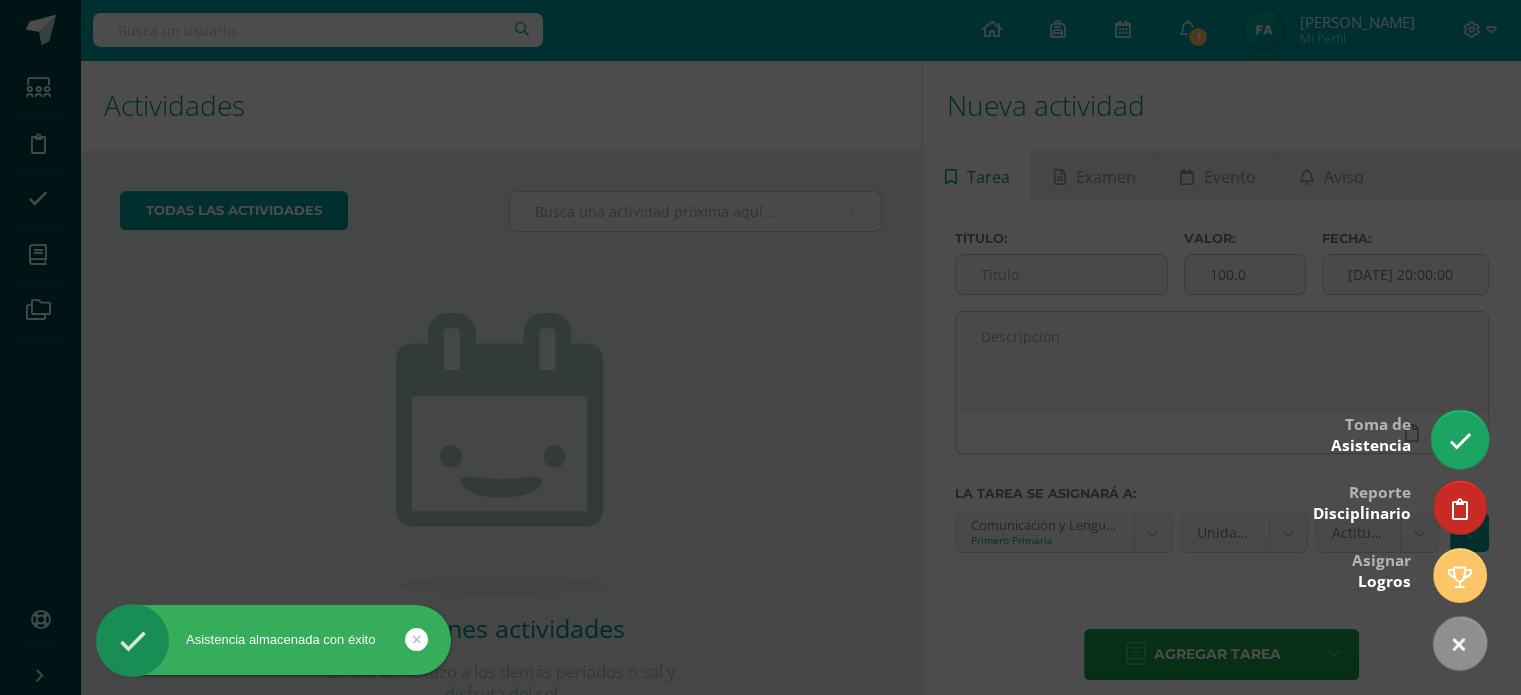 click at bounding box center (1459, 439) 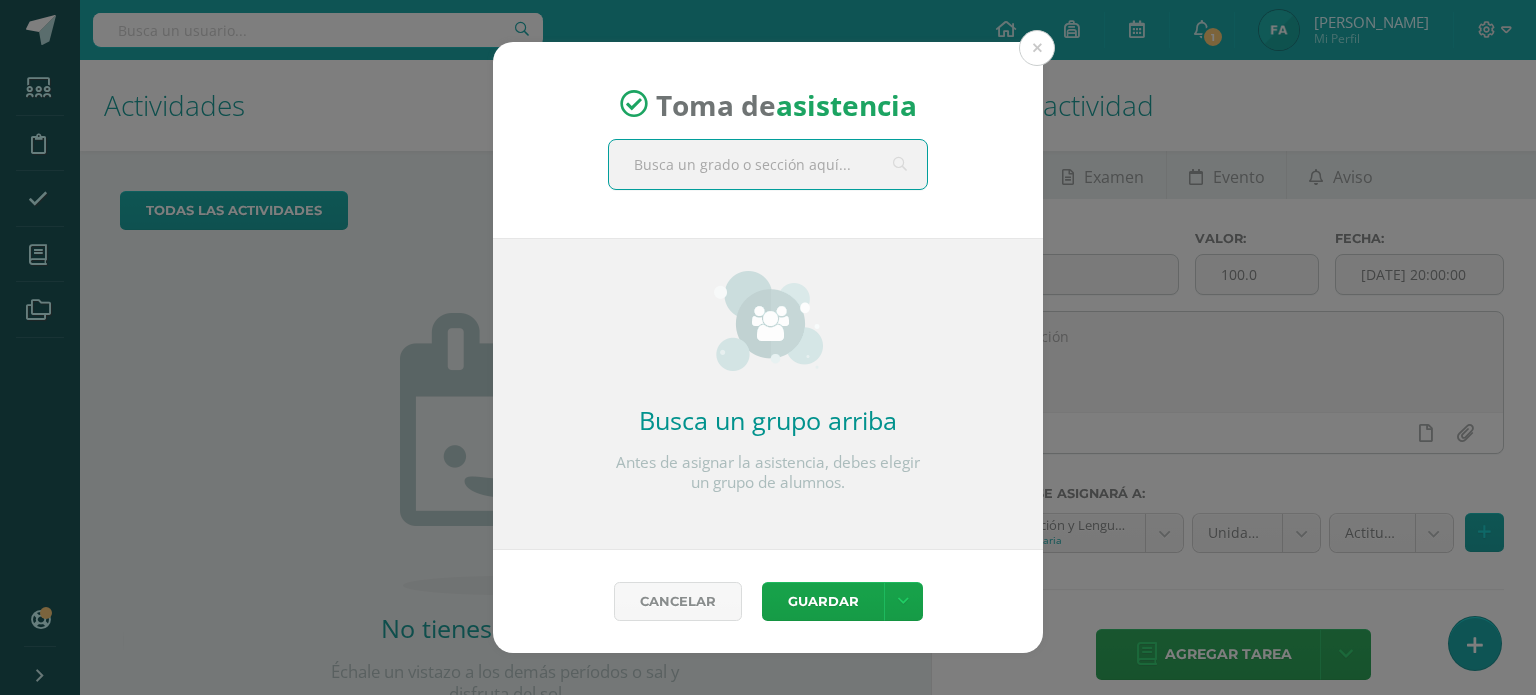 click at bounding box center [768, 164] 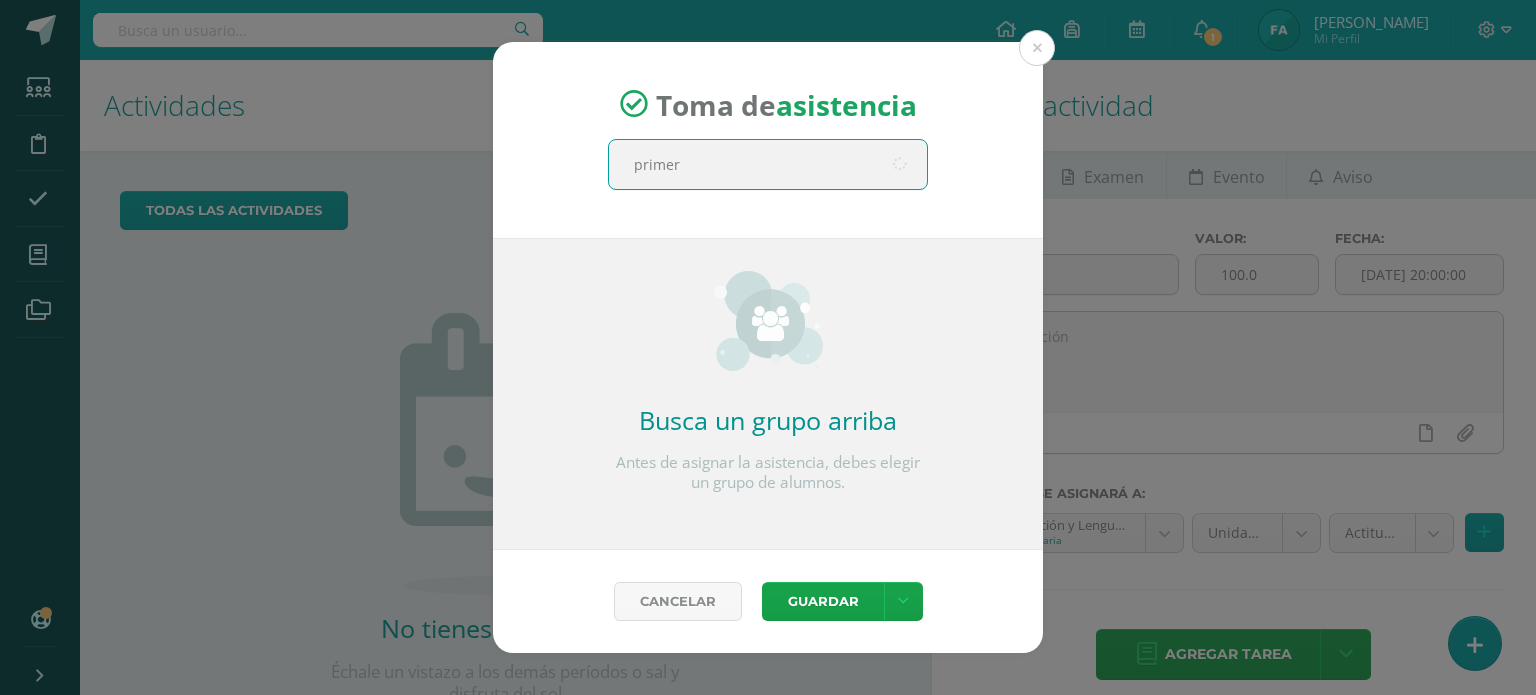 type on "primero" 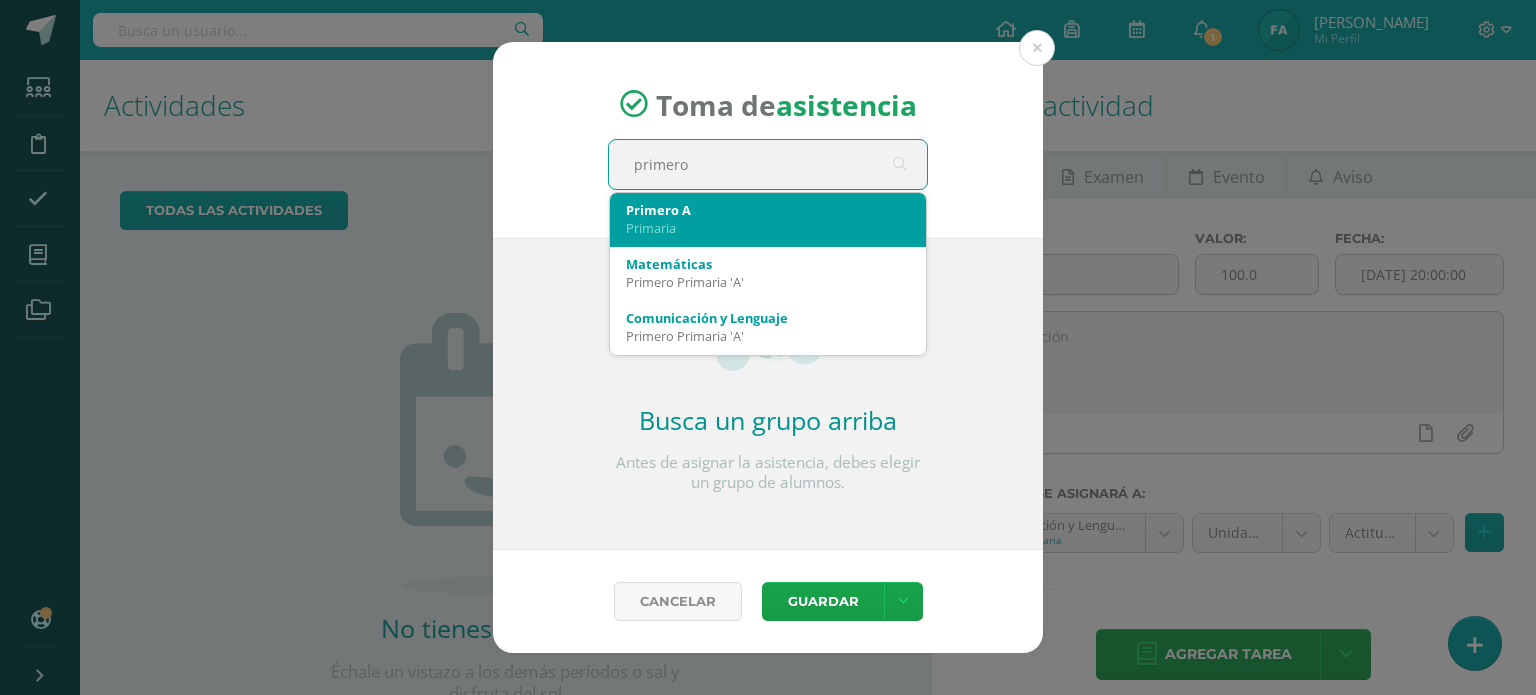 click on "Primaria" at bounding box center [768, 228] 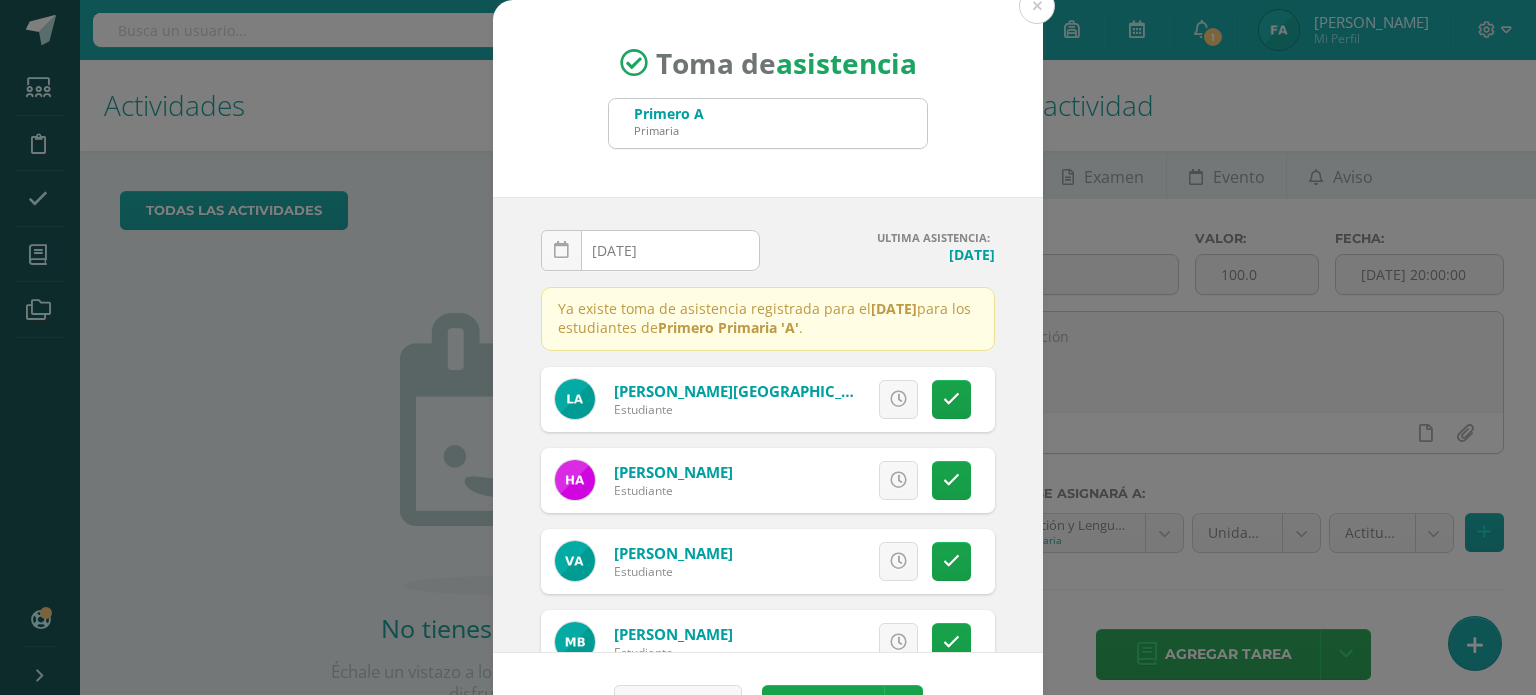 click on "[DATE]" at bounding box center (650, 250) 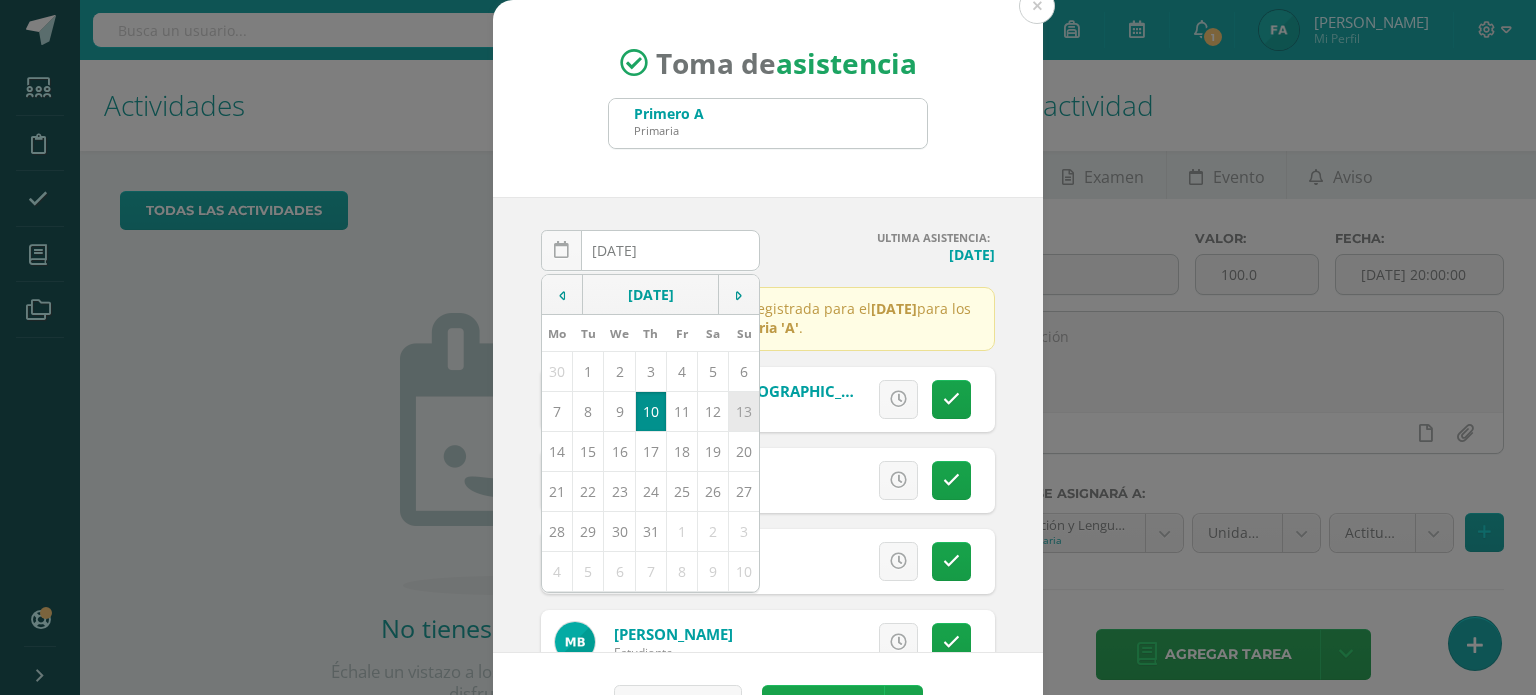 click on "13" at bounding box center (744, 411) 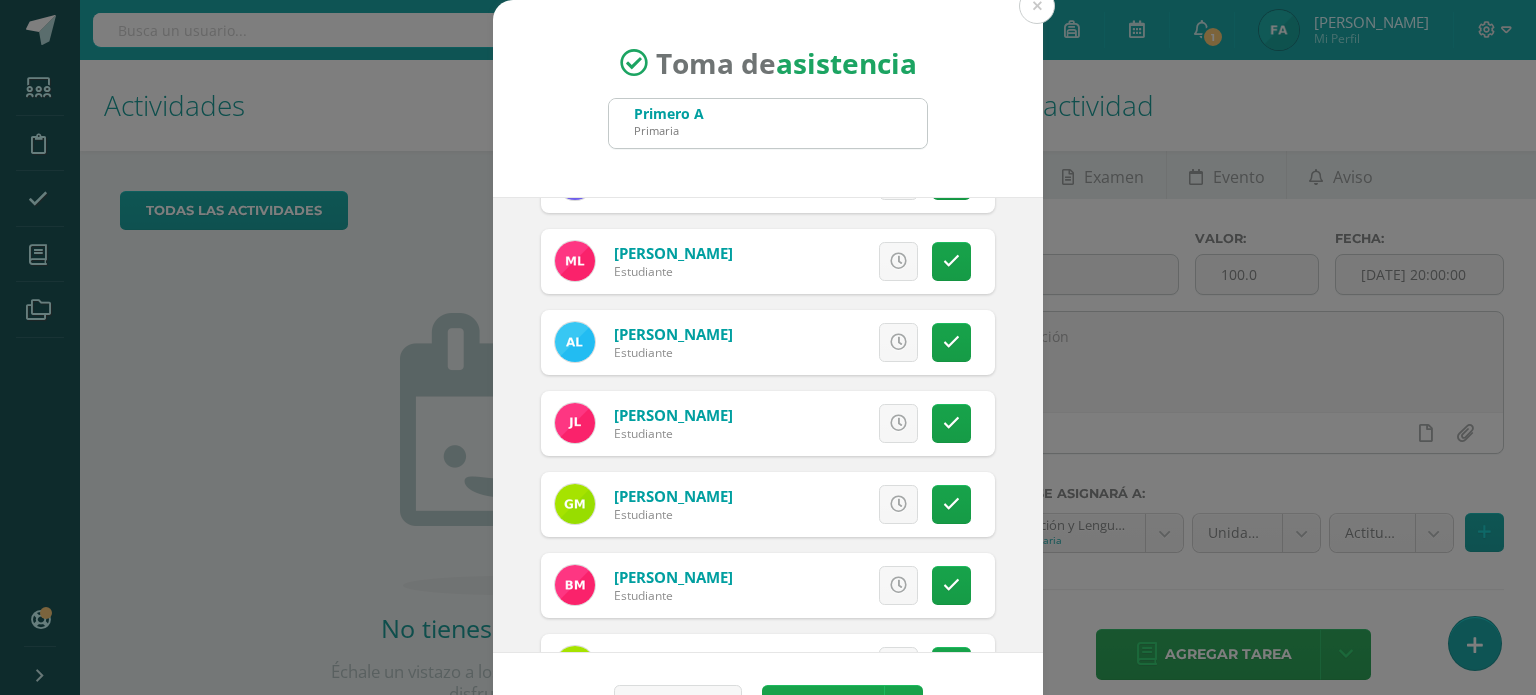 scroll, scrollTop: 1455, scrollLeft: 0, axis: vertical 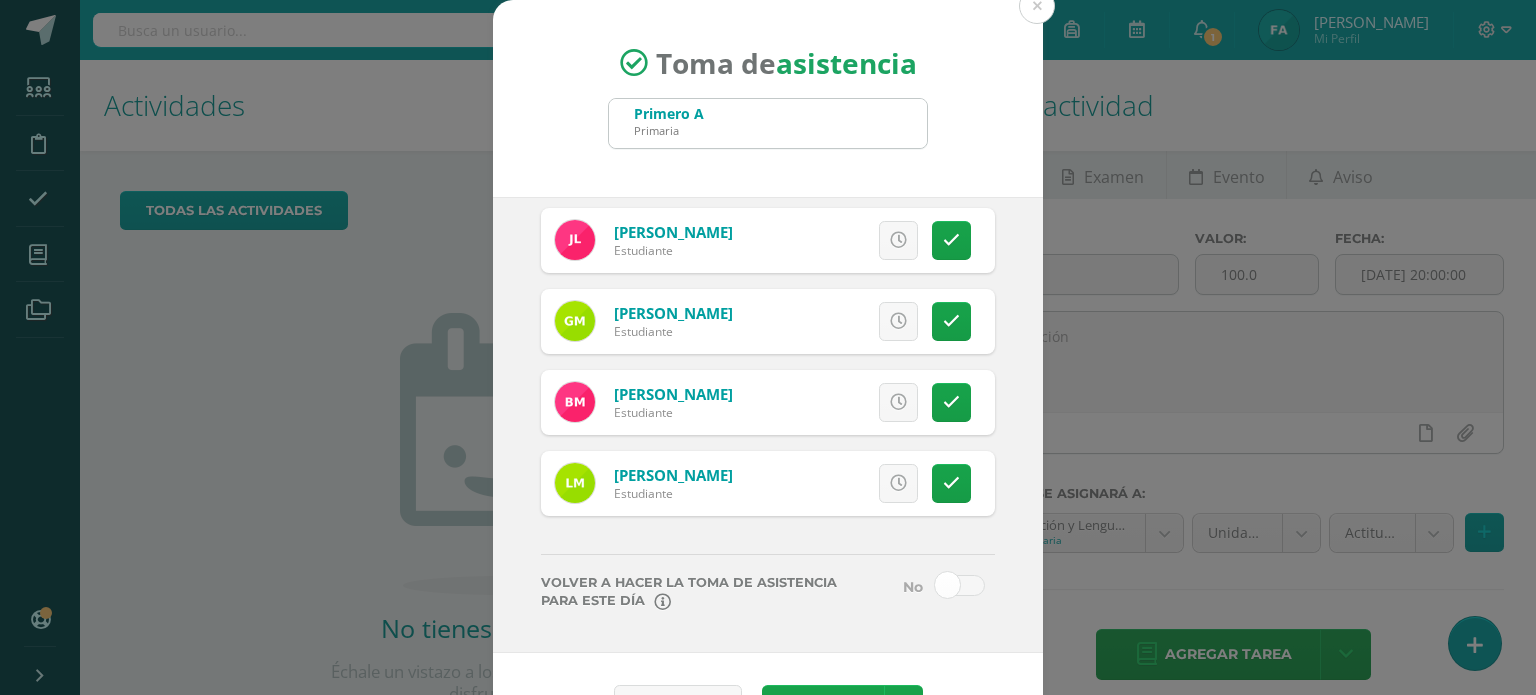 click at bounding box center [945, 598] 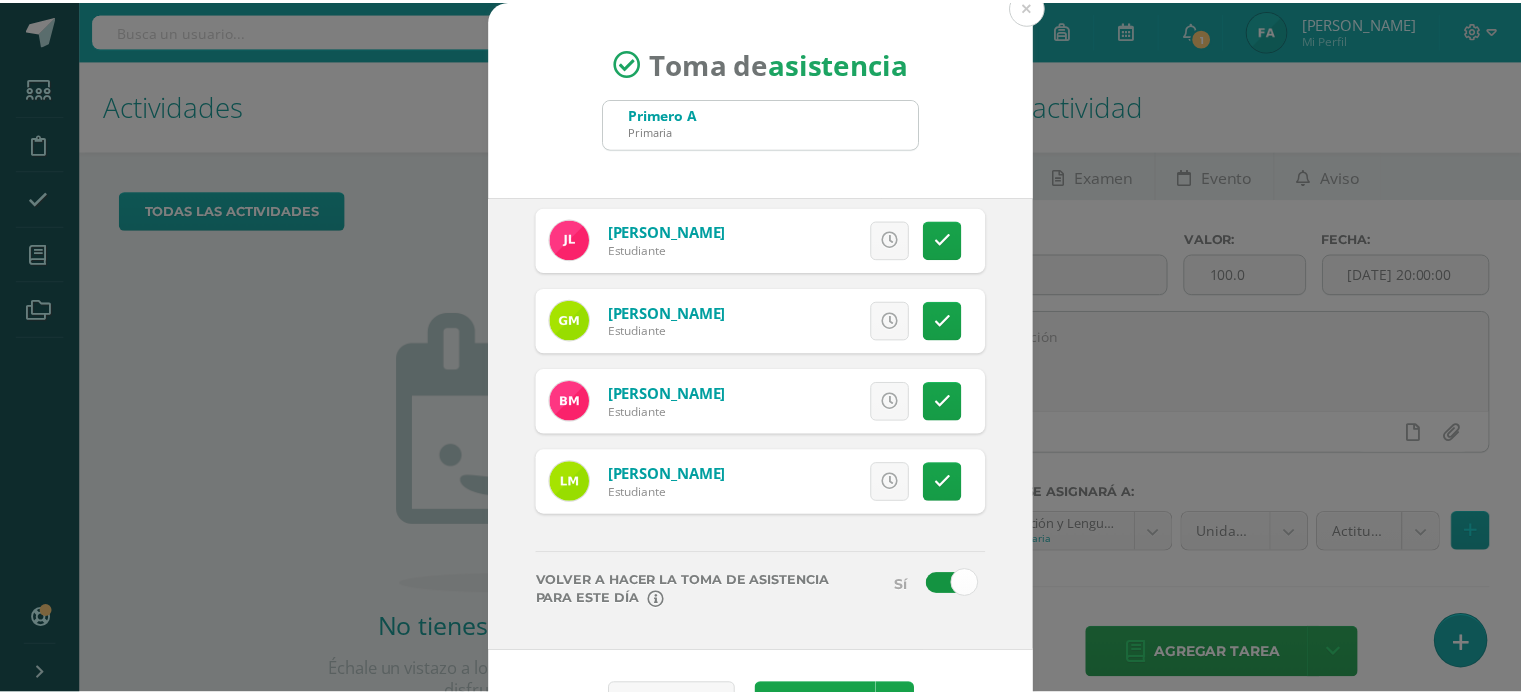 scroll, scrollTop: 59, scrollLeft: 0, axis: vertical 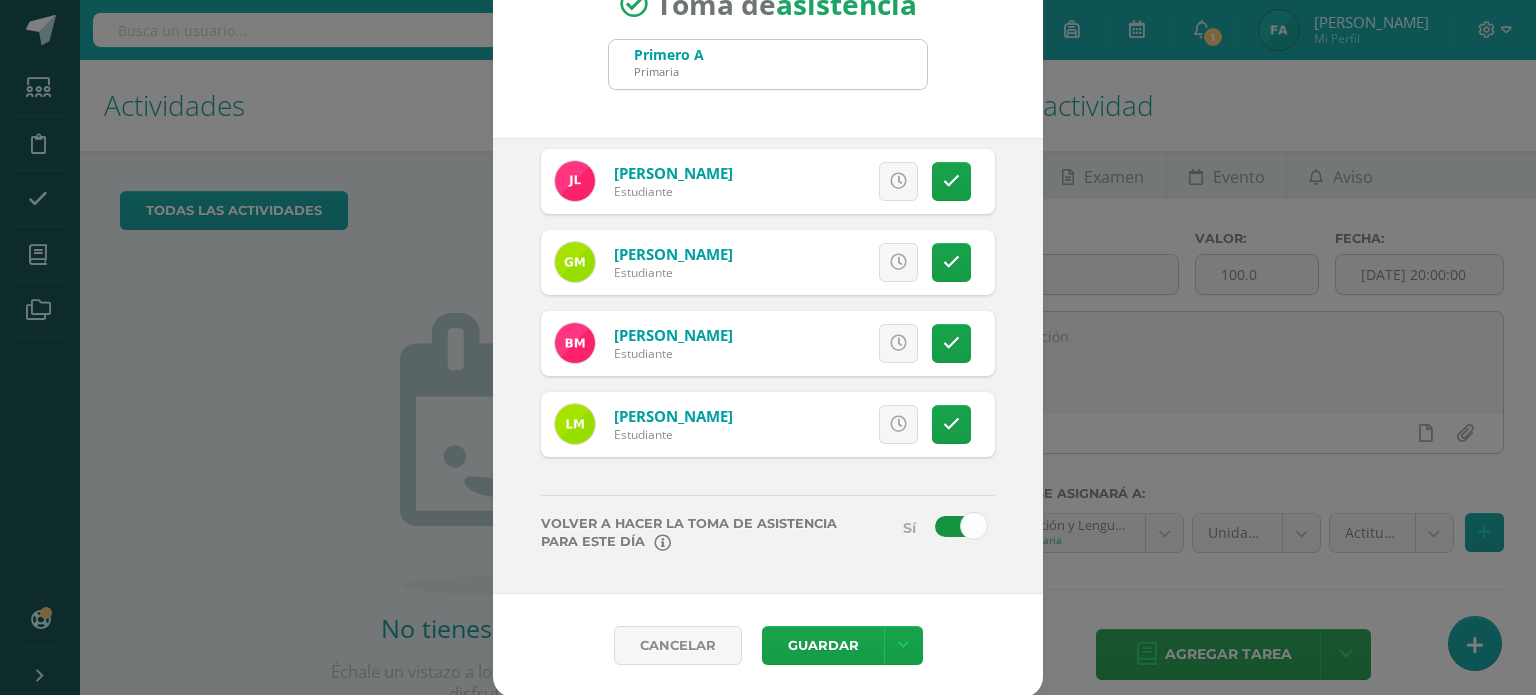 click on "Toma de  asistencia Primero A Primaria primero
2025-07-13
July, 2025 Mo Tu We Th Fr Sa Su 30 1 2 3 4 5 6 7 8 9 10 11 12 13 14 15 16 17 18 19 20 21 22 23 24 25 26 27 28 29 30 31 1 2 3 4 5 6 7 8 9 10 false Clear date
ULTIMA ASISTENCIA:
Domingo, 13 de julio
Ya existe toma de asistencia registrada para el  Domingo, 13 de julio  para los estudiantes de  Primero Primaria 'A' .
Armira, Leyla
Estudiante
Excusa" at bounding box center (768, 319) 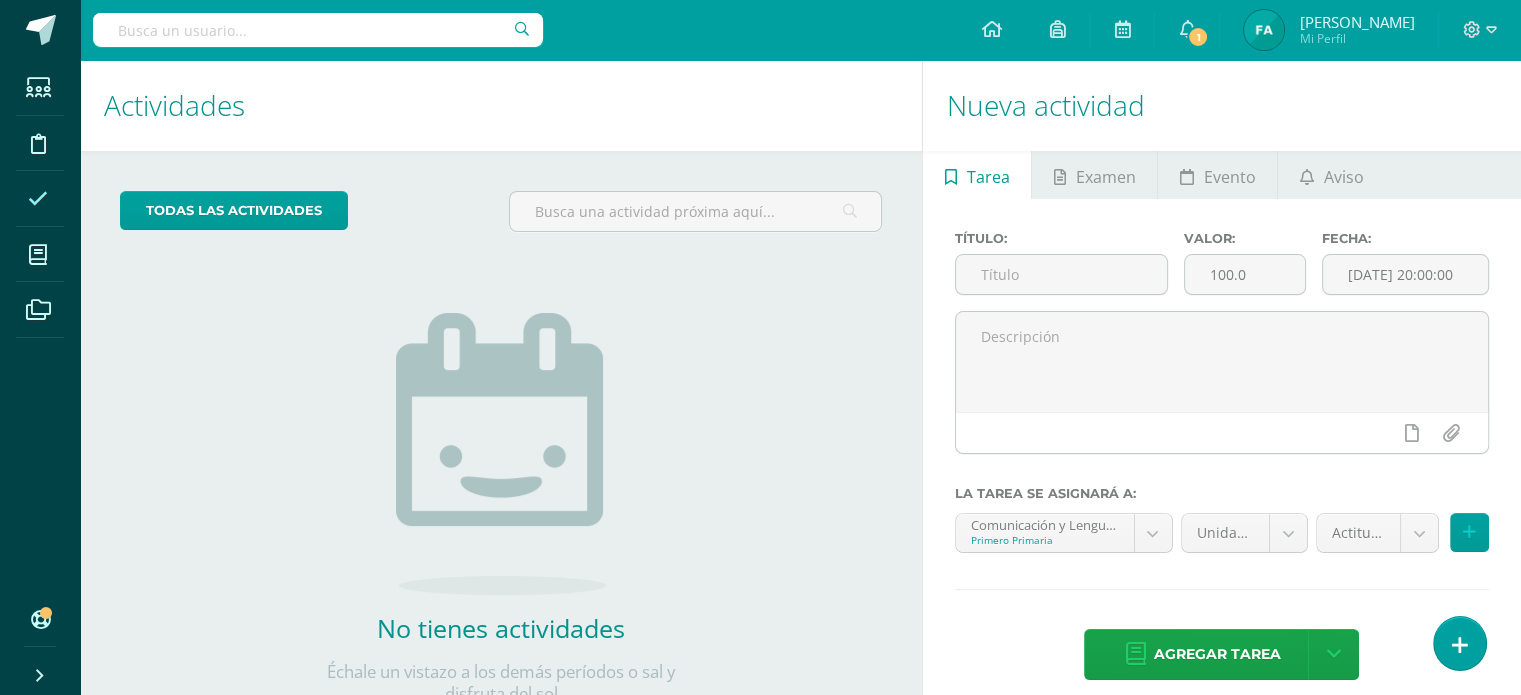 click at bounding box center (38, 199) 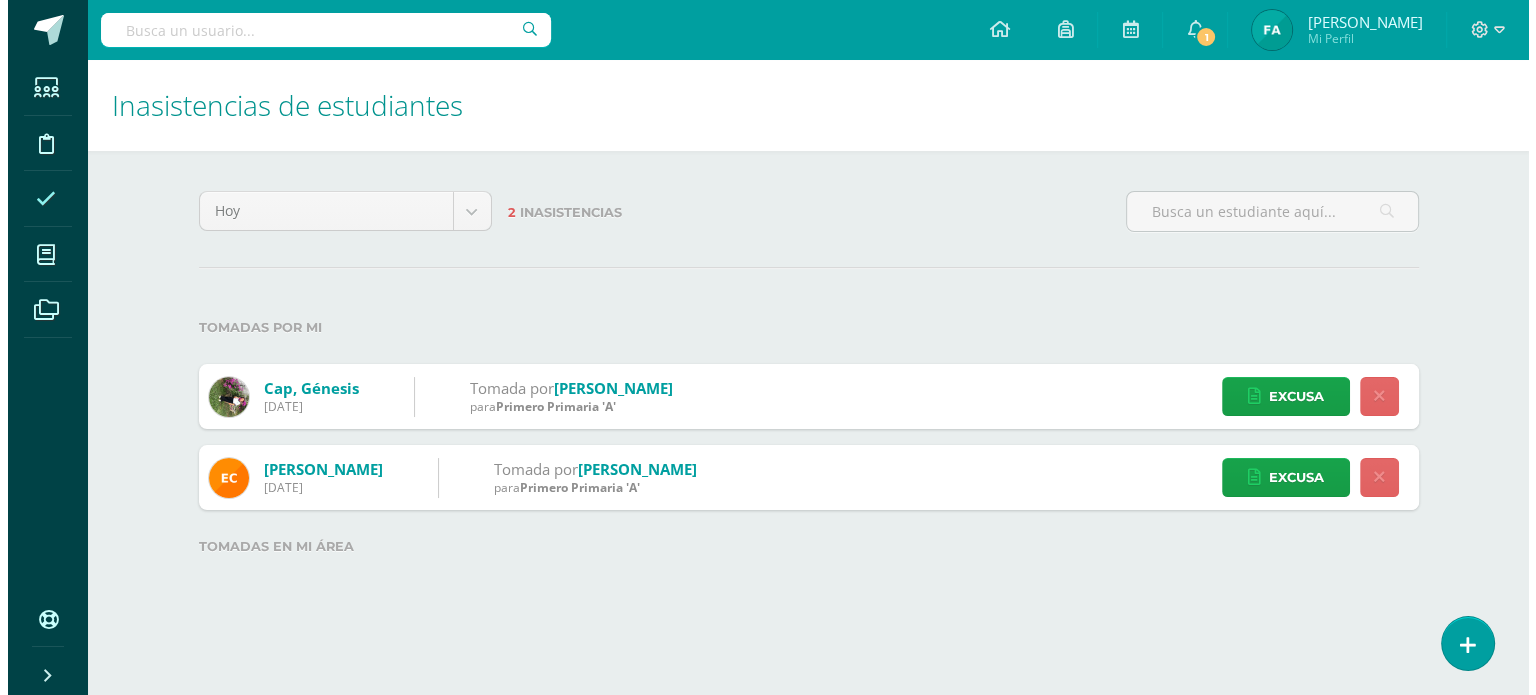 scroll, scrollTop: 0, scrollLeft: 0, axis: both 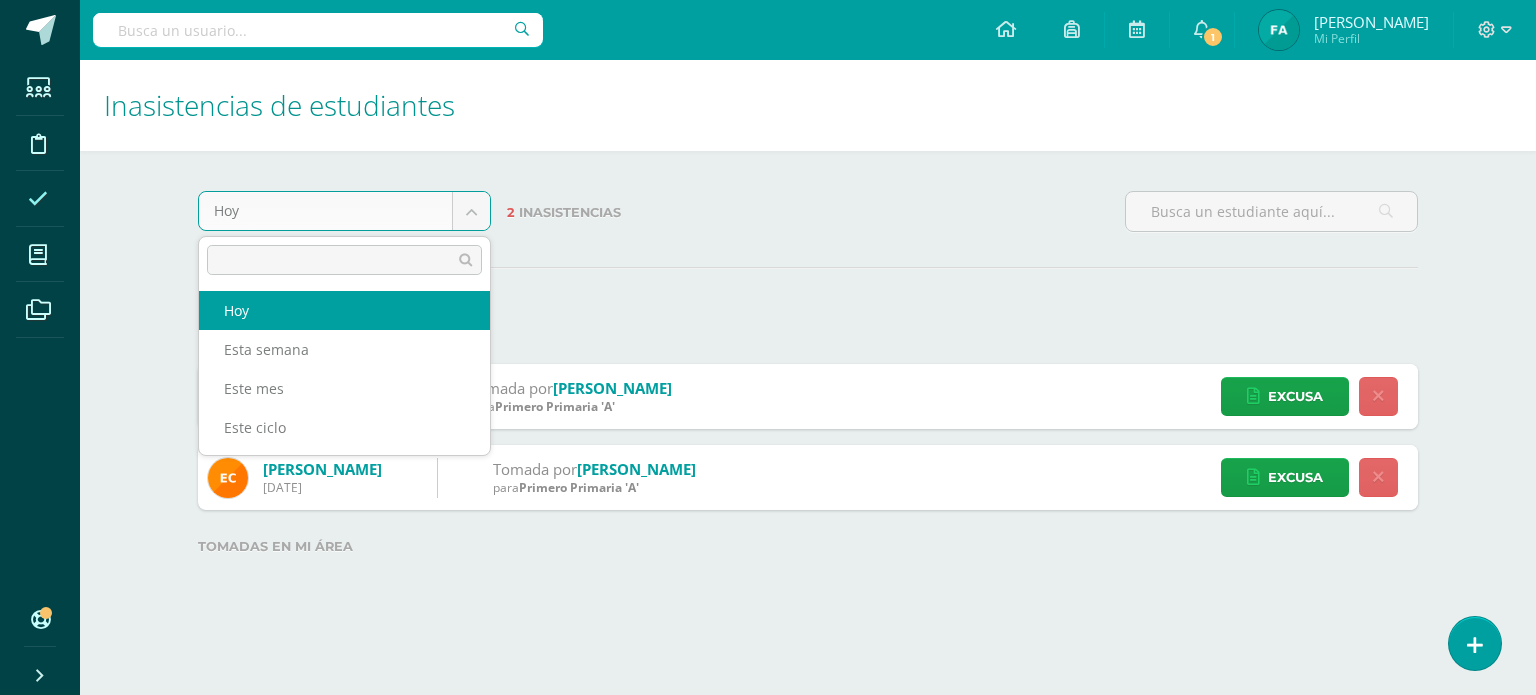 click on "Estudiantes Disciplina Asistencia Mis cursos Archivos Soporte
Ayuda
Reportar un problema
Centro de ayuda
Últimas actualizaciones
10+ Cerrar panel
Comunicación y Lenguaje
Primero
Primaria
"A"
Actividades Estudiantes Planificación Dosificación
Formación Ciudadana
Primero
Primaria
"A"
Actividades Estudiantes Planificación Dosificación
Matemáticas
Primero
Primaria
"A"
Actividades Estudiantes Planificación 1 1 2" at bounding box center [768, 311] 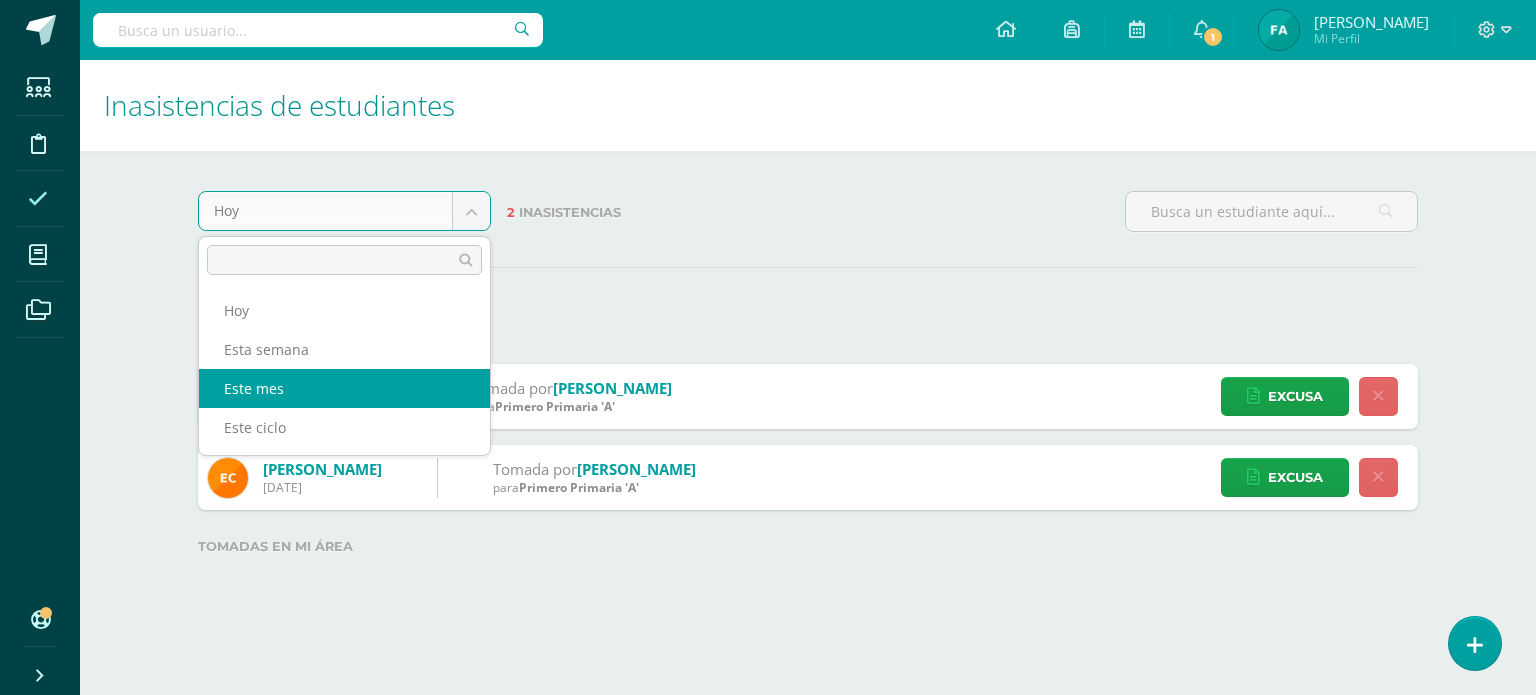 select on "month" 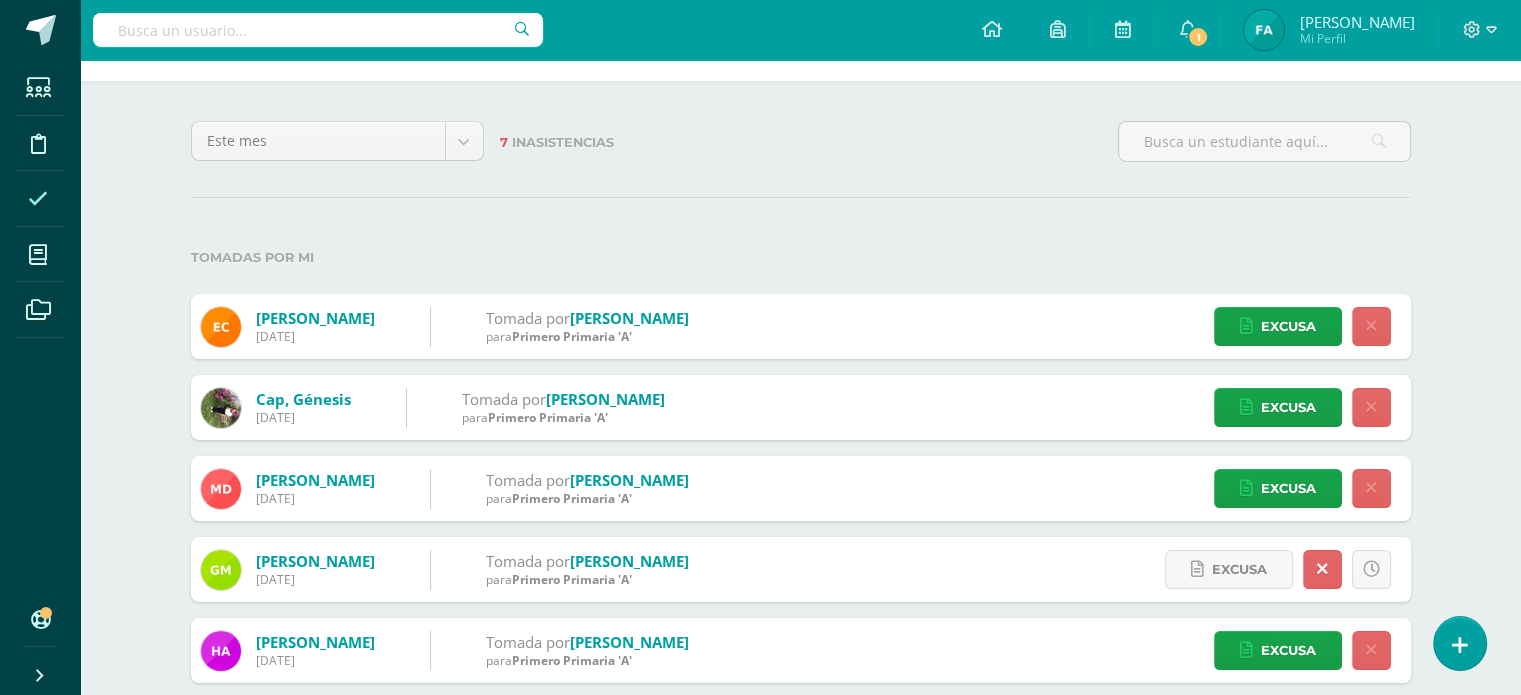scroll, scrollTop: 71, scrollLeft: 0, axis: vertical 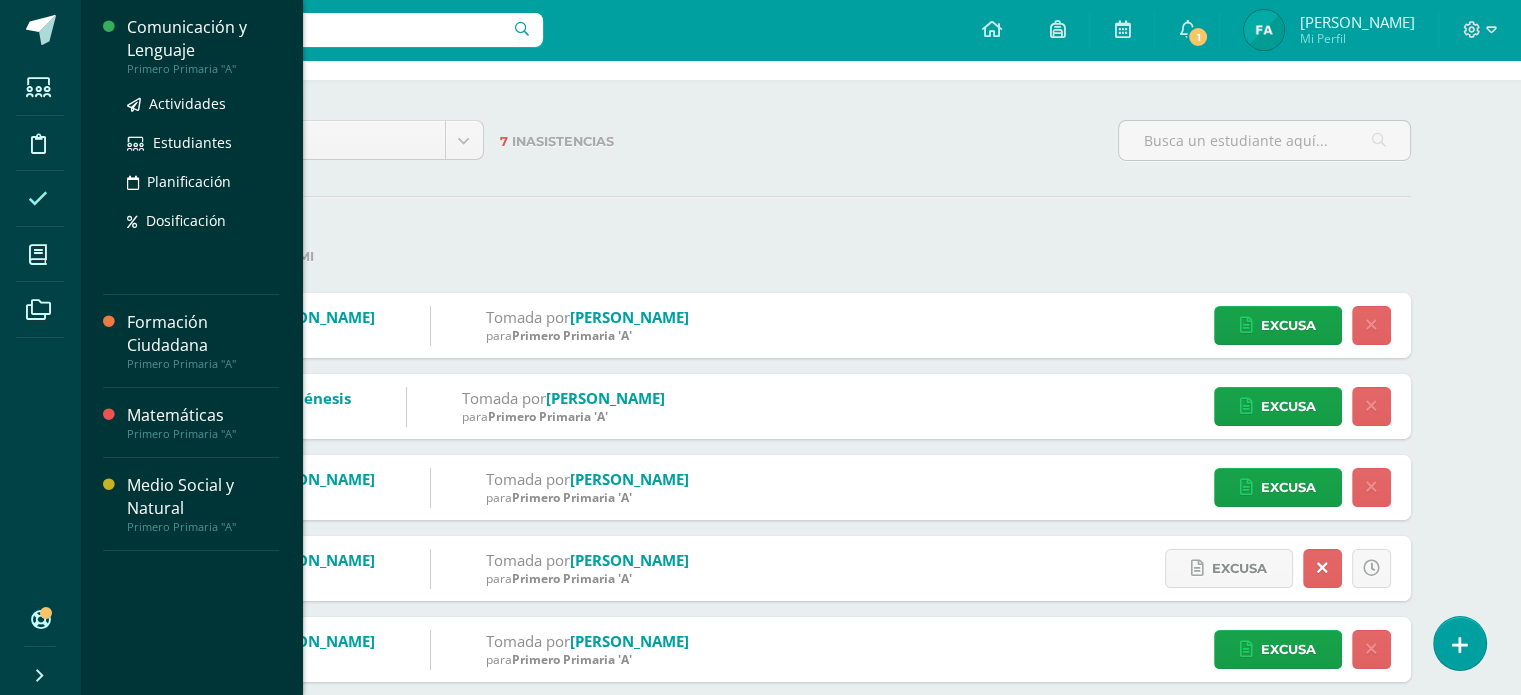 click on "Comunicación y Lenguaje" at bounding box center (203, 39) 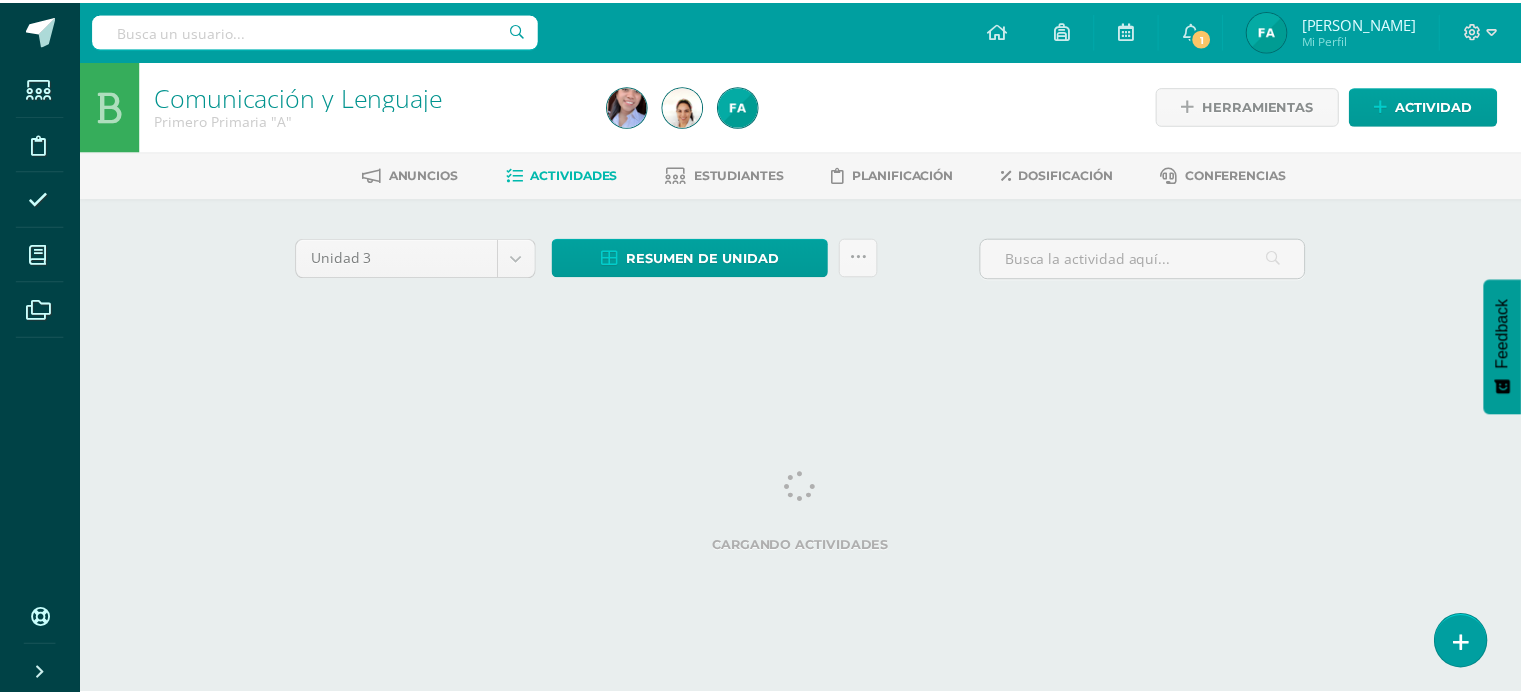scroll, scrollTop: 0, scrollLeft: 0, axis: both 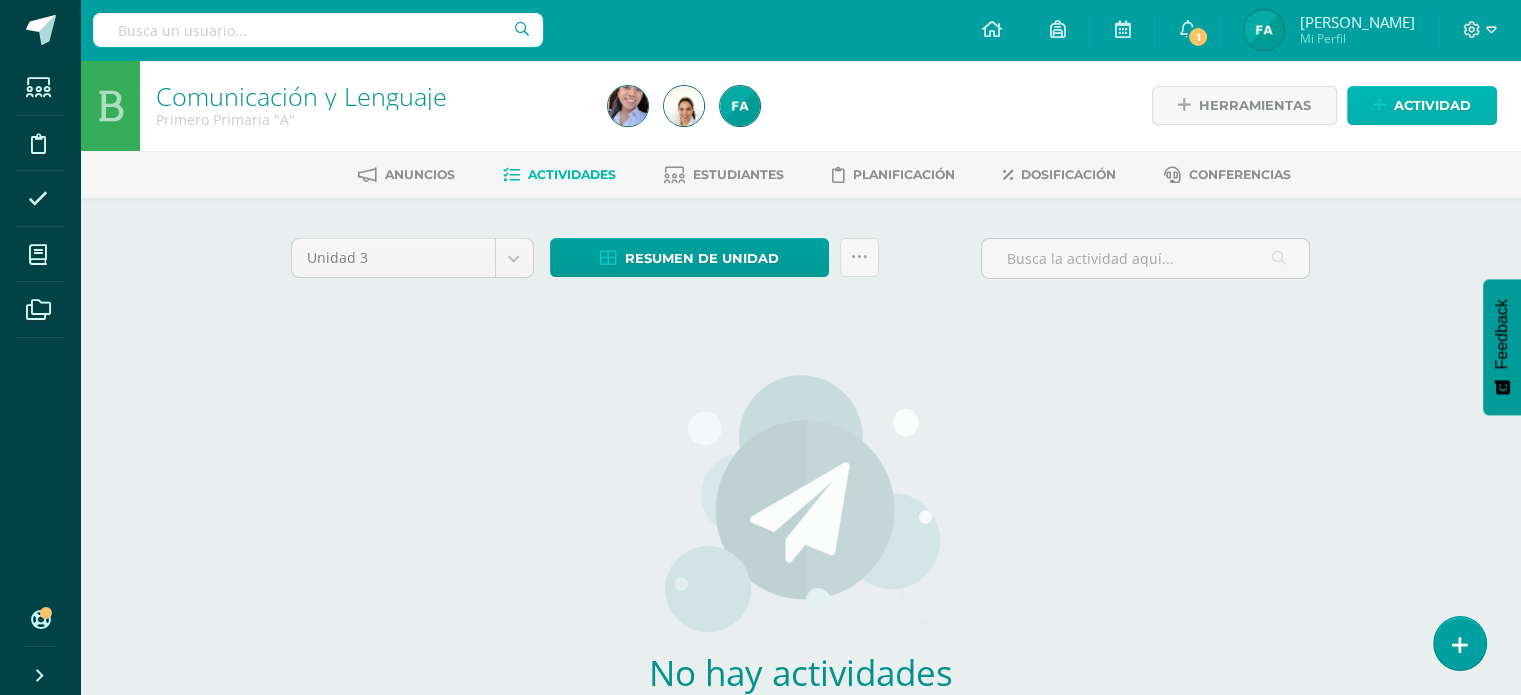 click at bounding box center [1379, 105] 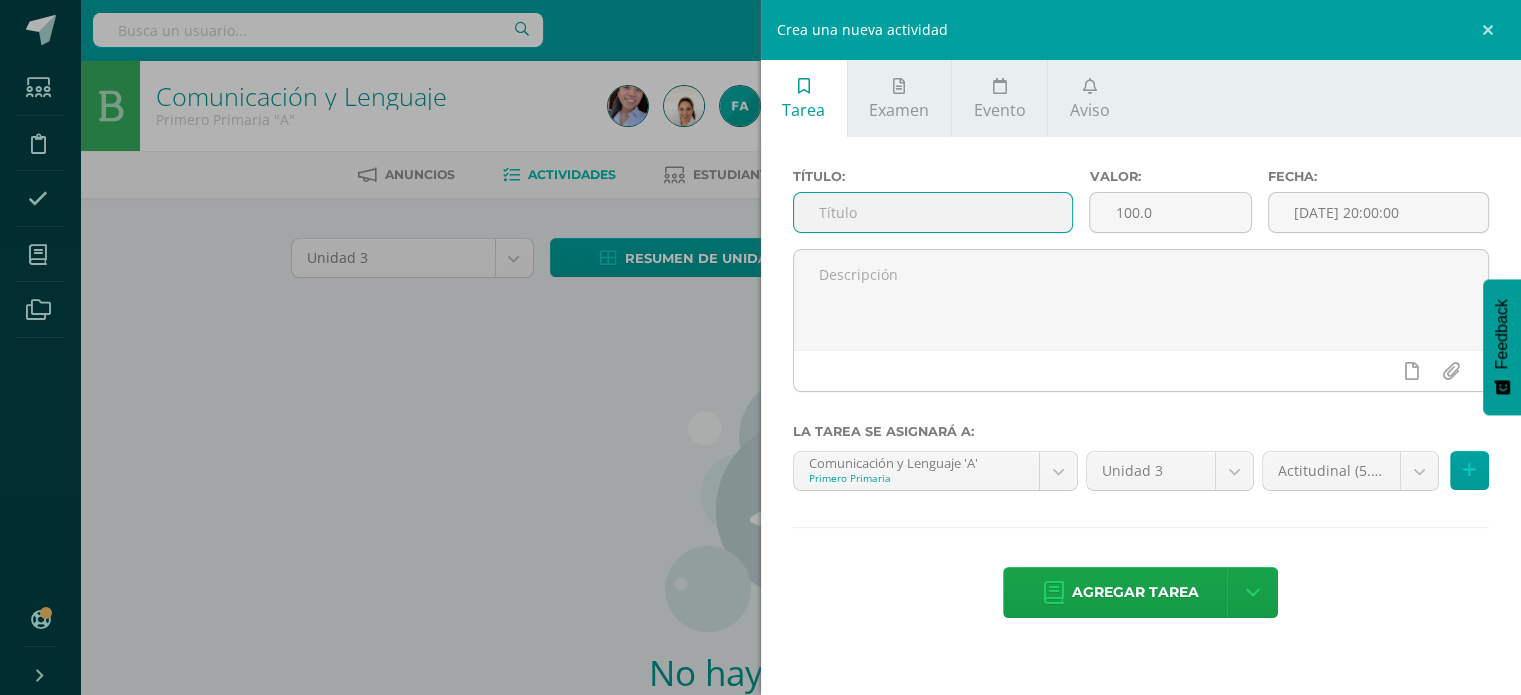 click at bounding box center [933, 212] 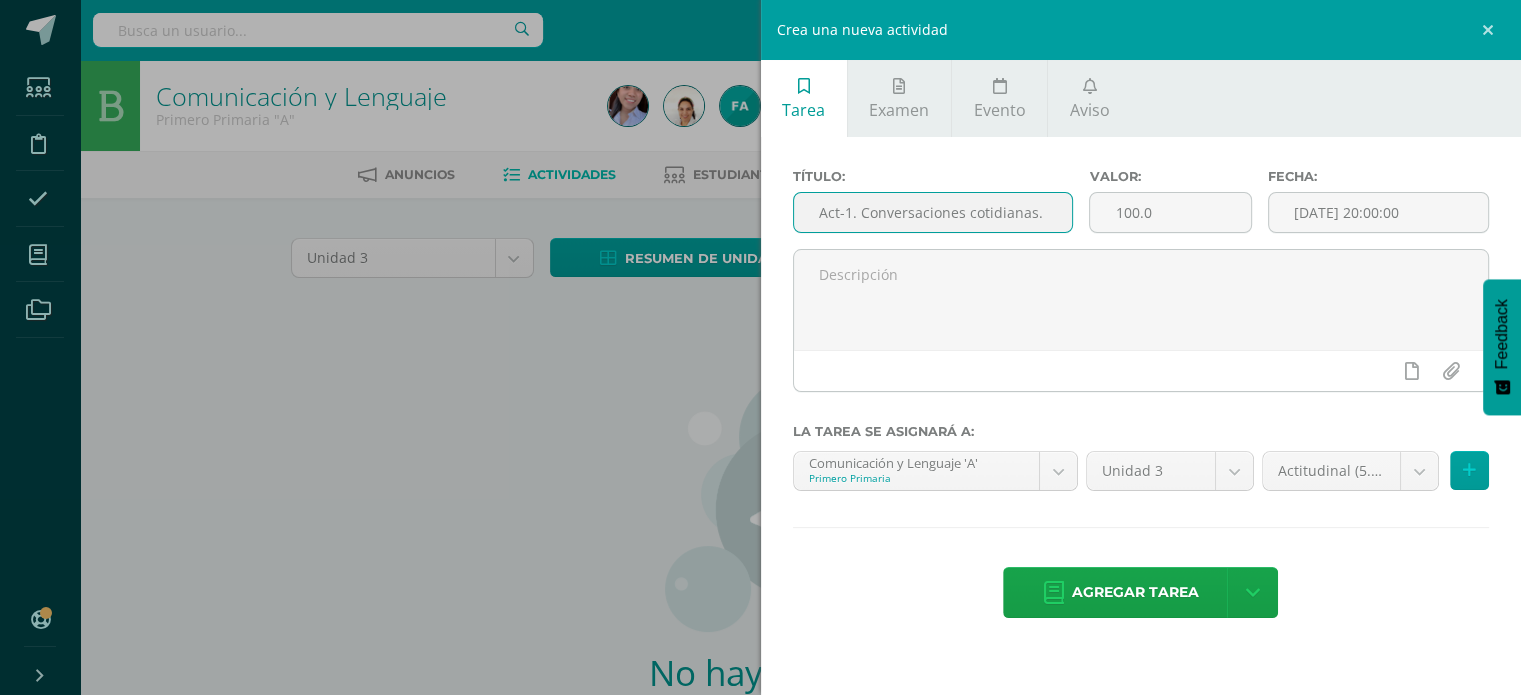 click on "Act-1. Conversaciones cotidianas." at bounding box center [933, 212] 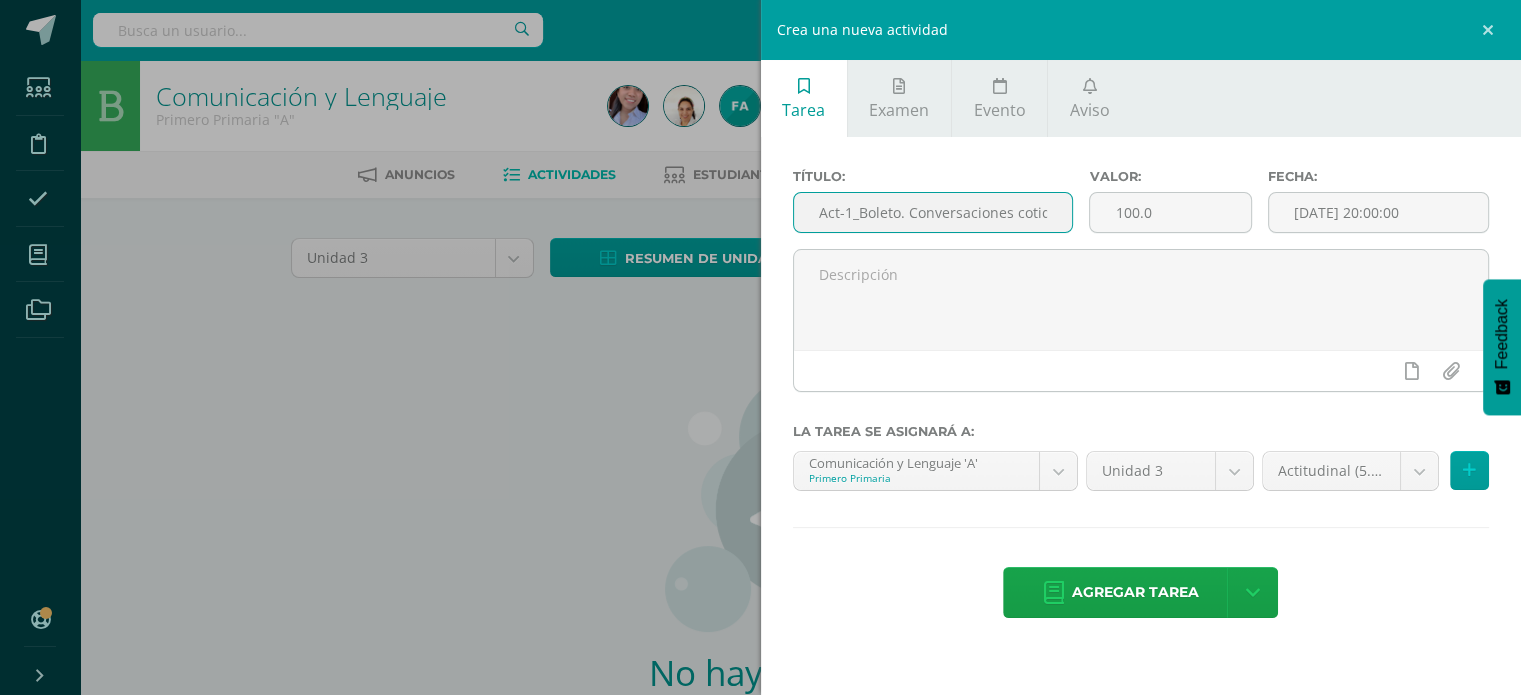 click on "Act-1_Boleto. Conversaciones cotidianas." at bounding box center [933, 212] 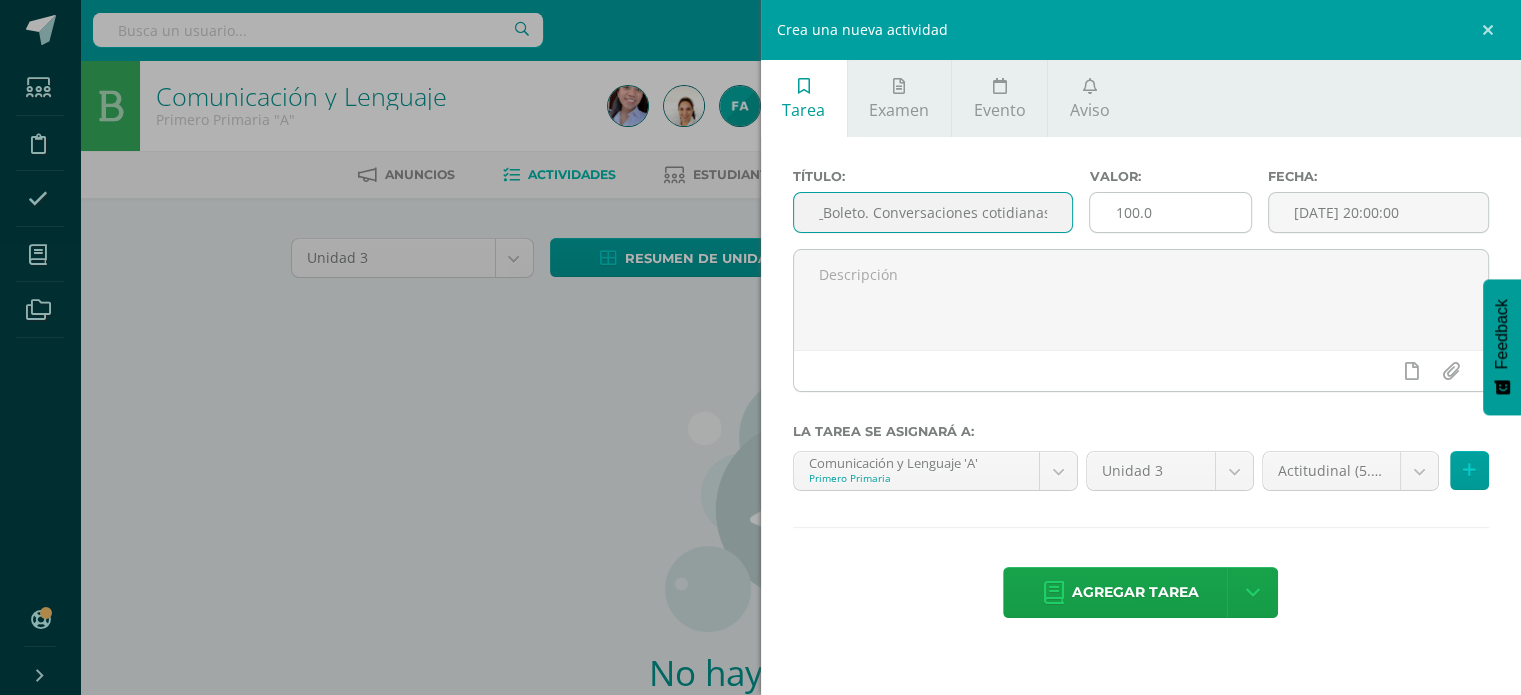 type on "Act-1_Boleto. Conversaciones cotidianas." 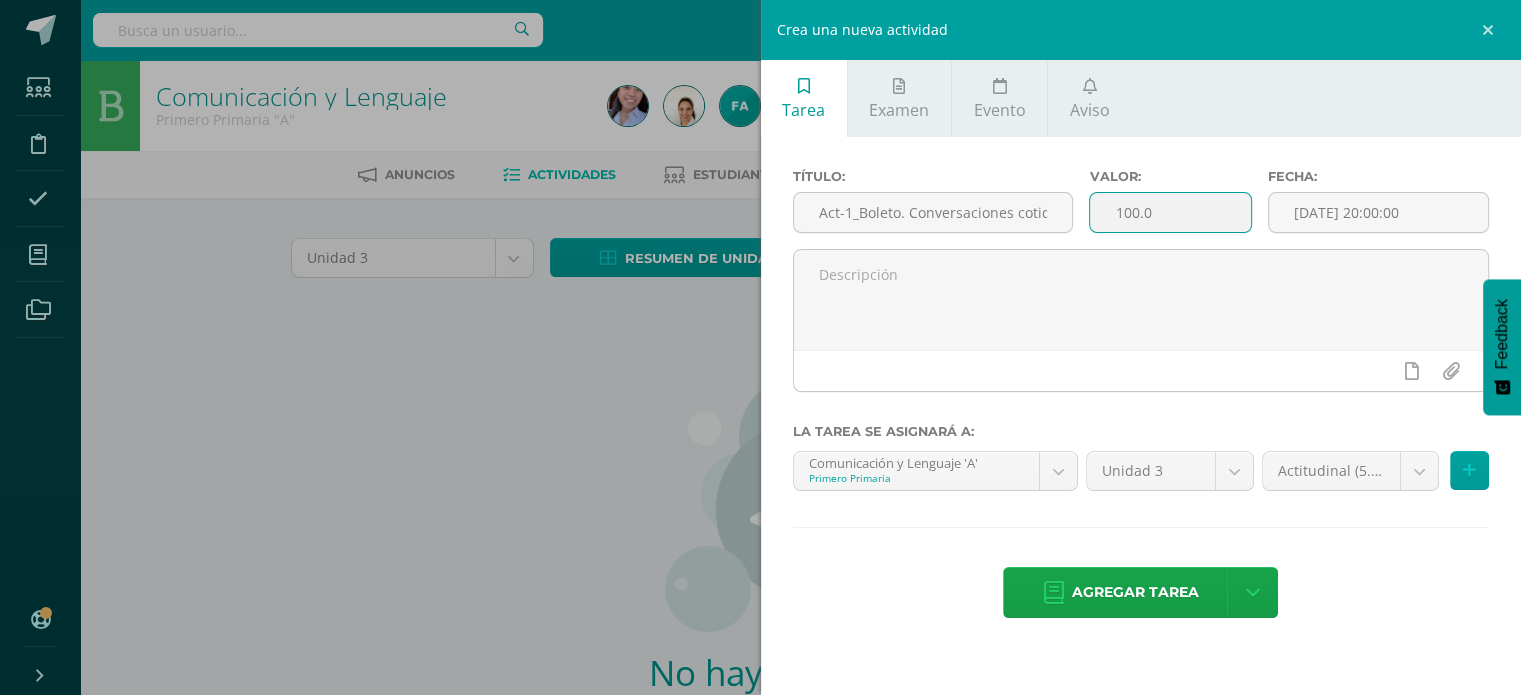 click on "100.0" at bounding box center [1170, 212] 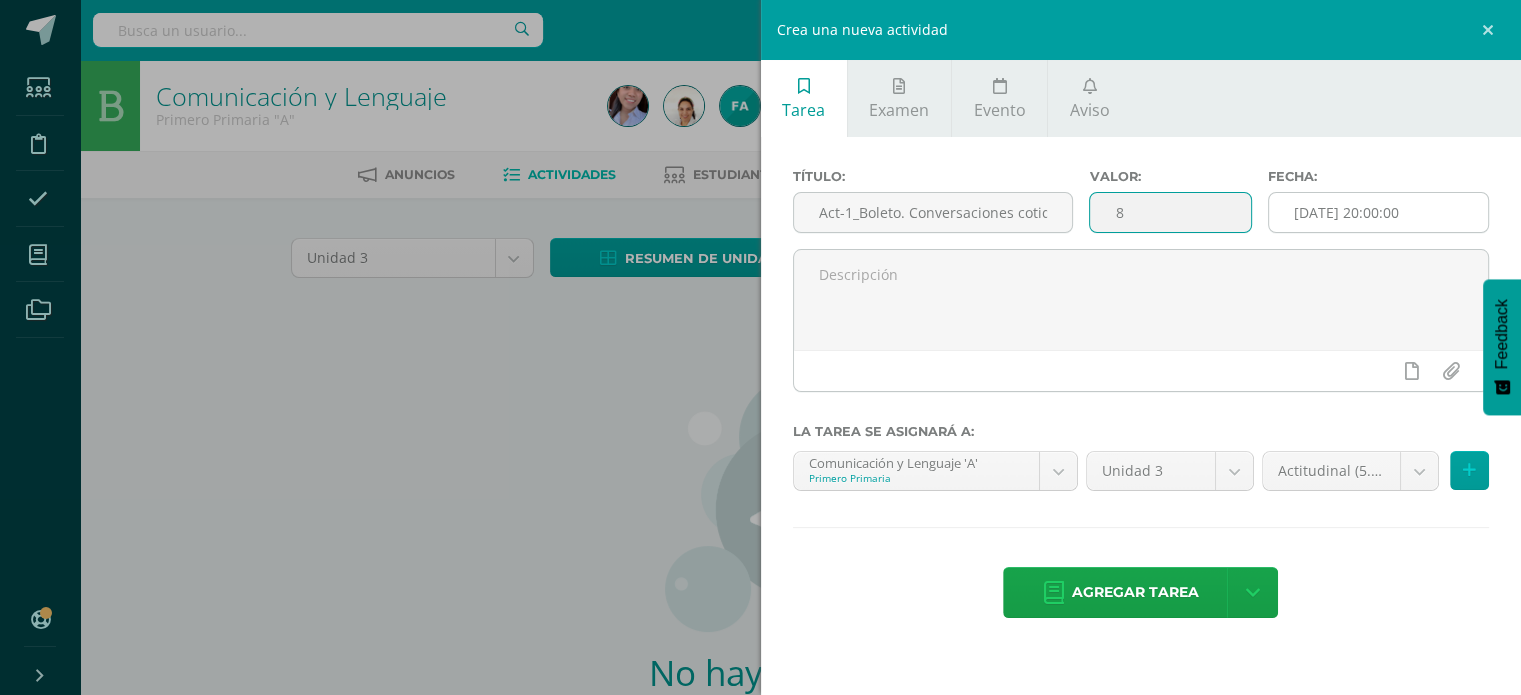 type on "8" 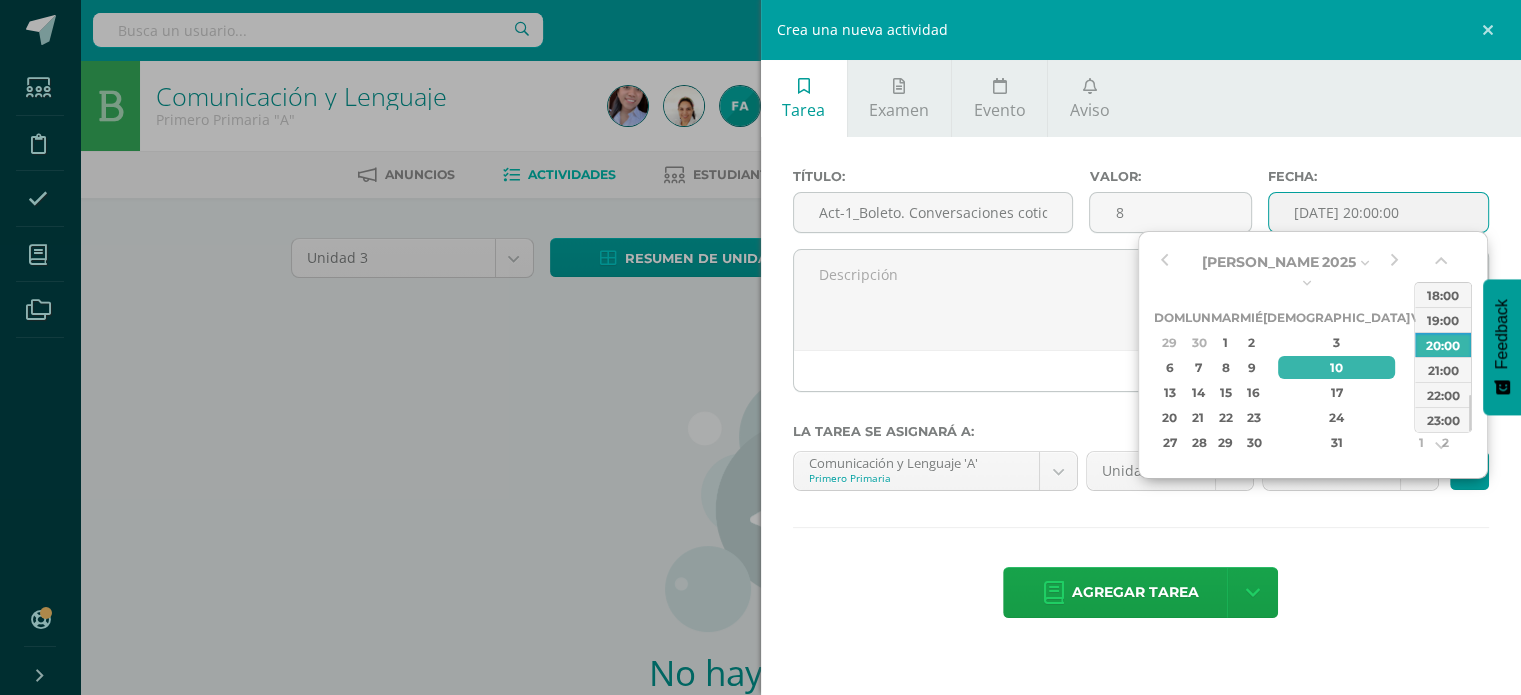 click on "Julio Enero Febrero Marzo Abril Mayo Junio Julio Agosto Septiembre Octubre Noviembre Diciembre 2025 2025 2026 2027 2028 2029 Dom Lun Mar Mié Jue Vie Sáb 29 30 1 2 3 4 5 6 7 8 9 10 11 12 13 14 15 16 17 18 19 20 21 22 23 24 25 26 27 28 29 30 31 1 2 Save Selected" at bounding box center [1279, 351] 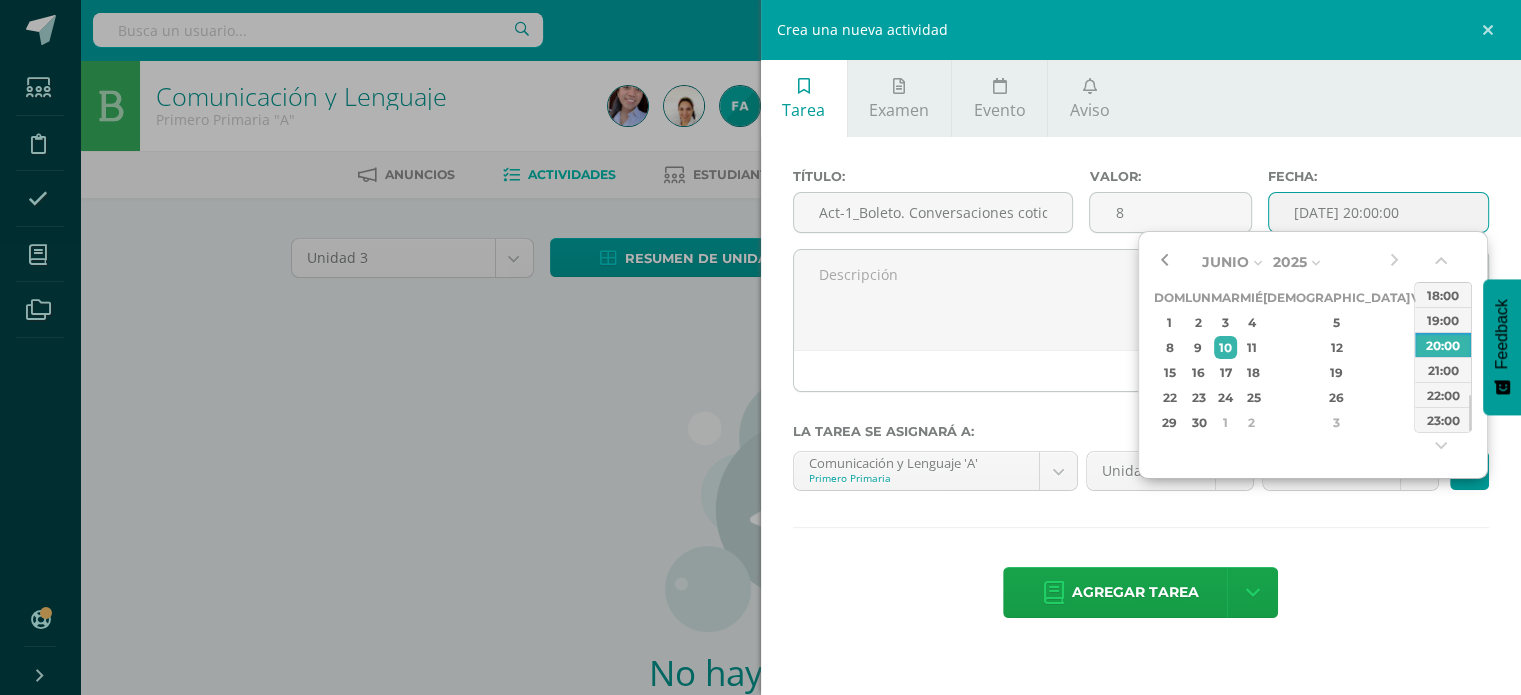 click at bounding box center [1164, 262] 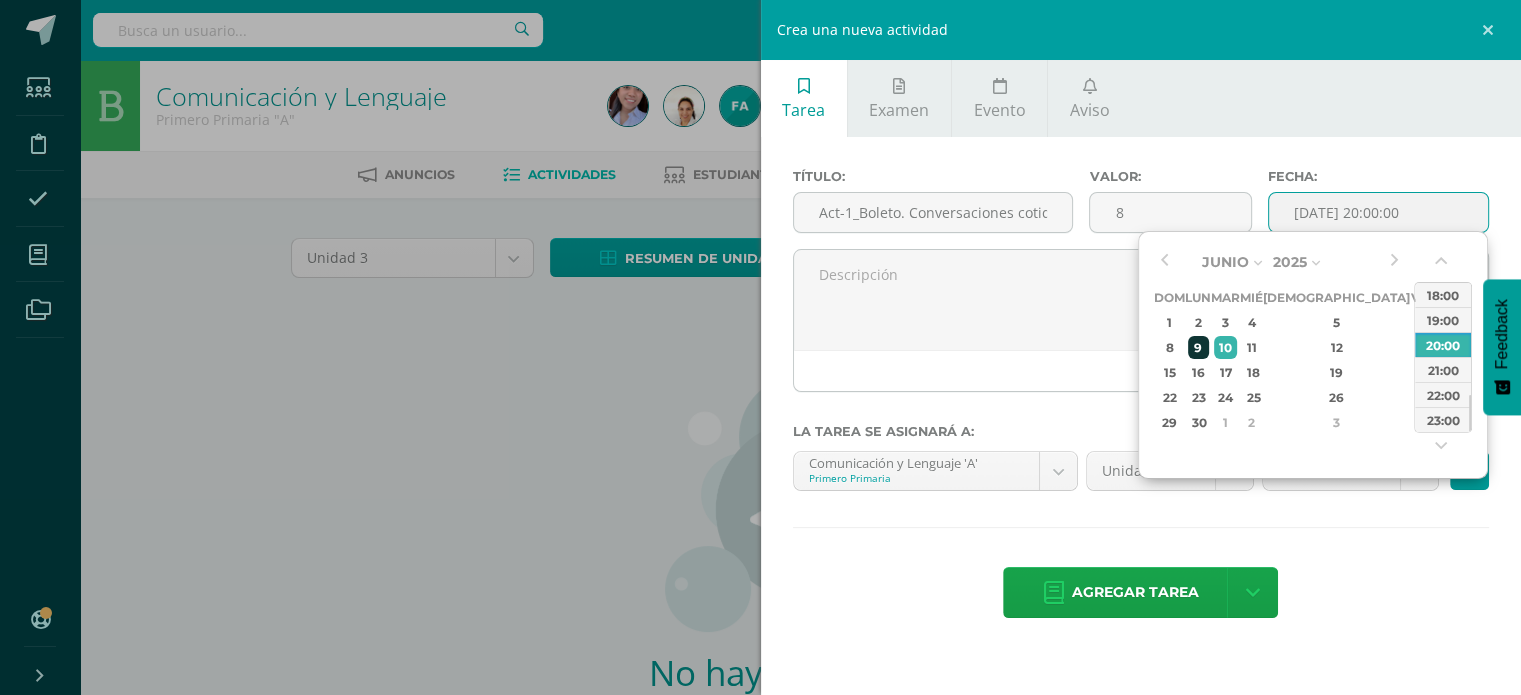 click on "9" at bounding box center (1198, 347) 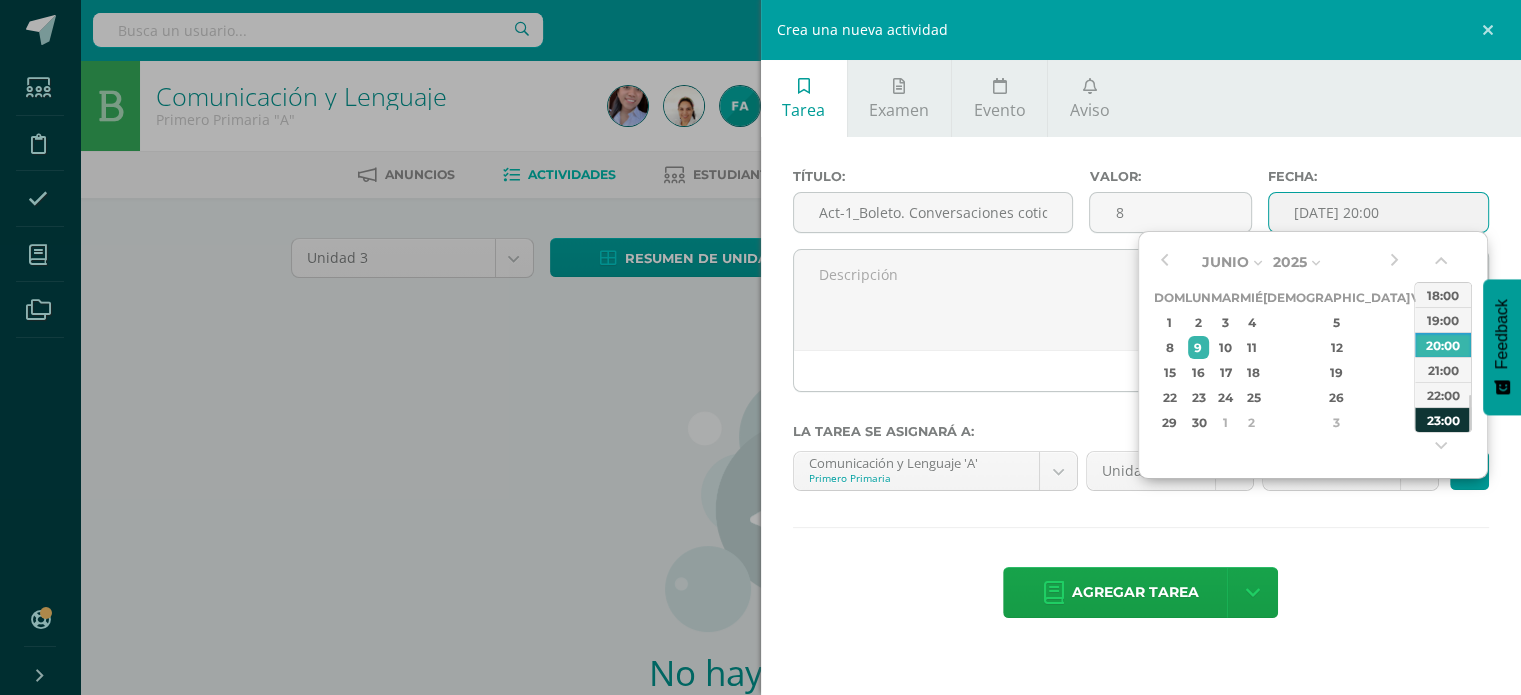 click on "23:00" at bounding box center [1443, 419] 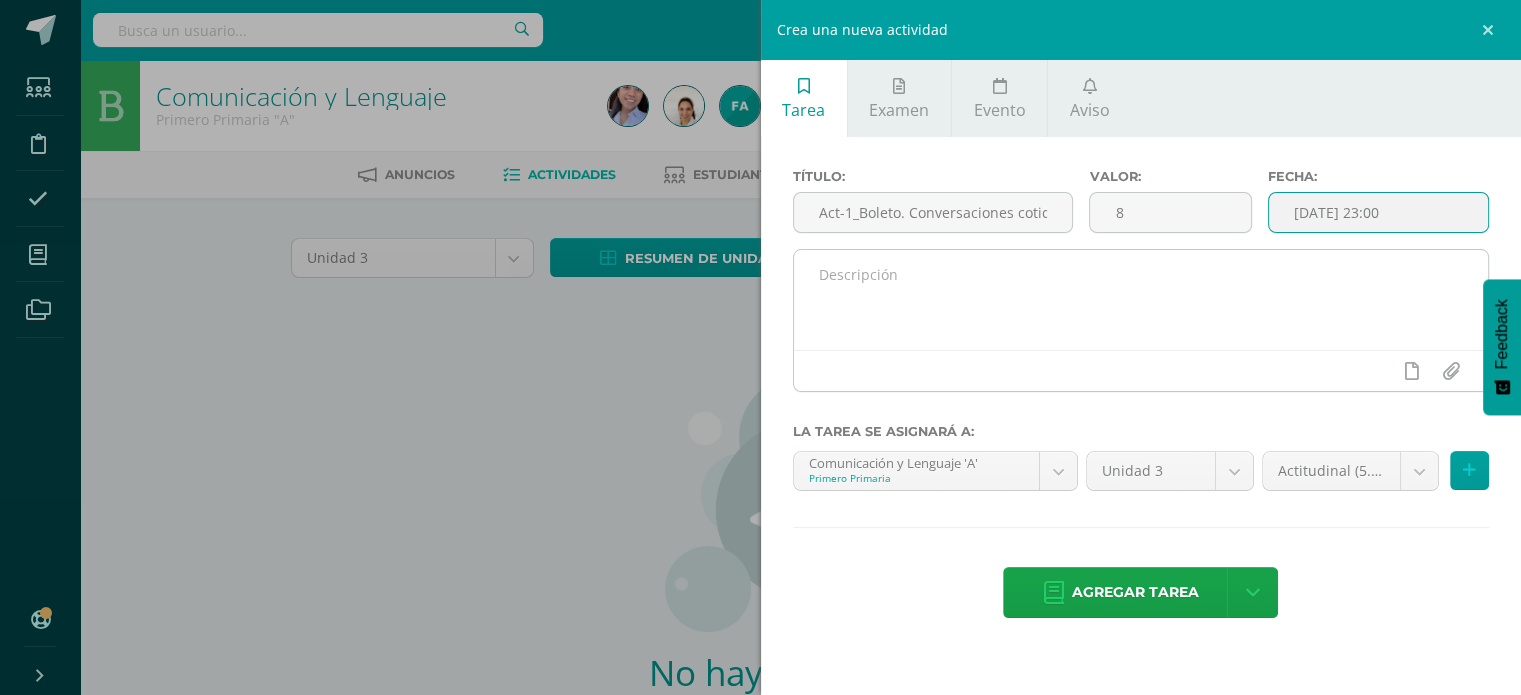 click at bounding box center [1141, 300] 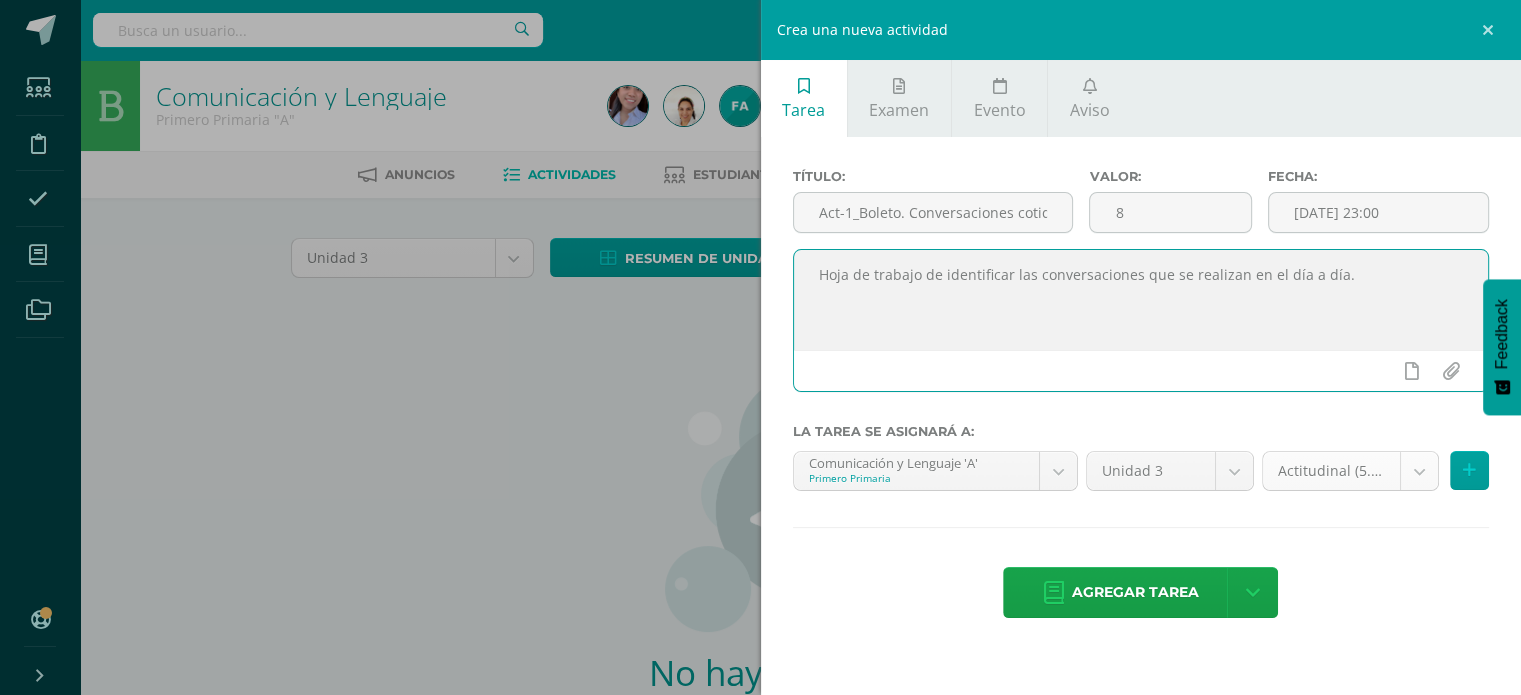 type on "Hoja de trabajo de identificar las conversaciones que se realizan en el día a día." 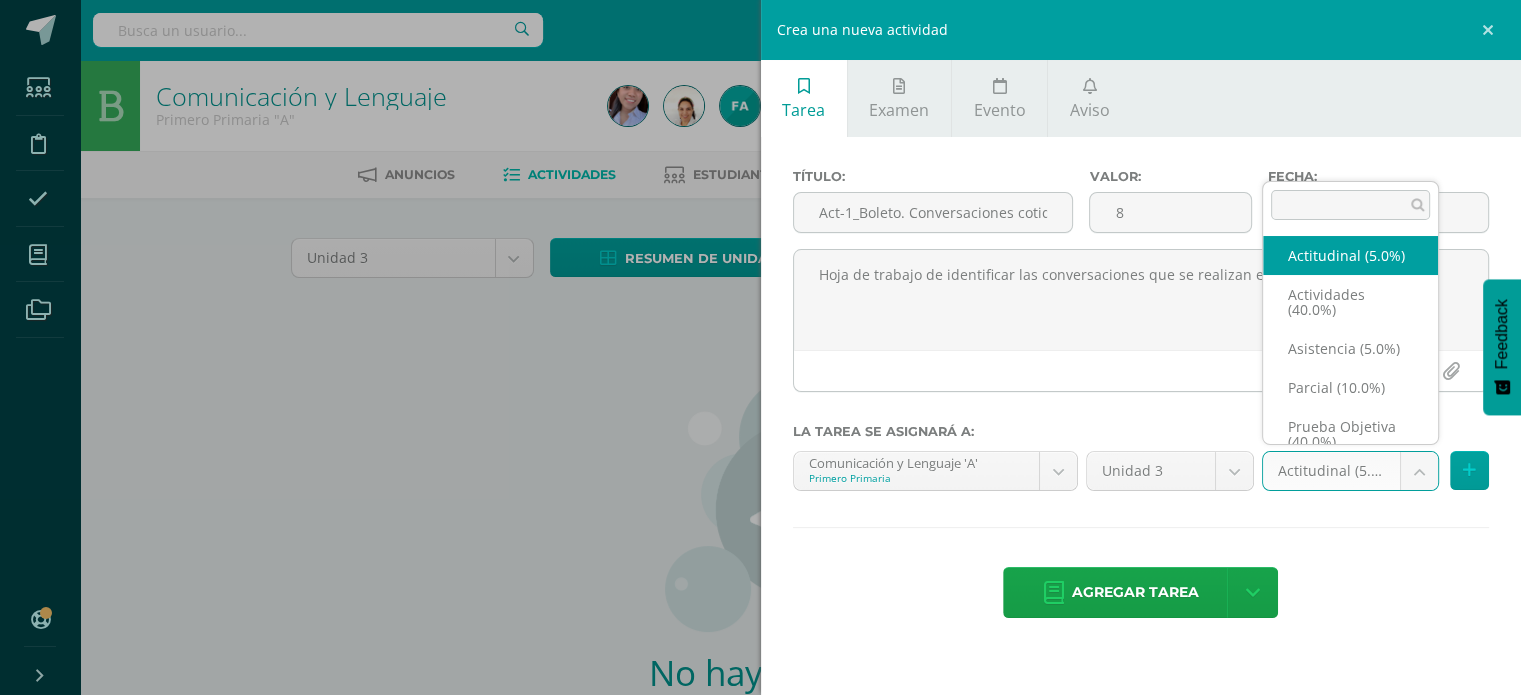 click on "Estudiantes Disciplina Asistencia Mis cursos Archivos Soporte
Ayuda
Reportar un problema
Centro de ayuda
Últimas actualizaciones
10+ Cerrar panel
Comunicación y Lenguaje
Primero
Primaria
"A"
Actividades Estudiantes Planificación Dosificación
Formación Ciudadana
Primero
Primaria
"A"
Actividades Estudiantes Planificación Dosificación
Matemáticas
Primero
Primaria
"A"
Actividades Estudiantes Planificación 1 1 y" at bounding box center [760, 429] 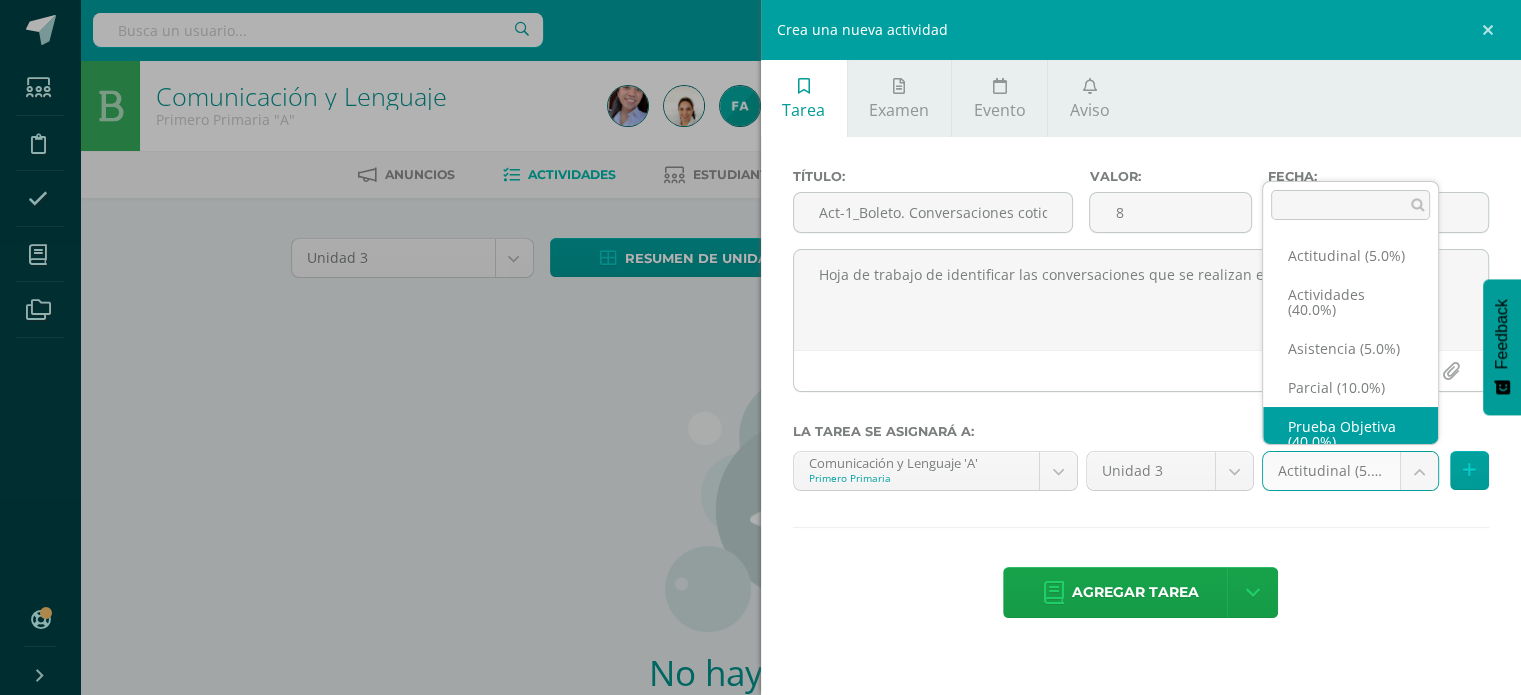 scroll, scrollTop: 32, scrollLeft: 0, axis: vertical 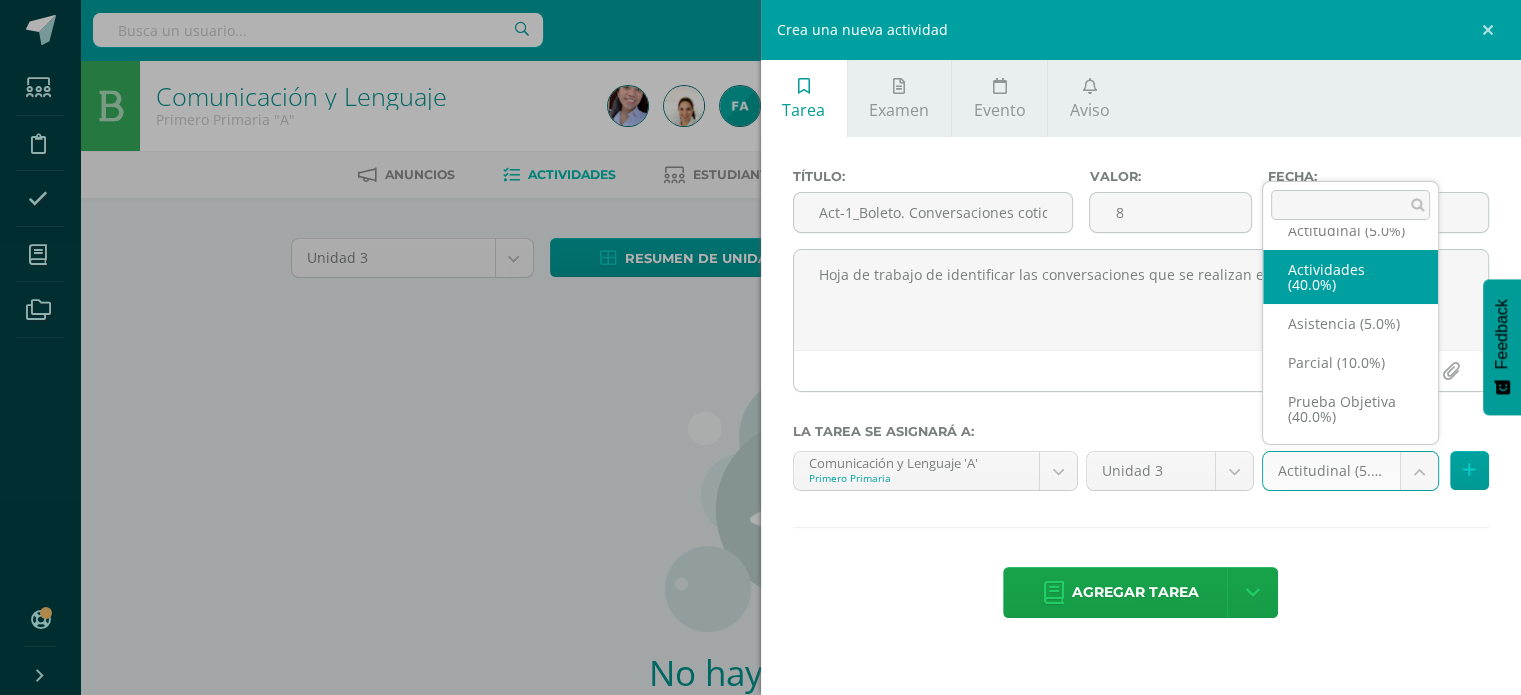 select on "118808" 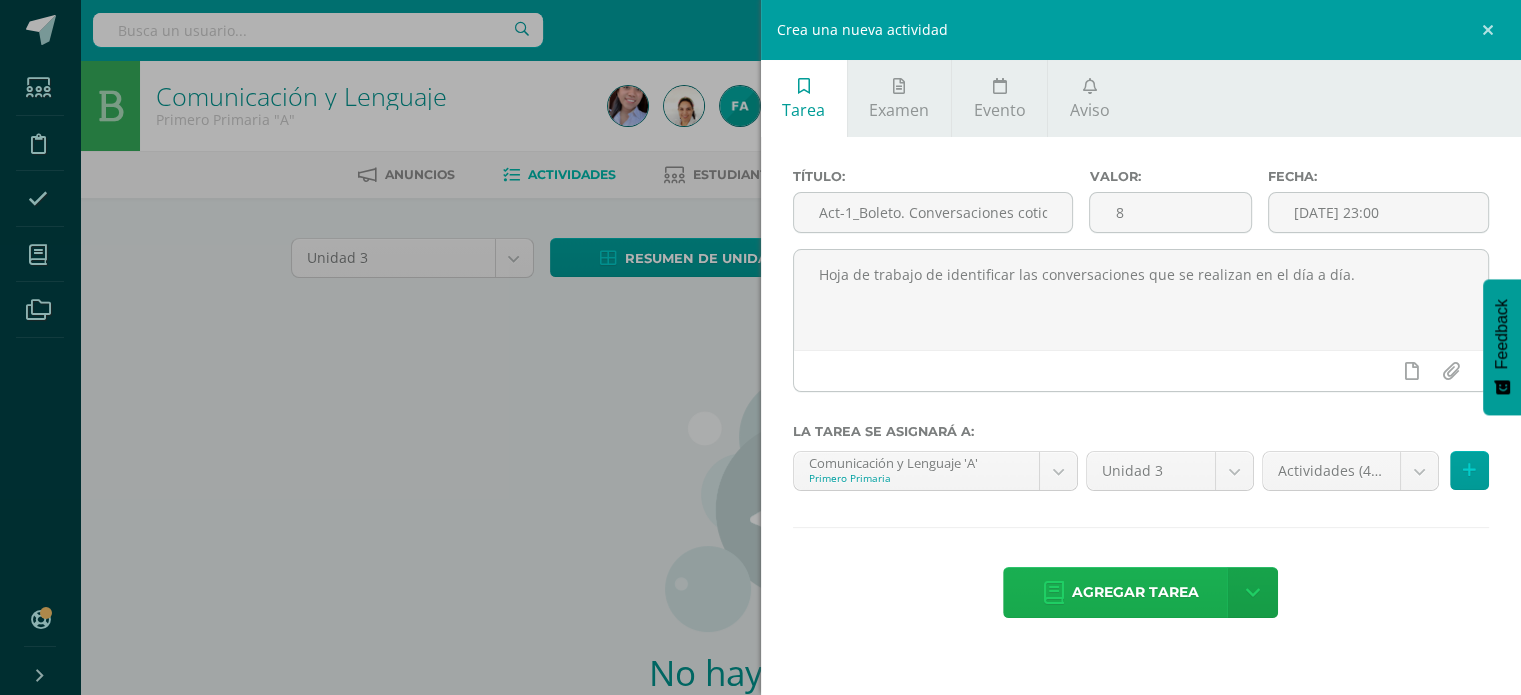 click on "Agregar tarea" at bounding box center [1135, 592] 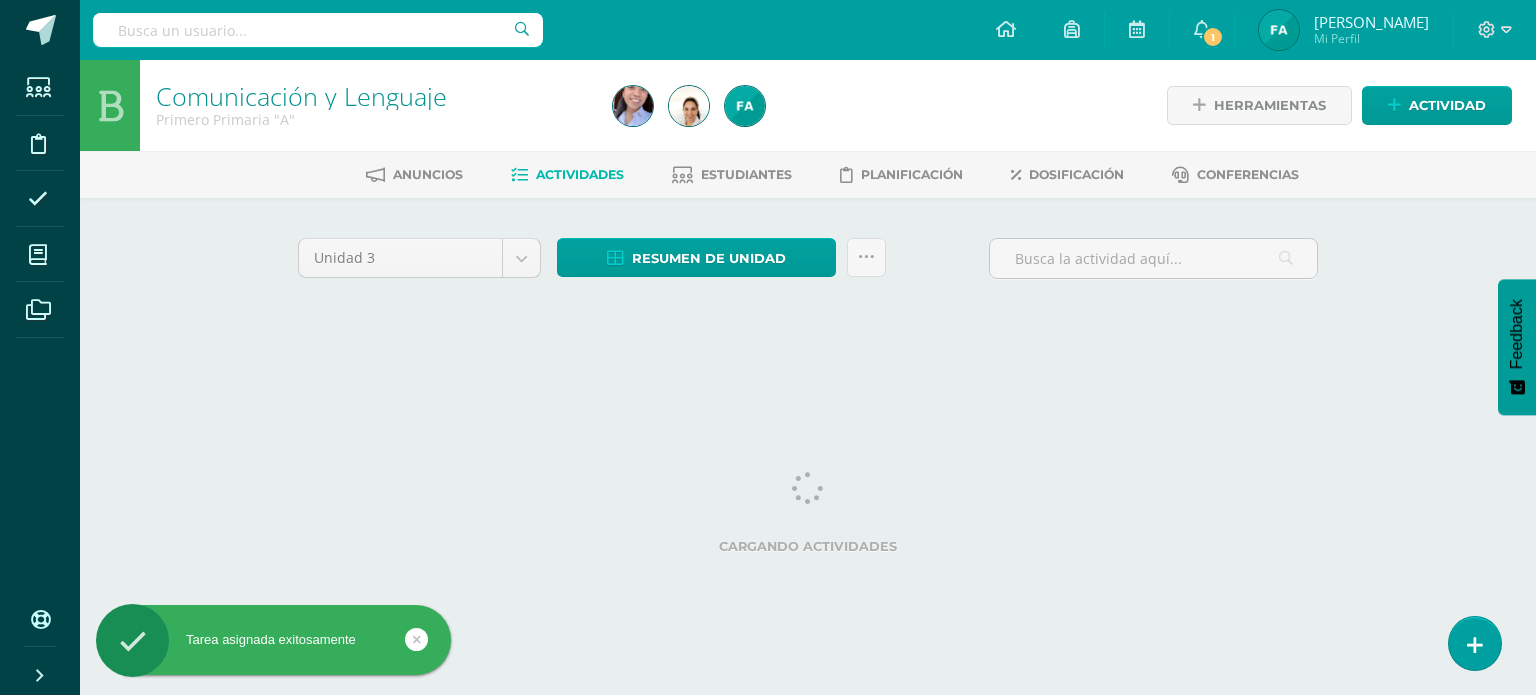 scroll, scrollTop: 0, scrollLeft: 0, axis: both 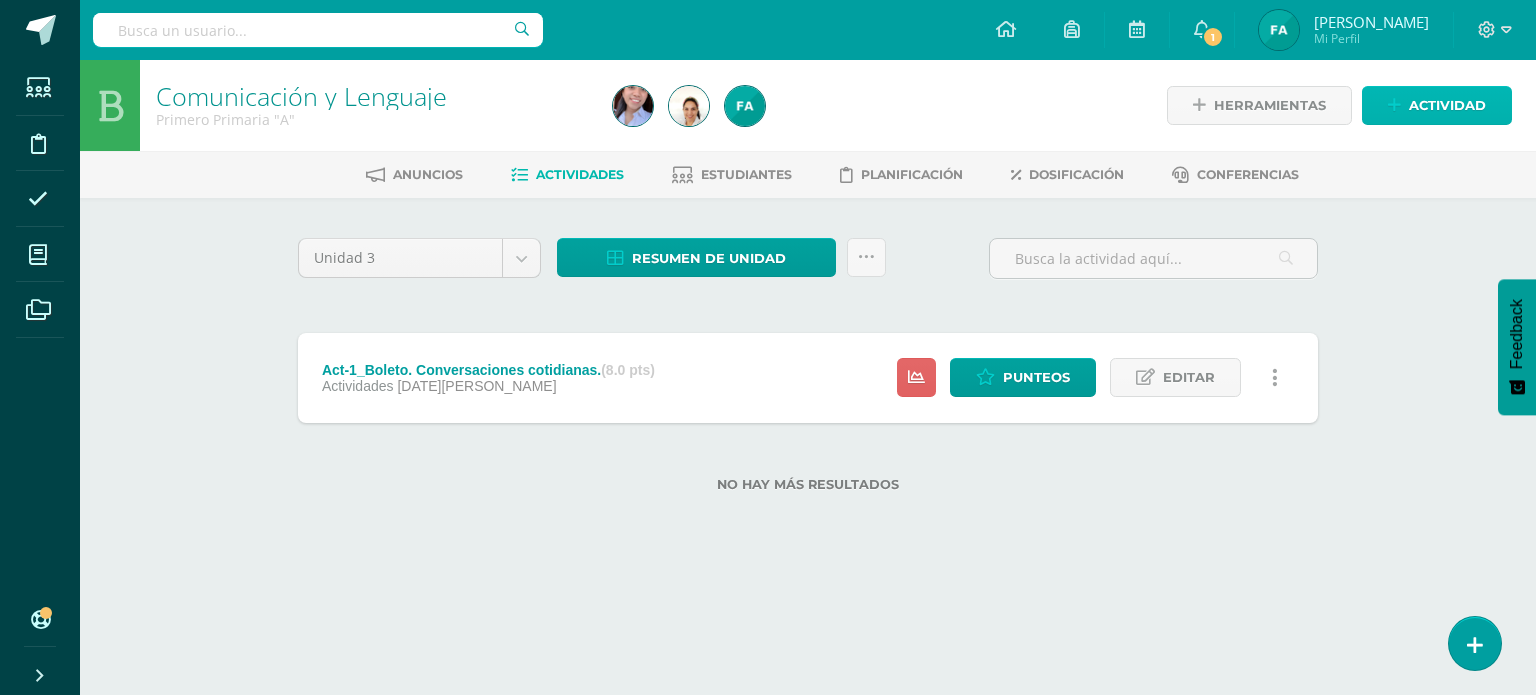 click on "Actividad" at bounding box center [1447, 105] 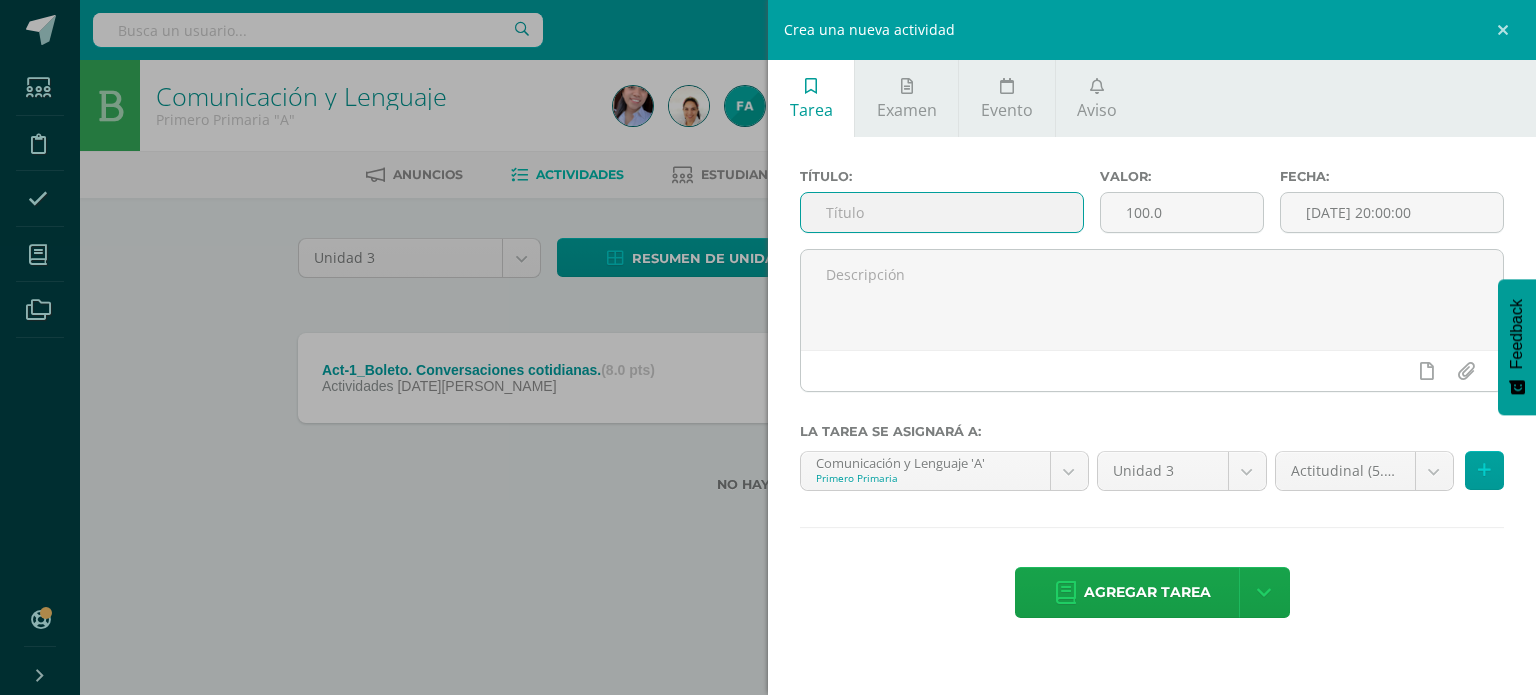 click at bounding box center (942, 212) 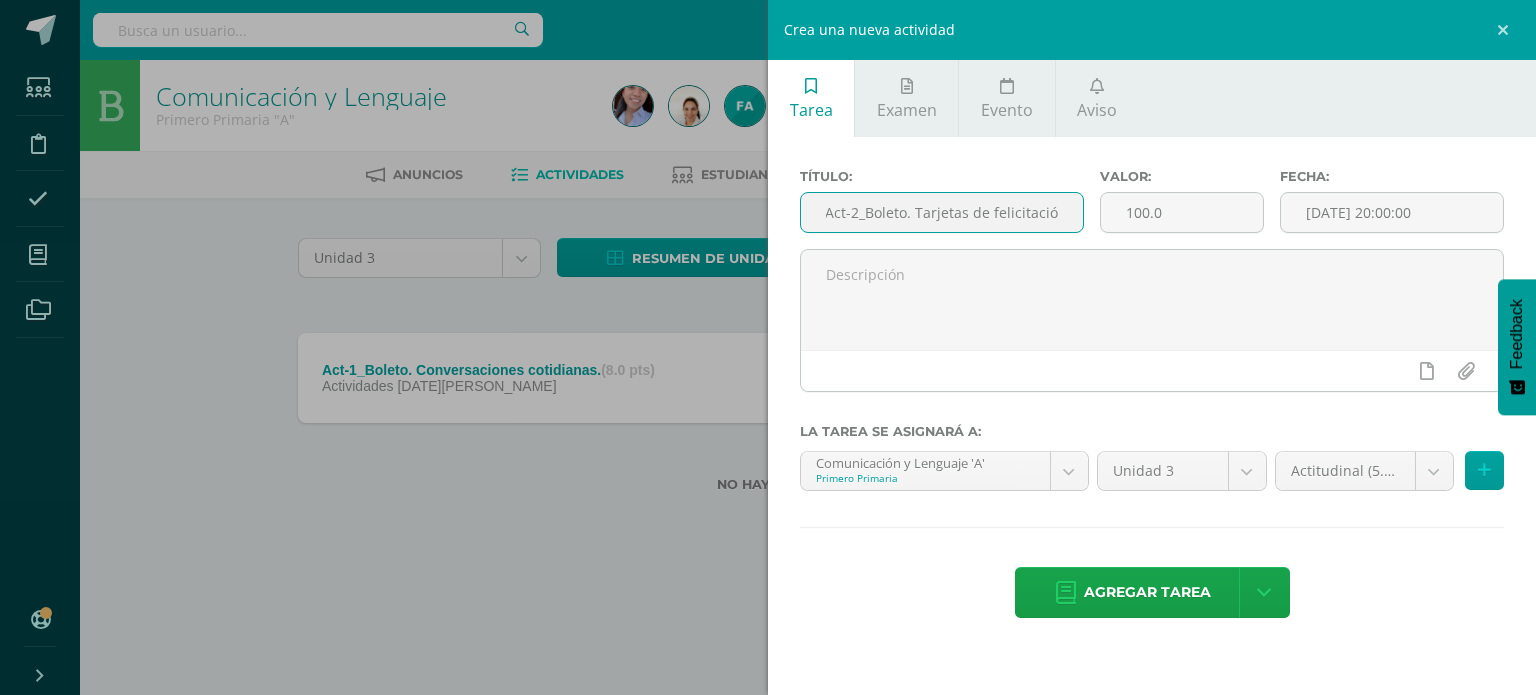 scroll, scrollTop: 0, scrollLeft: 5, axis: horizontal 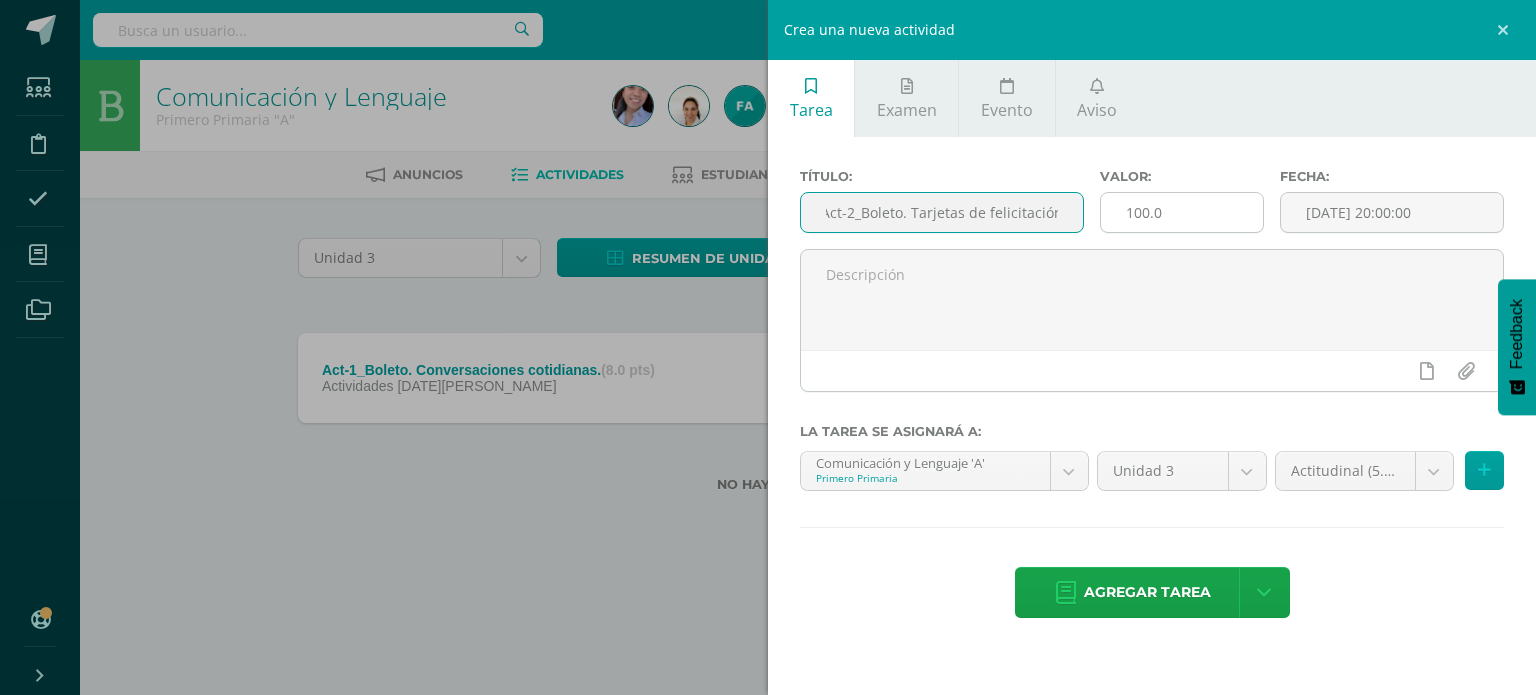 type on "Act-2_Boleto. Tarjetas de felicitación." 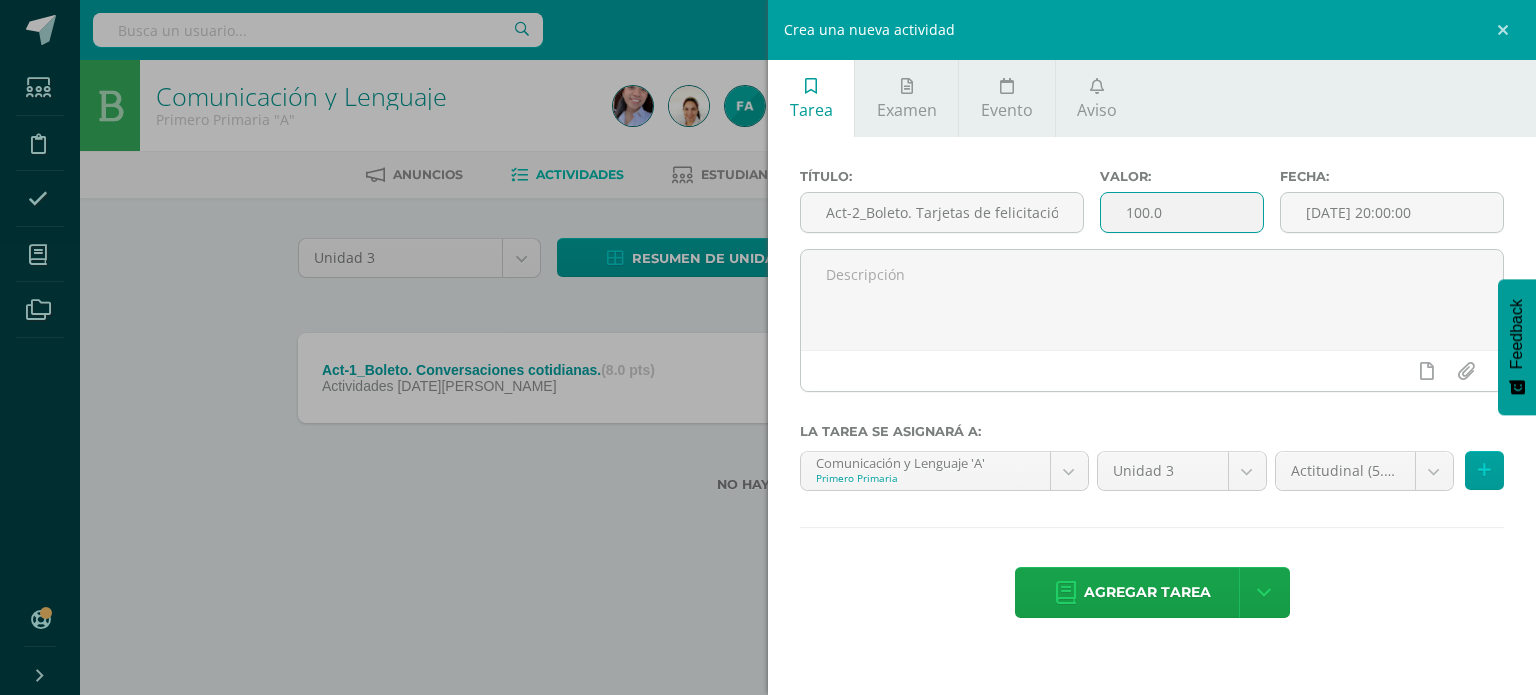 click on "100.0" at bounding box center [1182, 212] 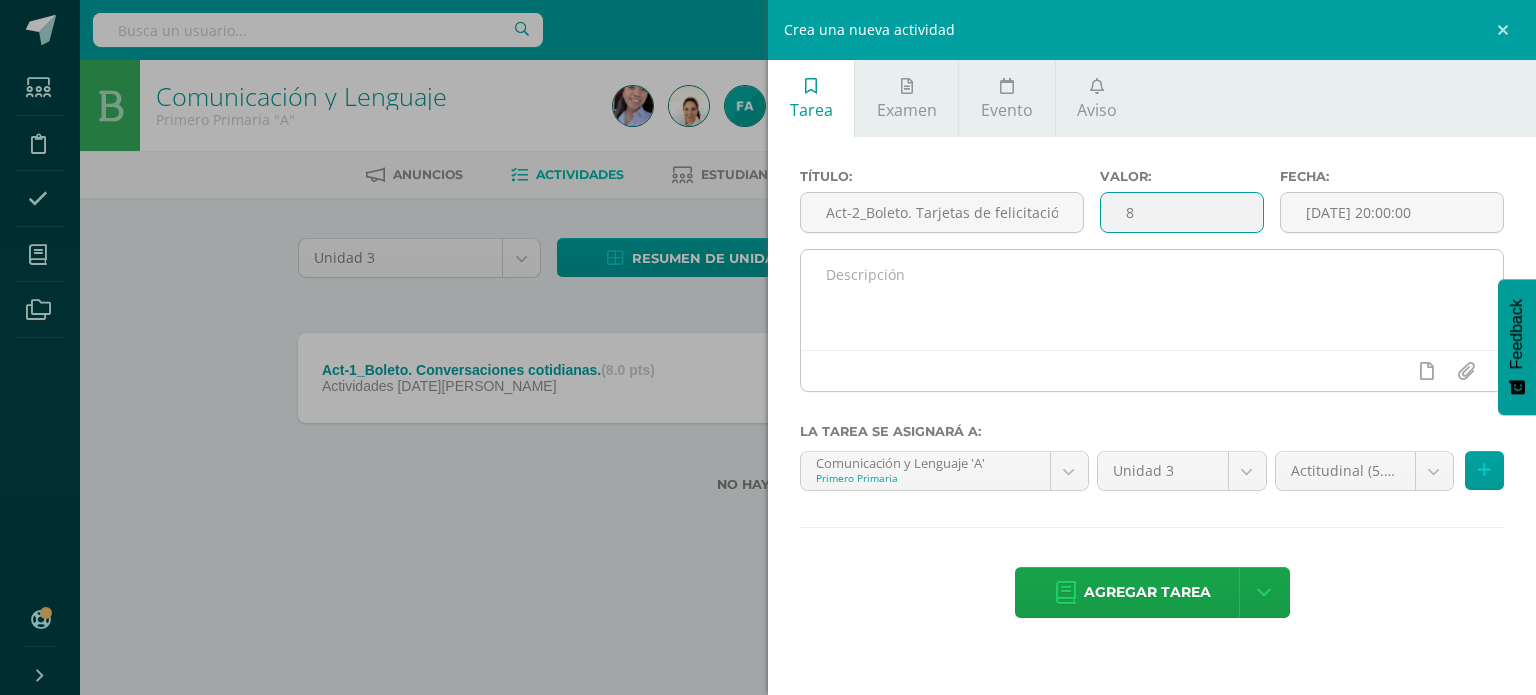 type on "8" 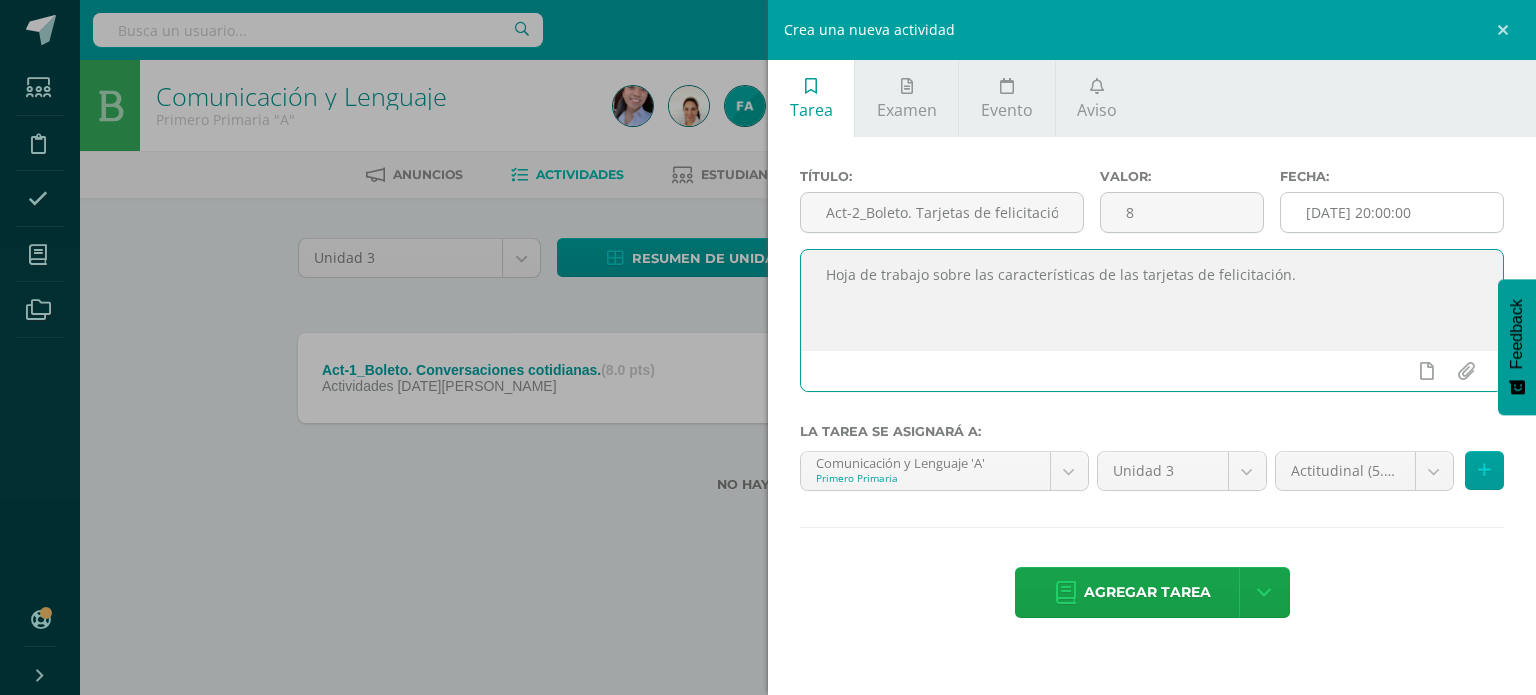 type on "Hoja de trabajo sobre las características de las tarjetas de felicitación." 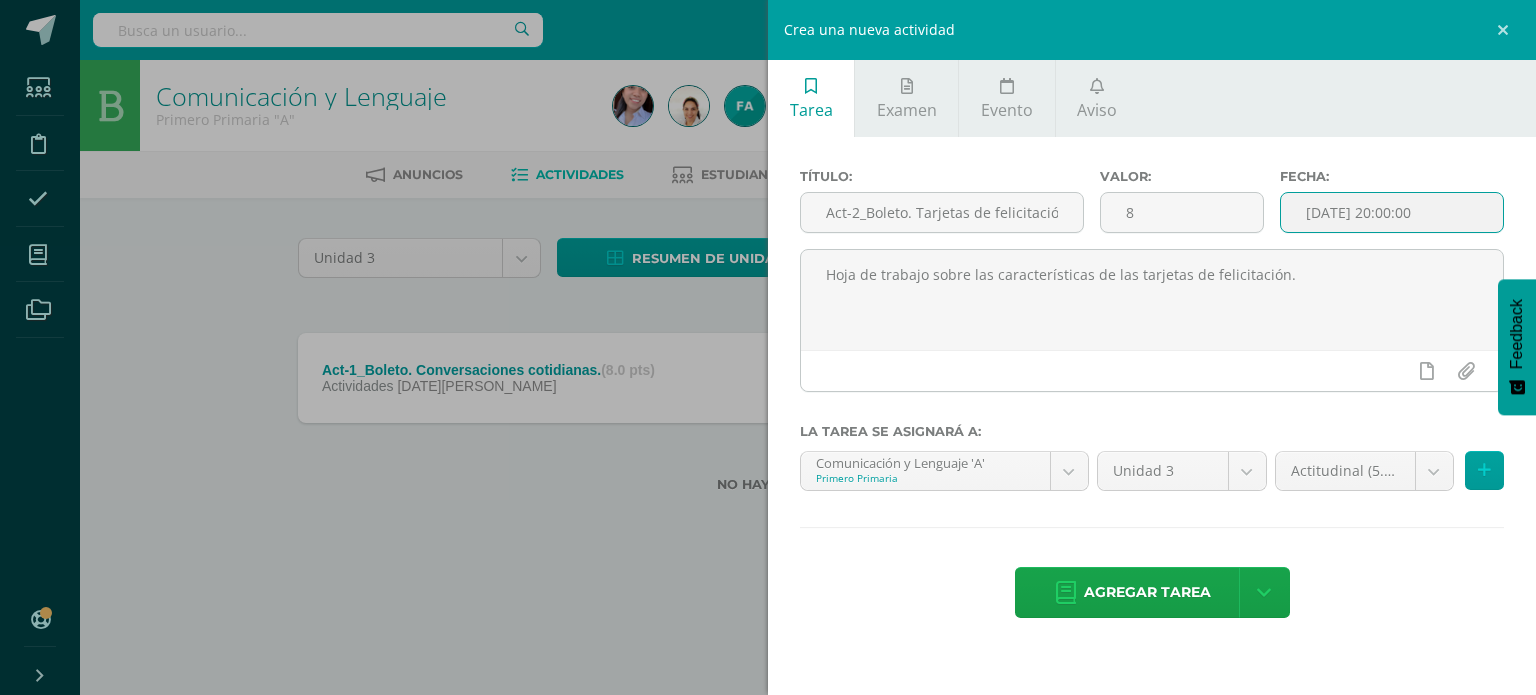 click on "[DATE] 20:00:00" at bounding box center (1392, 212) 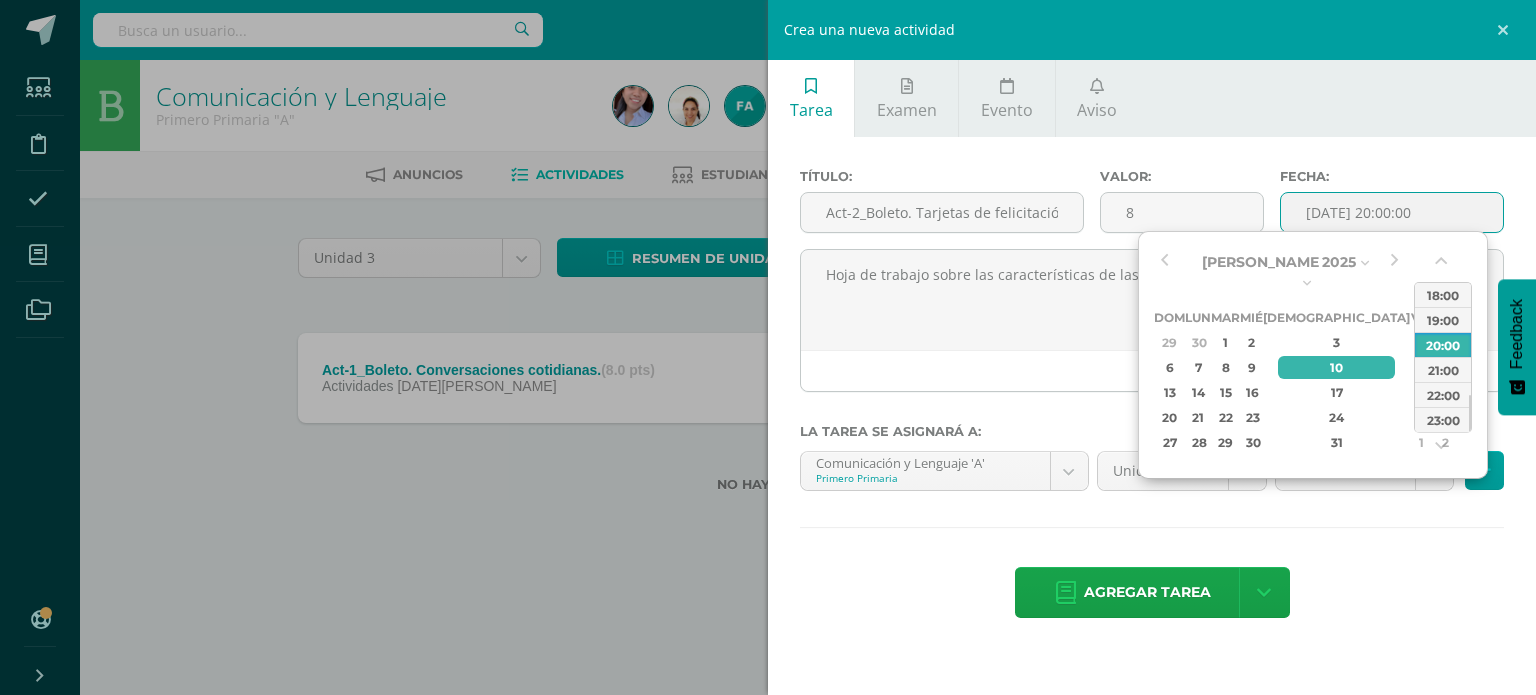 click on "19" at bounding box center [1445, 392] 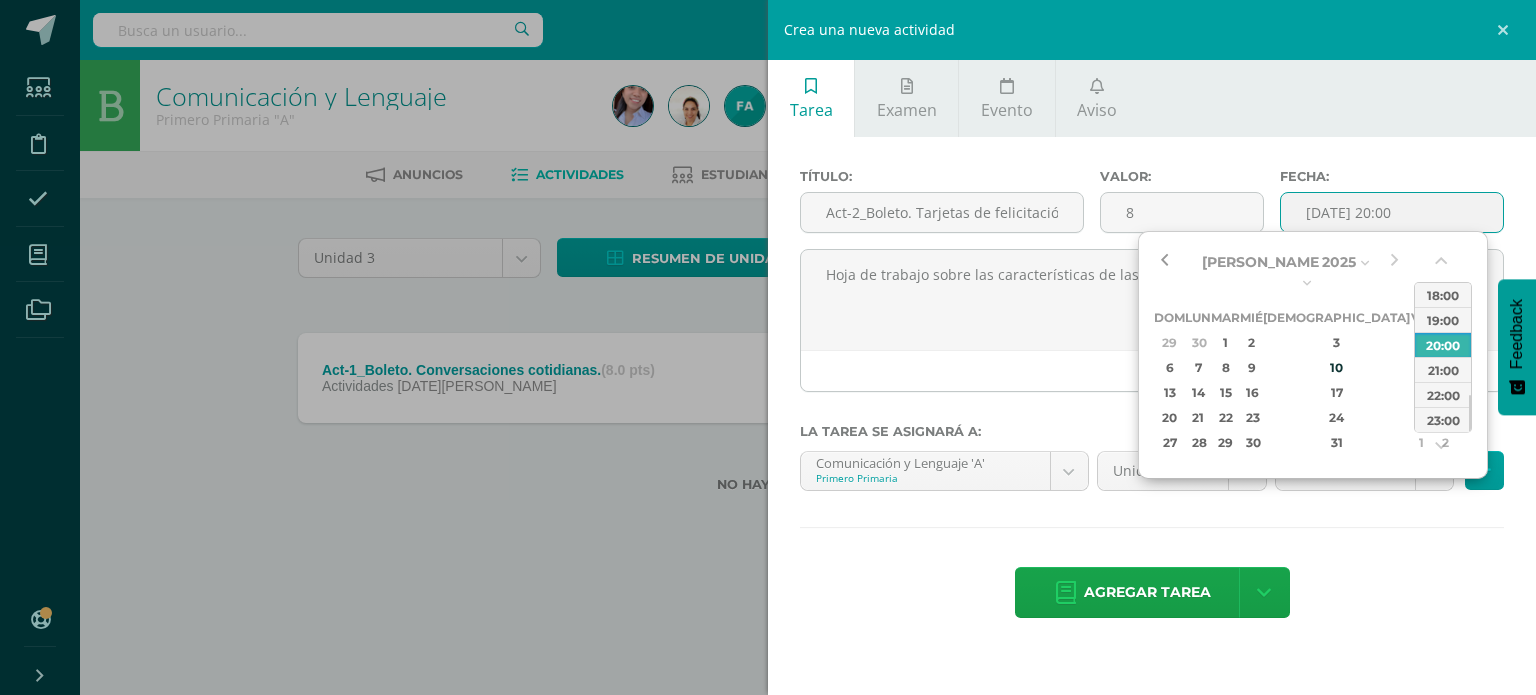 click at bounding box center (1164, 262) 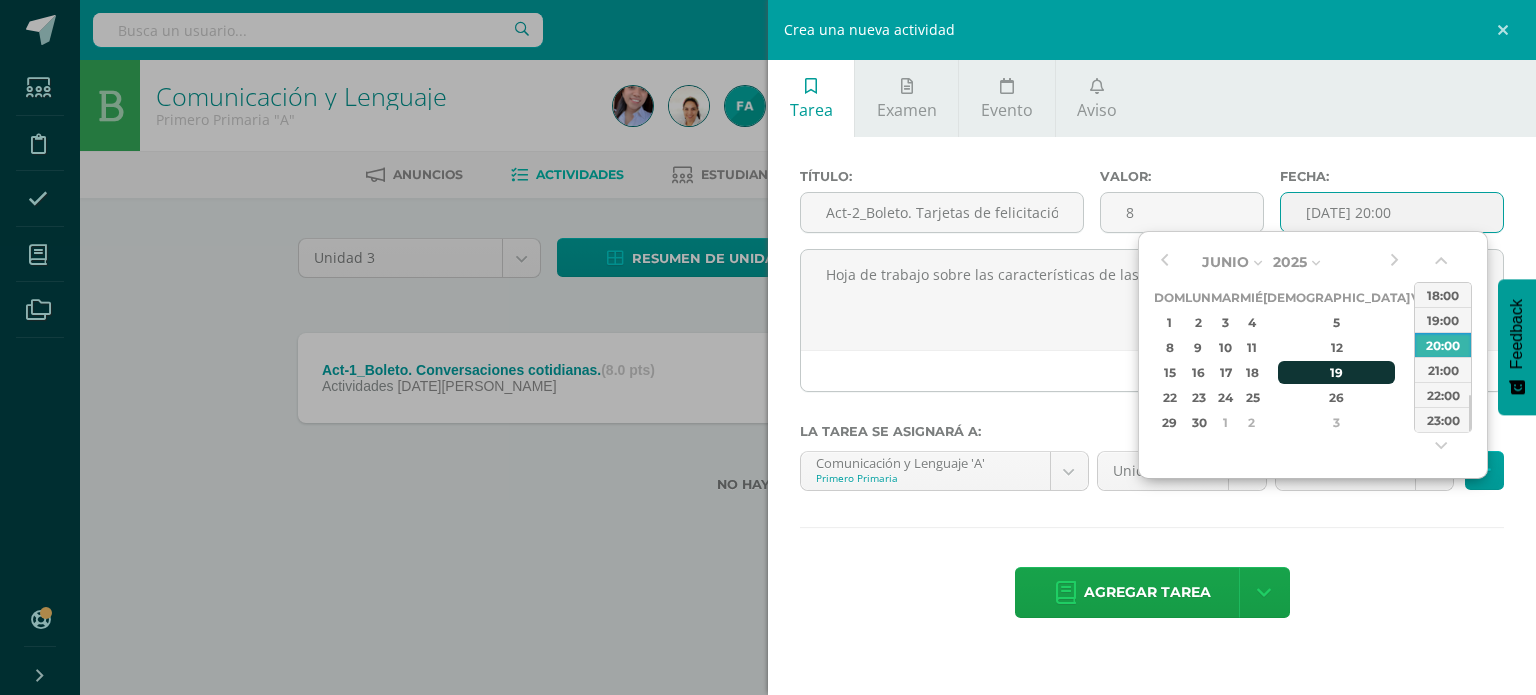 click on "19" at bounding box center [1337, 372] 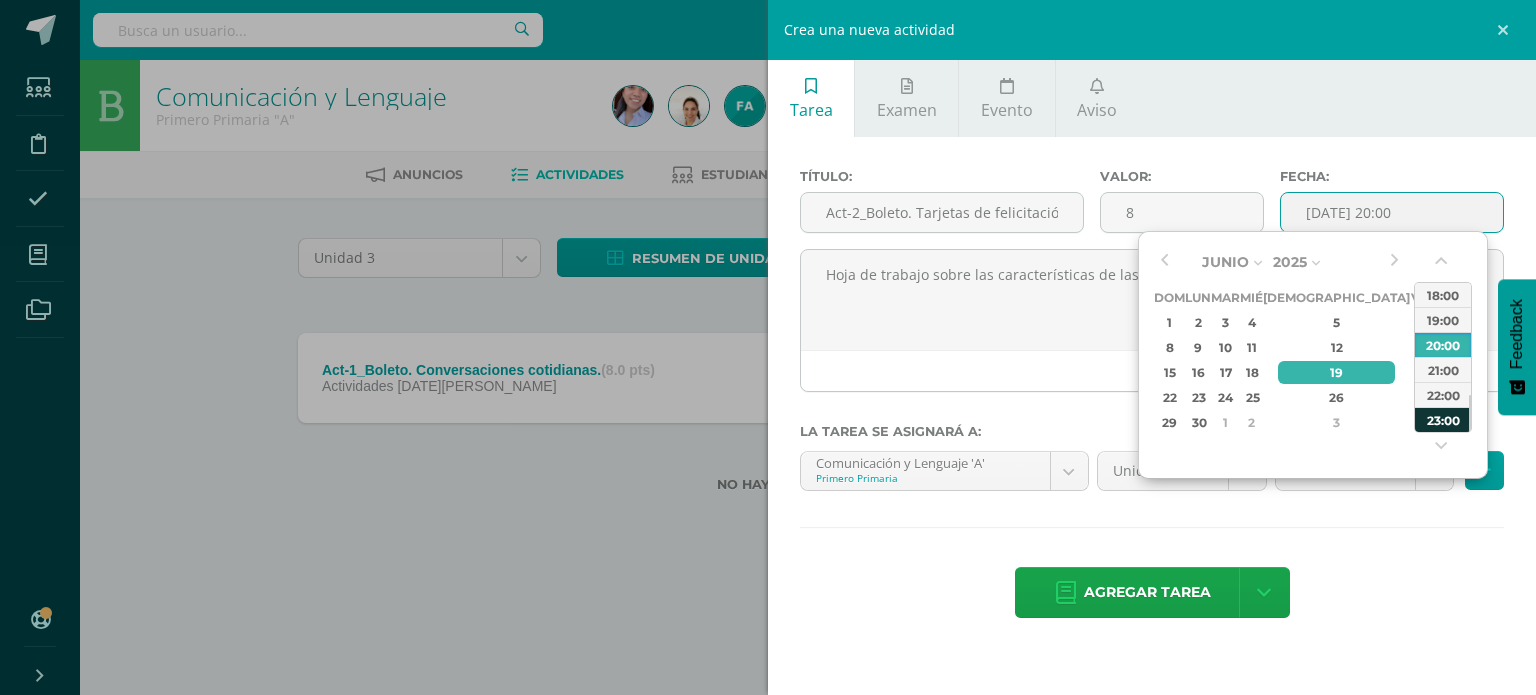click on "23:00" at bounding box center (1443, 419) 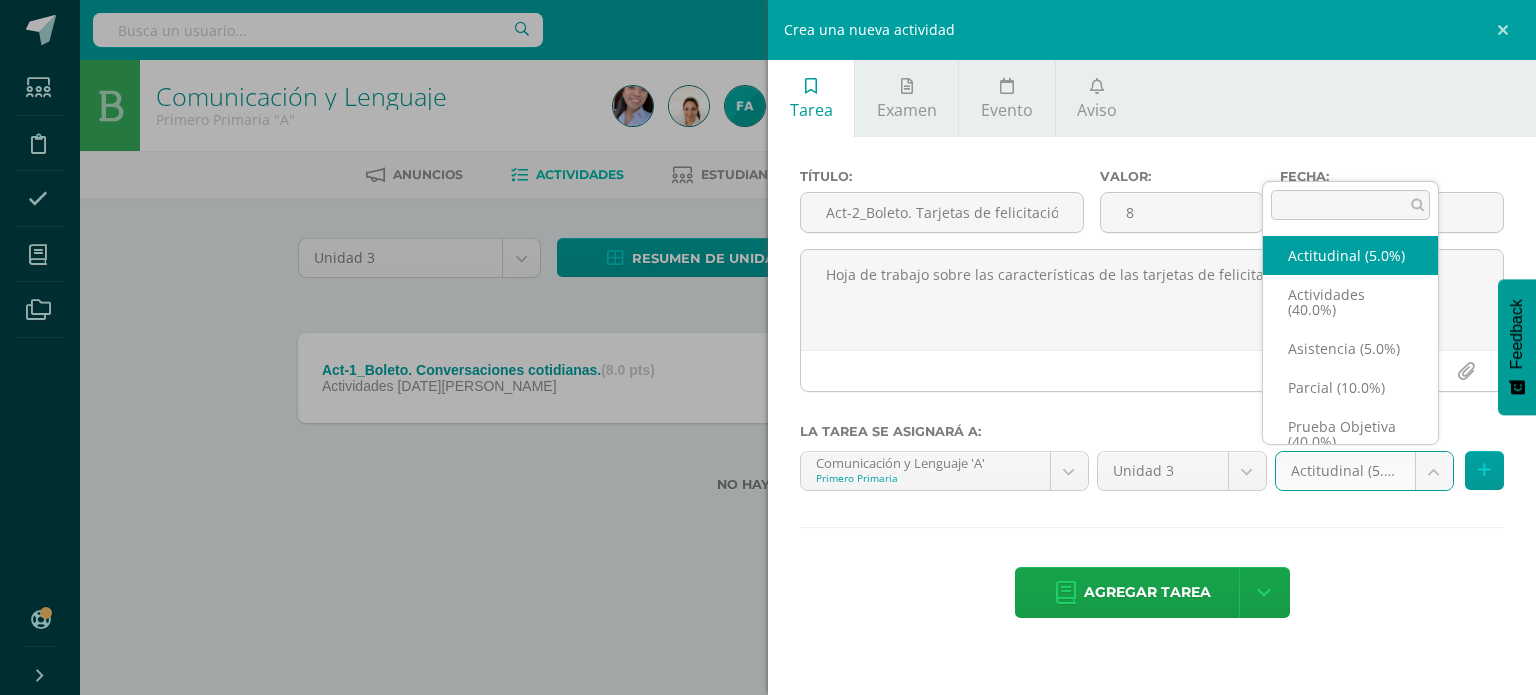 click on "Tarea asignada exitosamente         Estudiantes Disciplina Asistencia Mis cursos Archivos Soporte
Ayuda
Reportar un problema
Centro de ayuda
Últimas actualizaciones
10+ Cerrar panel
Comunicación y Lenguaje
Primero
Primaria
"A"
Actividades Estudiantes Planificación Dosificación
Formación Ciudadana
Primero
Primaria
"A"
Actividades Estudiantes Planificación Dosificación
Matemáticas
Primero
Primaria
"A"
1 1 0" at bounding box center [768, 278] 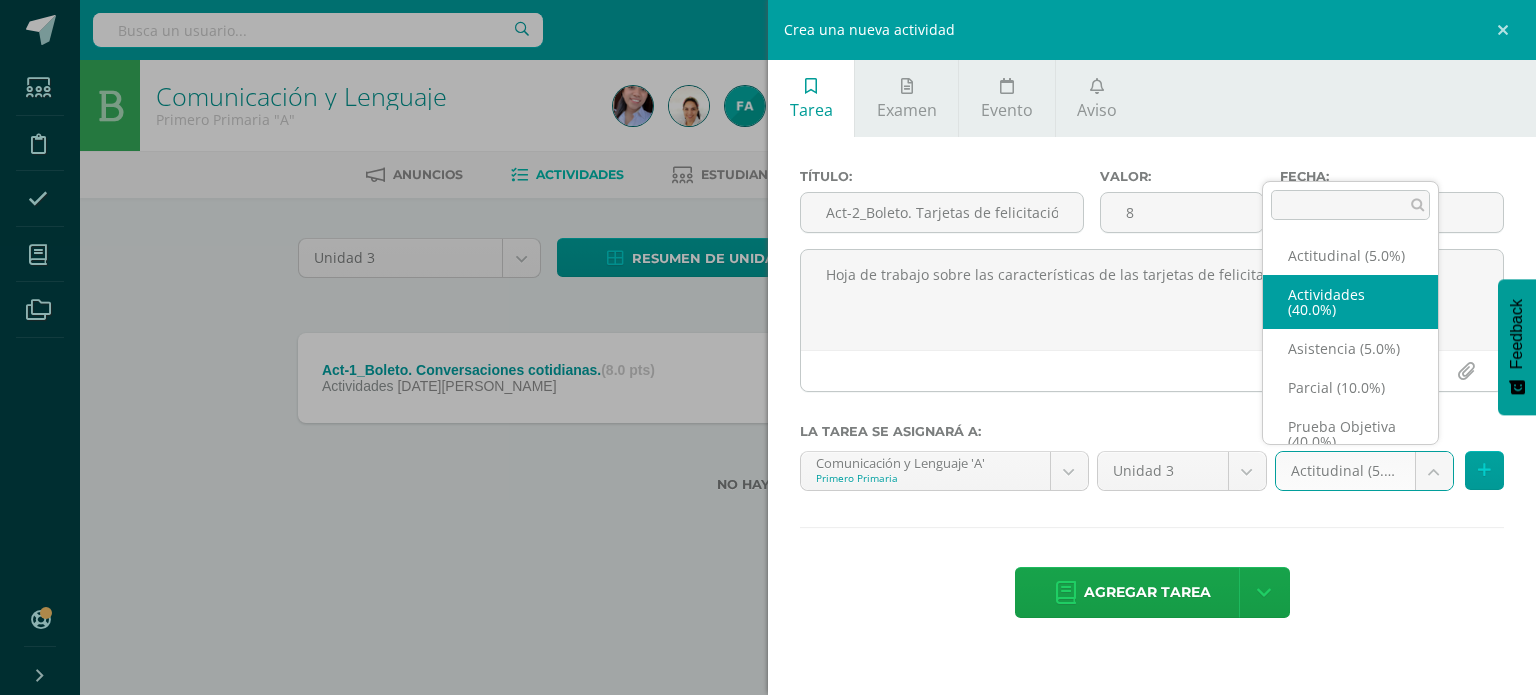 select on "118808" 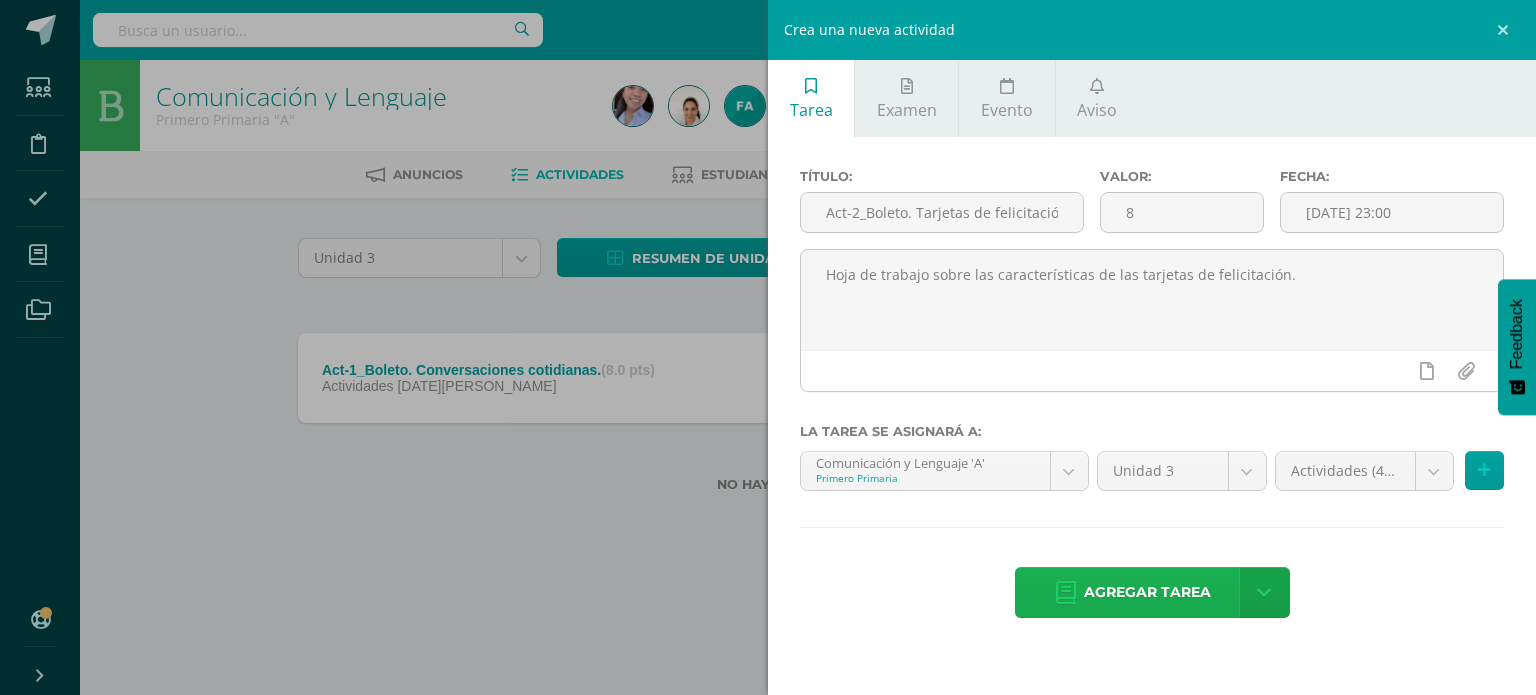 click on "Agregar tarea" at bounding box center [1147, 592] 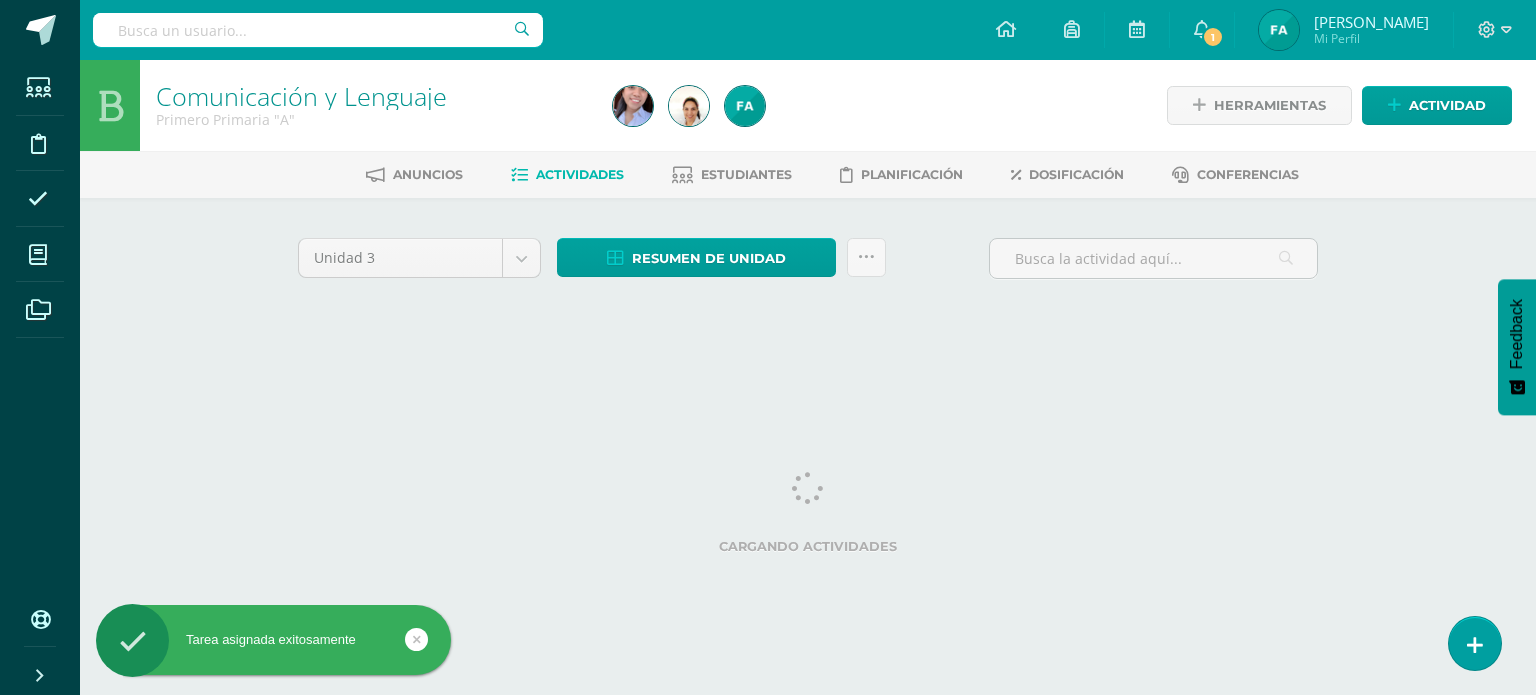 scroll, scrollTop: 0, scrollLeft: 0, axis: both 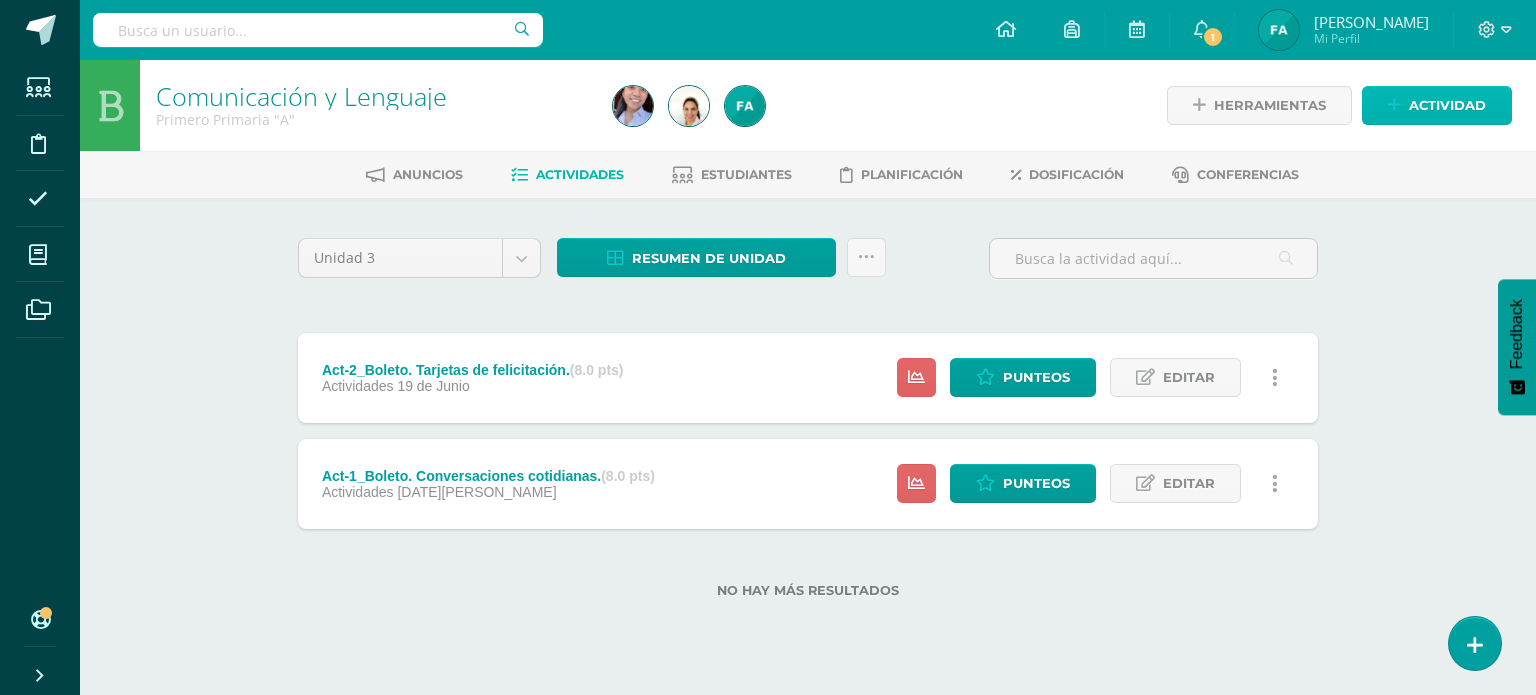 click at bounding box center (1394, 105) 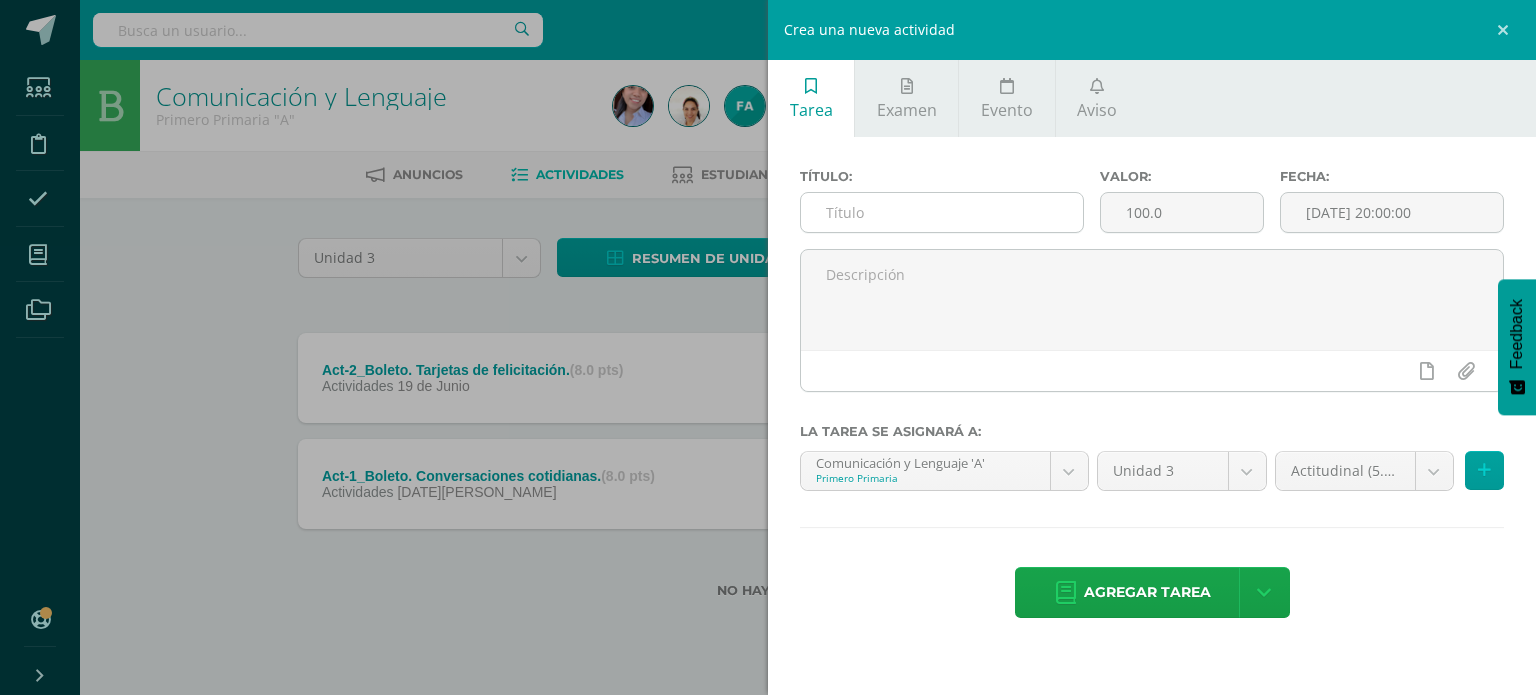 click at bounding box center [942, 212] 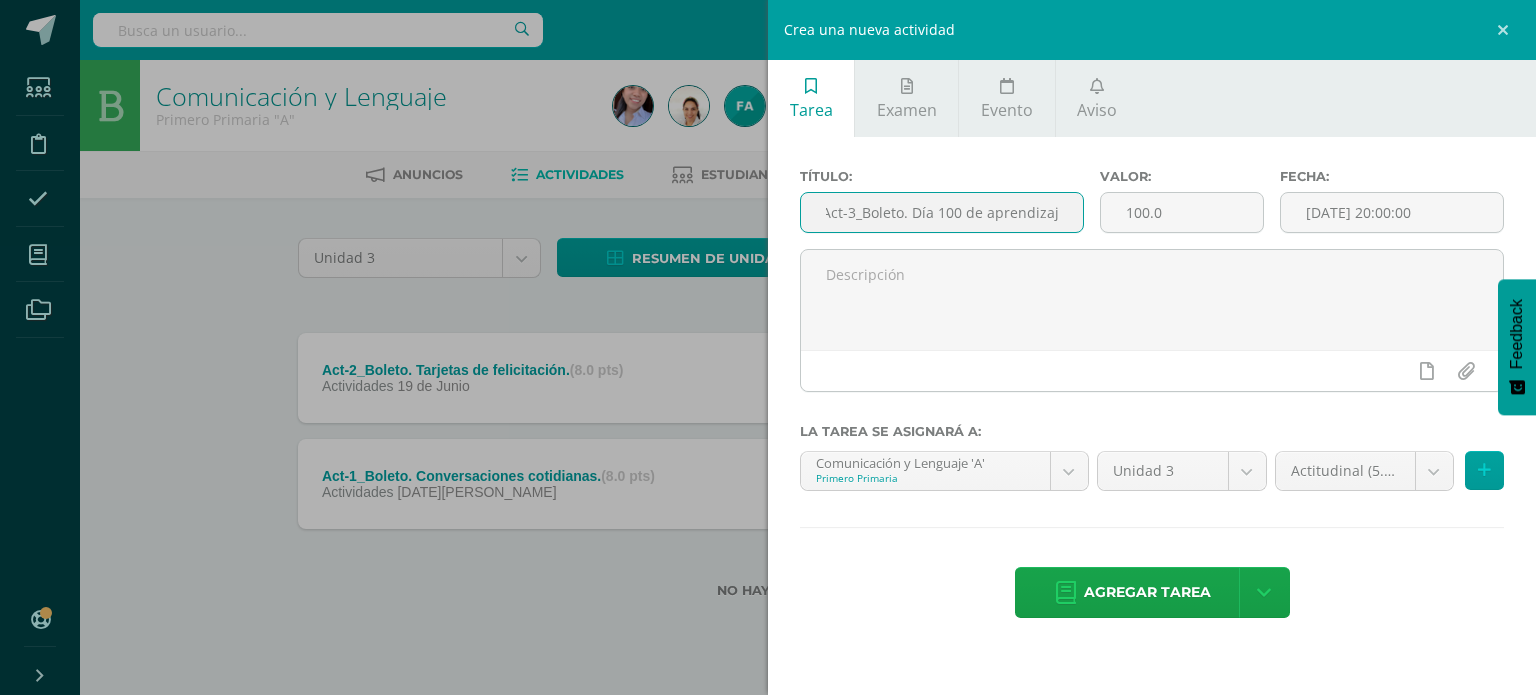 scroll, scrollTop: 0, scrollLeft: 8, axis: horizontal 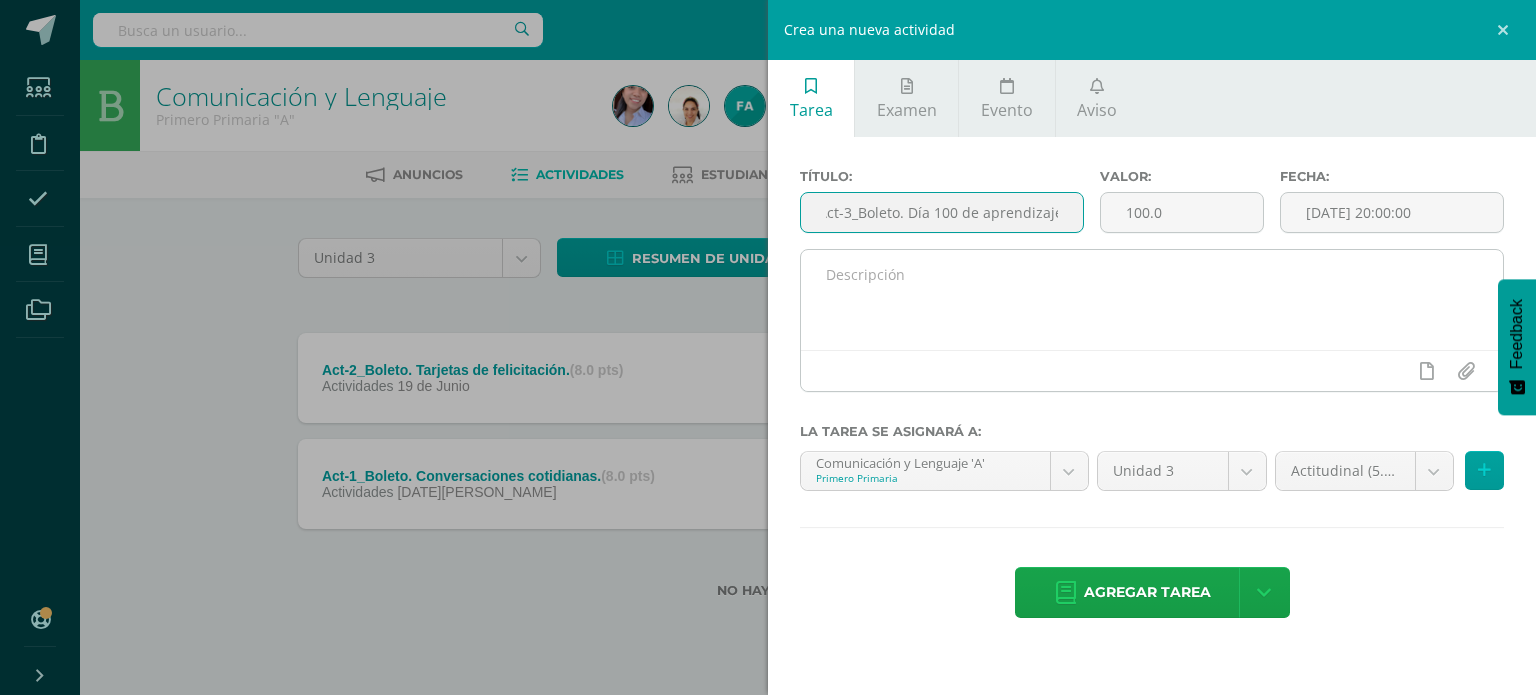 type on "Act-3_Boleto. Día 100 de aprendizaje." 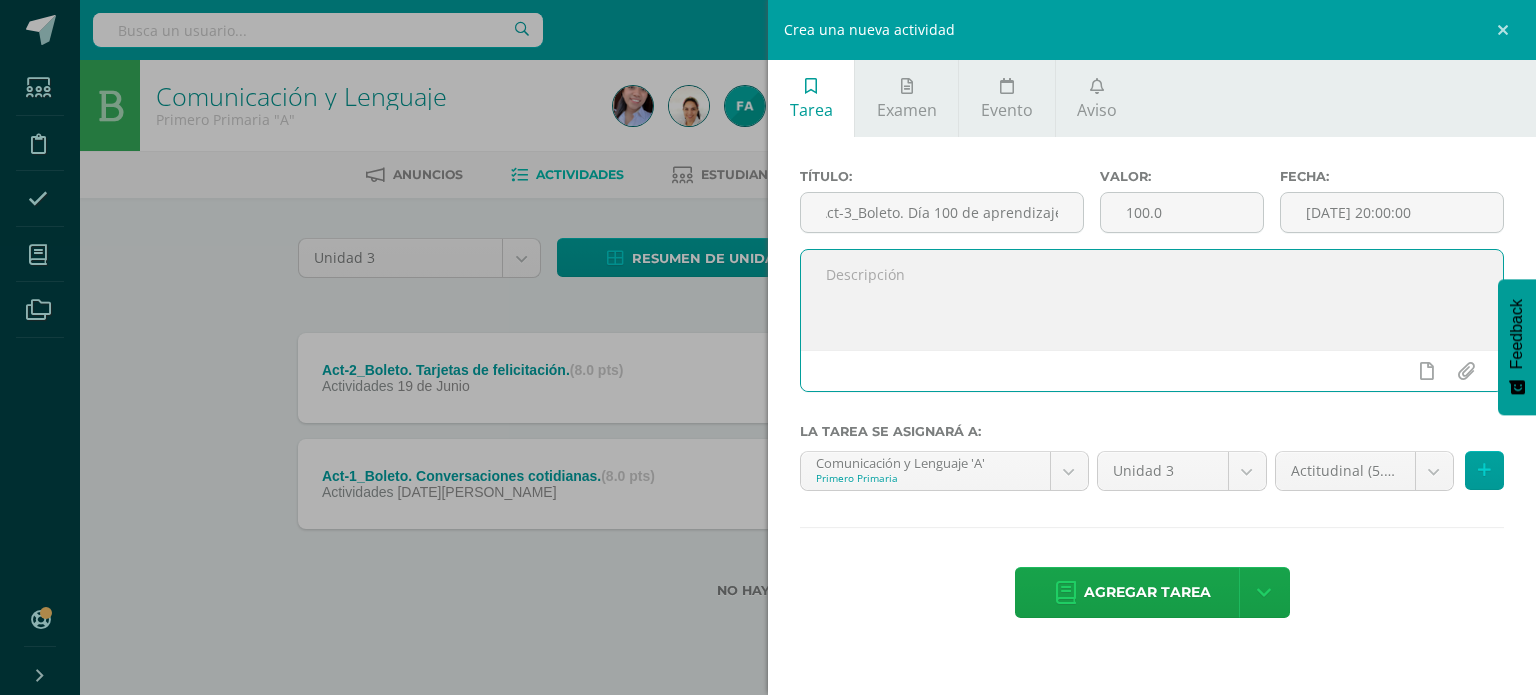 scroll, scrollTop: 0, scrollLeft: 0, axis: both 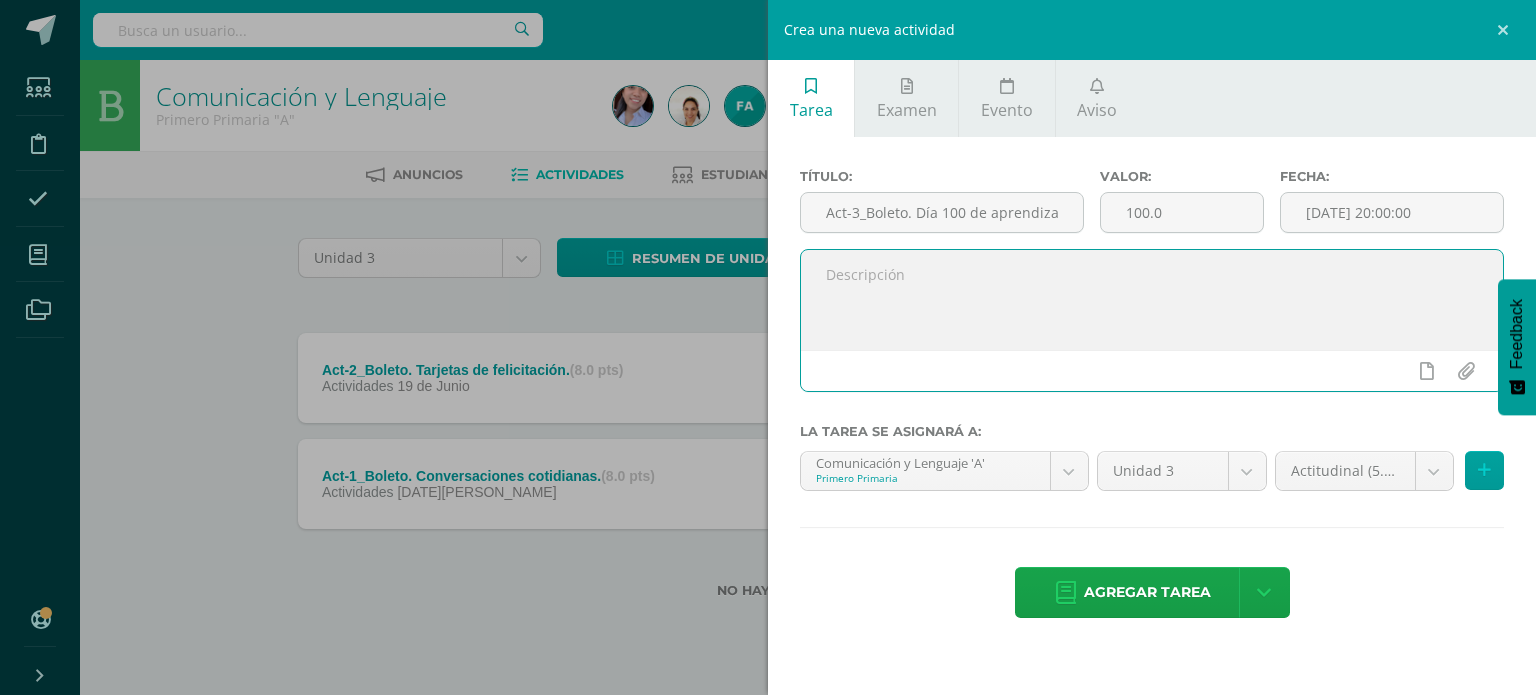 click at bounding box center [1152, 300] 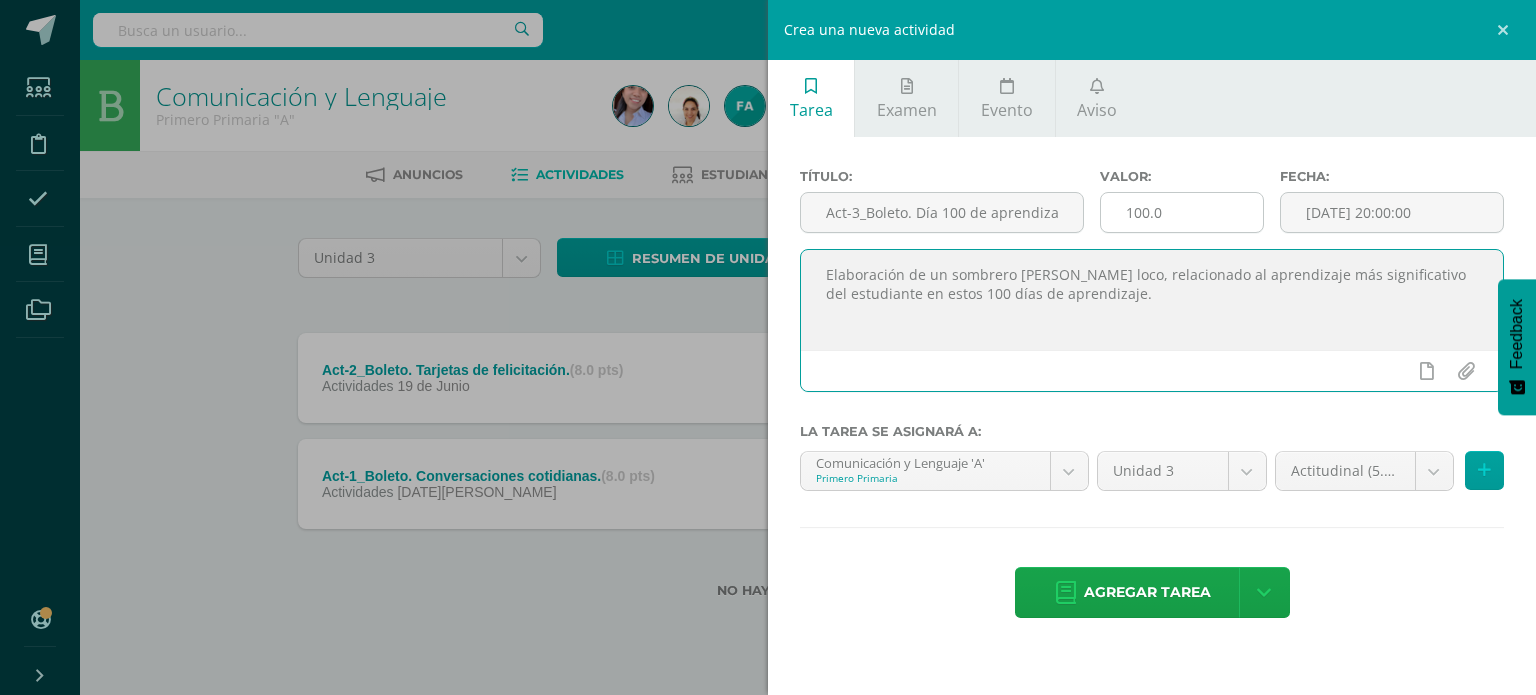 type on "Elaboración de un sombrero [PERSON_NAME] loco, relacionado al aprendizaje más significativo del estudiante en estos 100 días de aprendizaje." 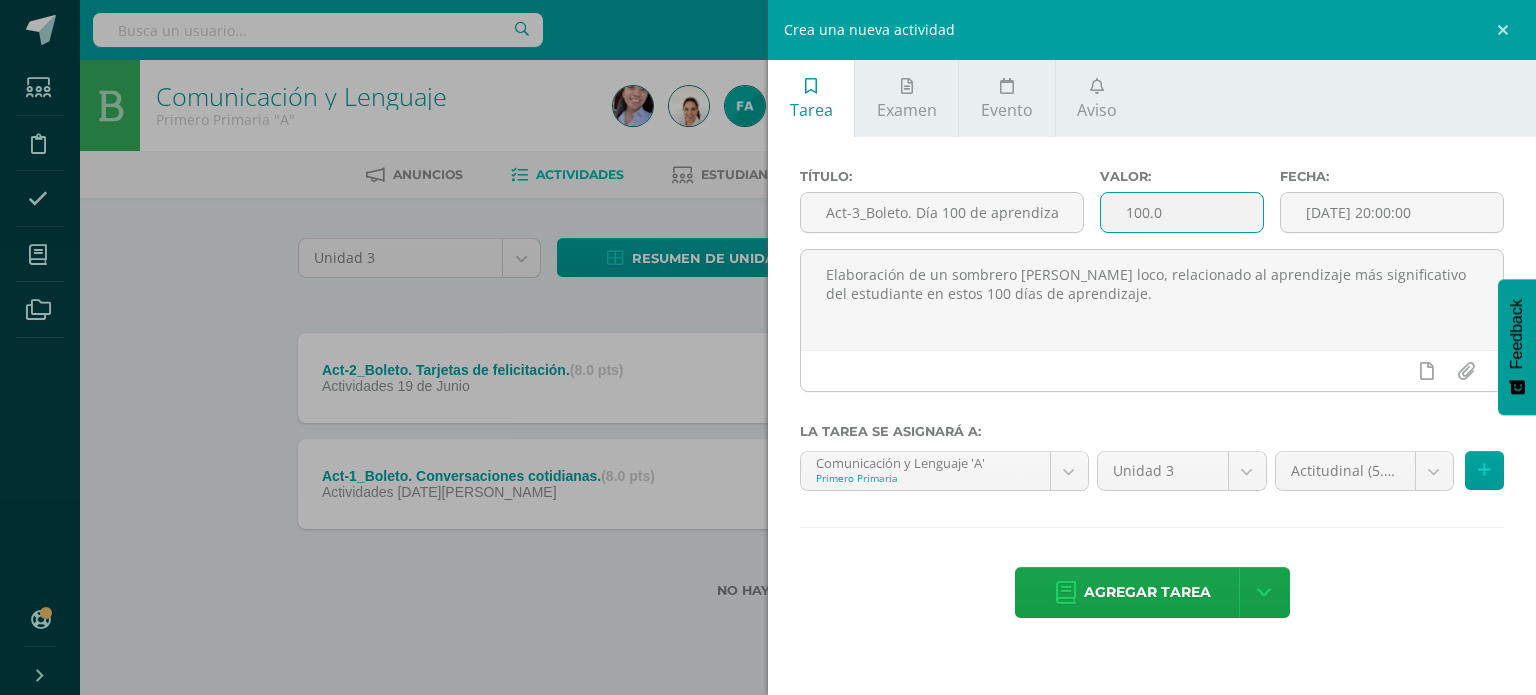 click on "100.0" at bounding box center (1182, 212) 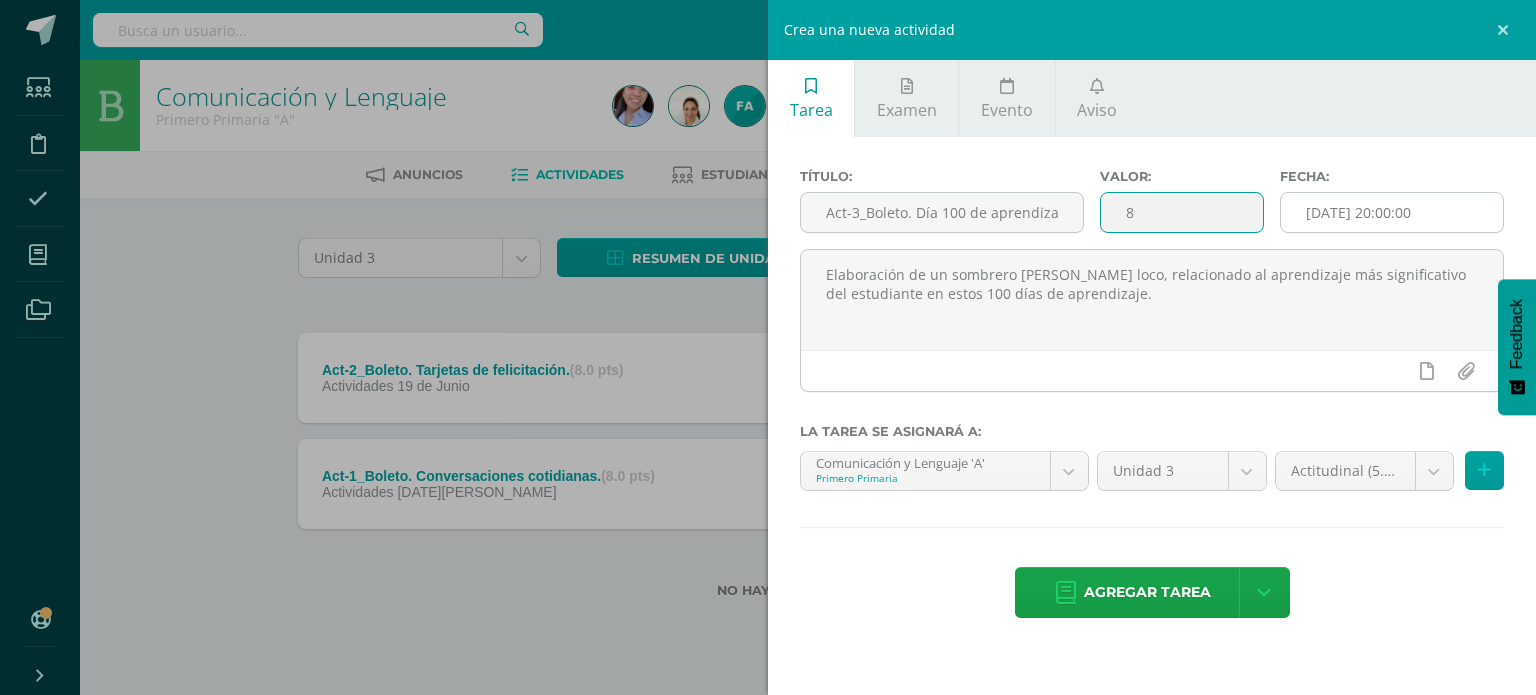 type on "8" 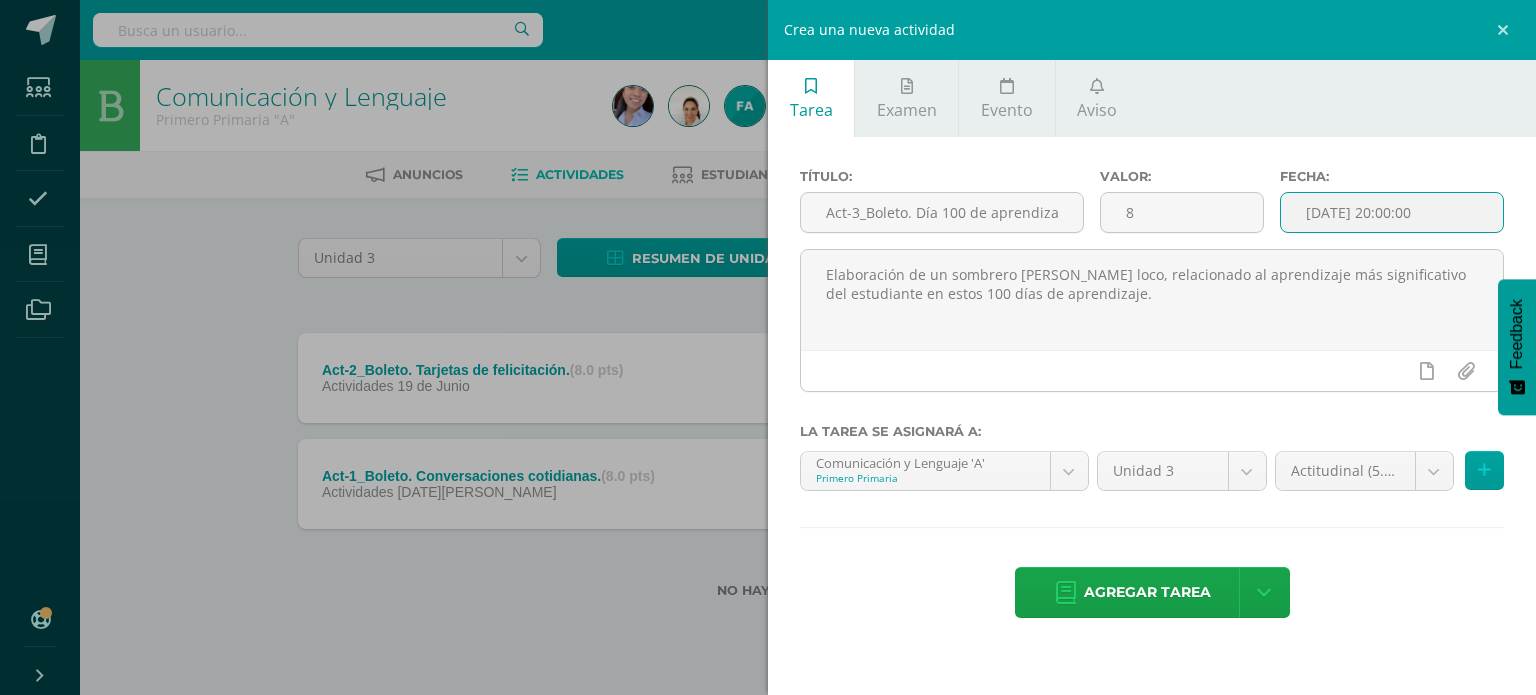 click on "[DATE] 20:00:00" at bounding box center (1392, 212) 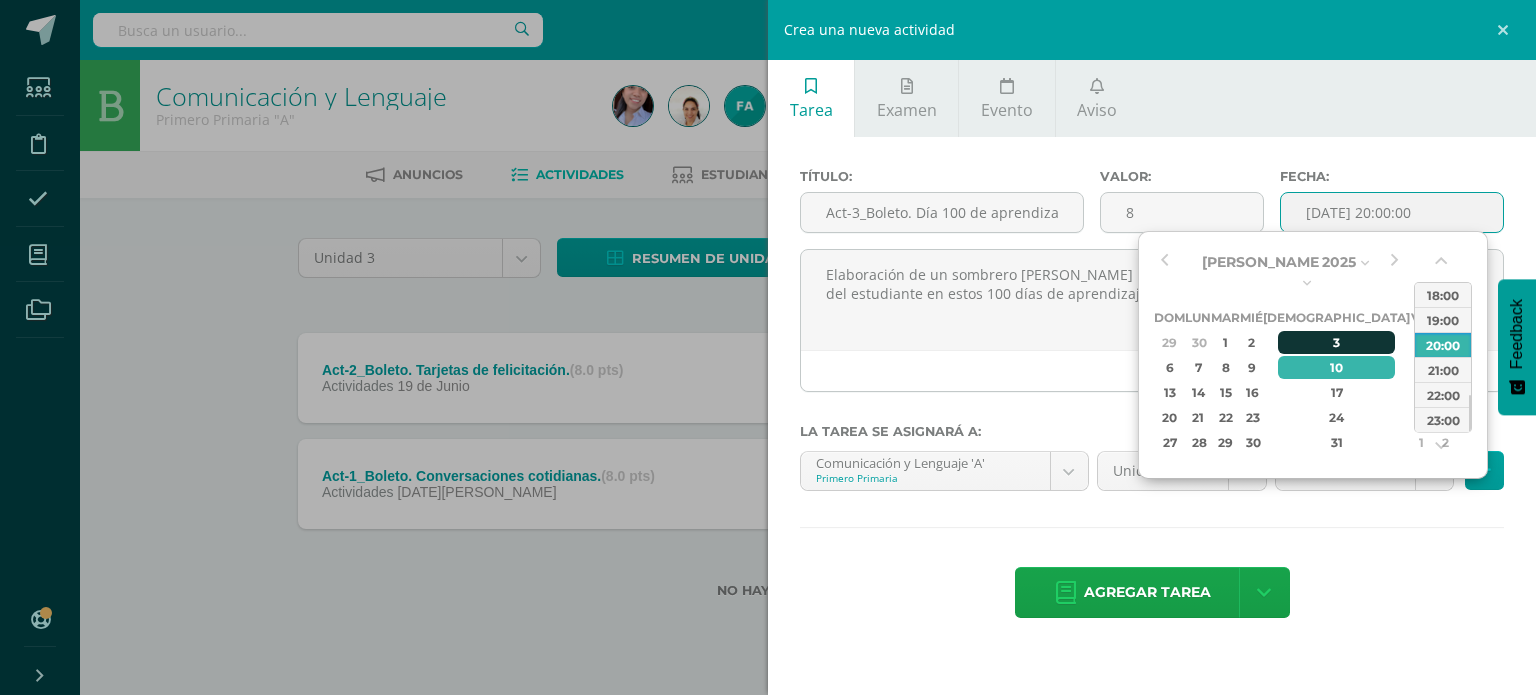 click on "3" at bounding box center [1337, 342] 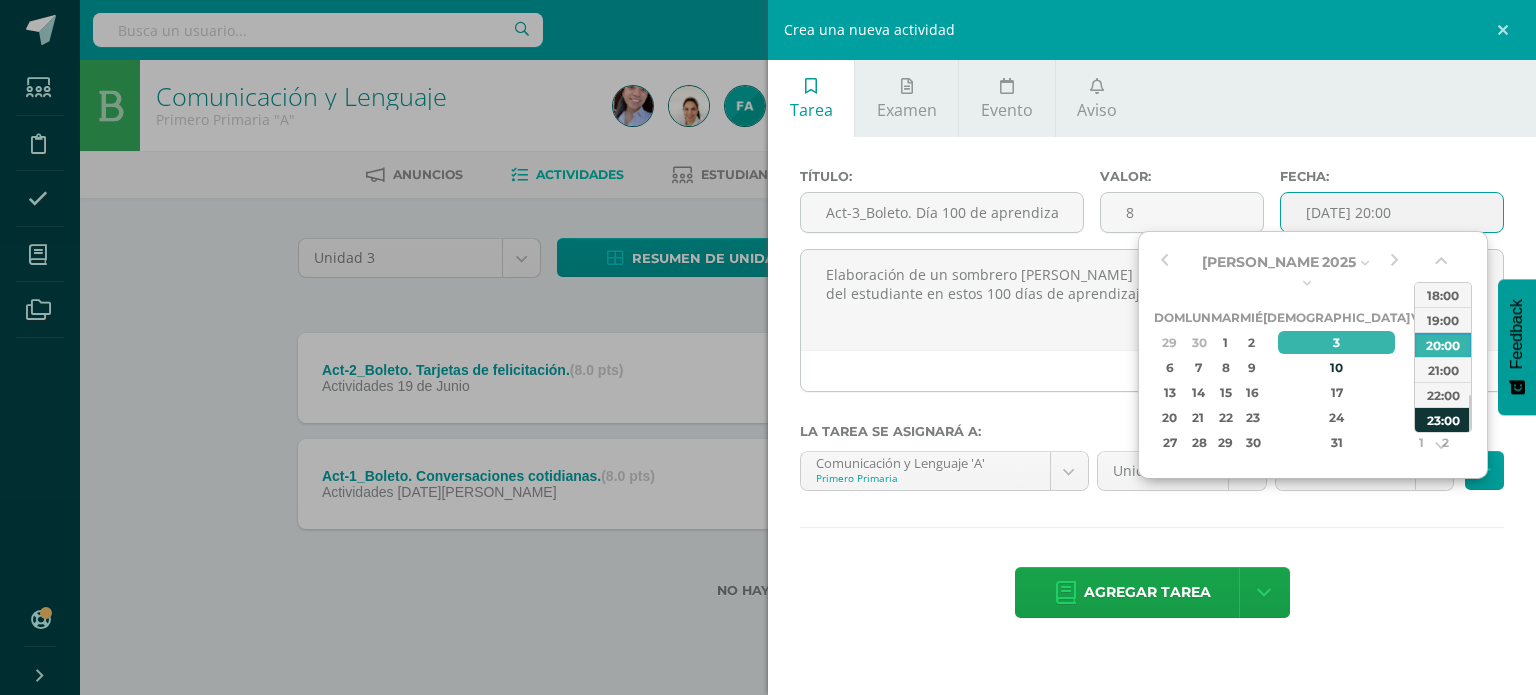 click on "23:00" at bounding box center (1443, 419) 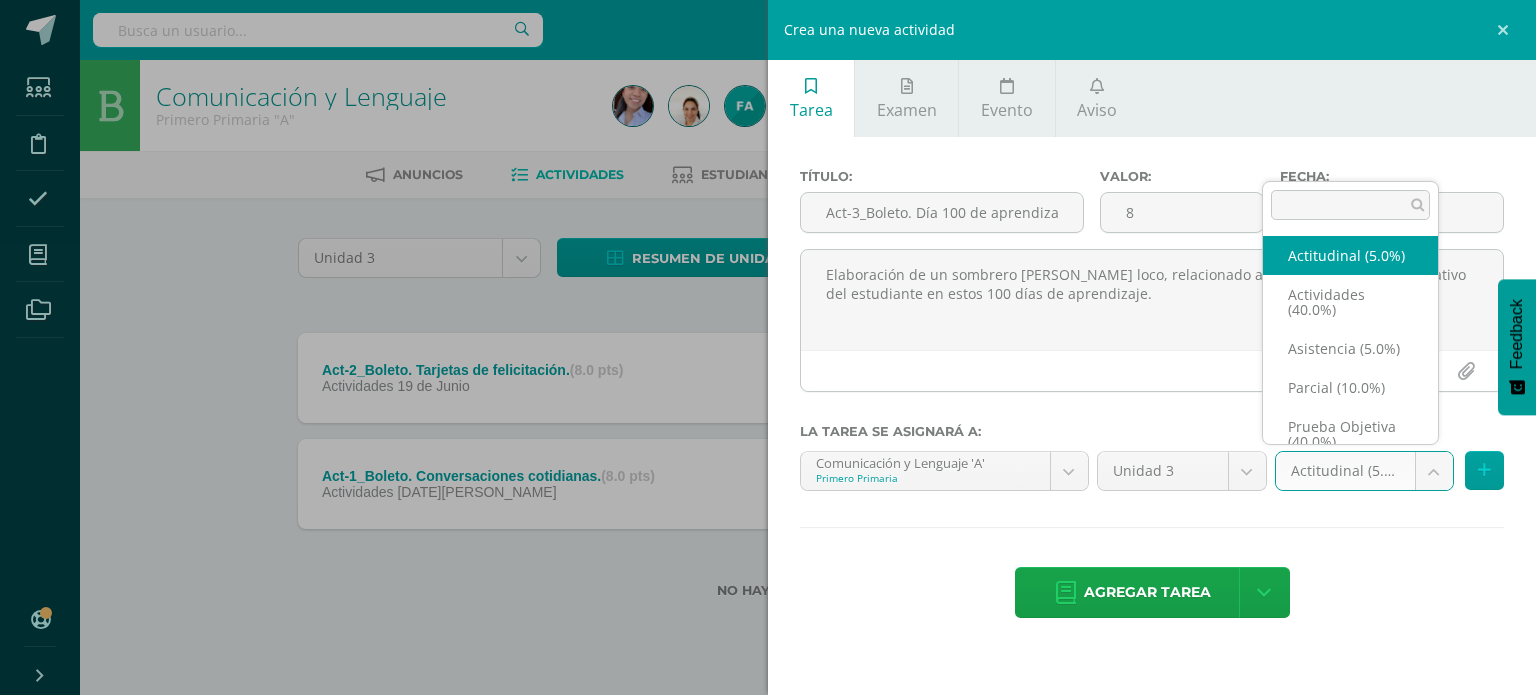 click on "Tarea asignada exitosamente         Estudiantes Disciplina Asistencia Mis cursos Archivos Soporte
Ayuda
Reportar un problema
Centro de ayuda
Últimas actualizaciones
10+ Cerrar panel
Comunicación y Lenguaje
Primero
Primaria
"A"
Actividades Estudiantes Planificación Dosificación
Formación Ciudadana
Primero
Primaria
"A"
Actividades Estudiantes Planificación Dosificación
Matemáticas
Primero
Primaria
"A"
1 1 0" at bounding box center (768, 331) 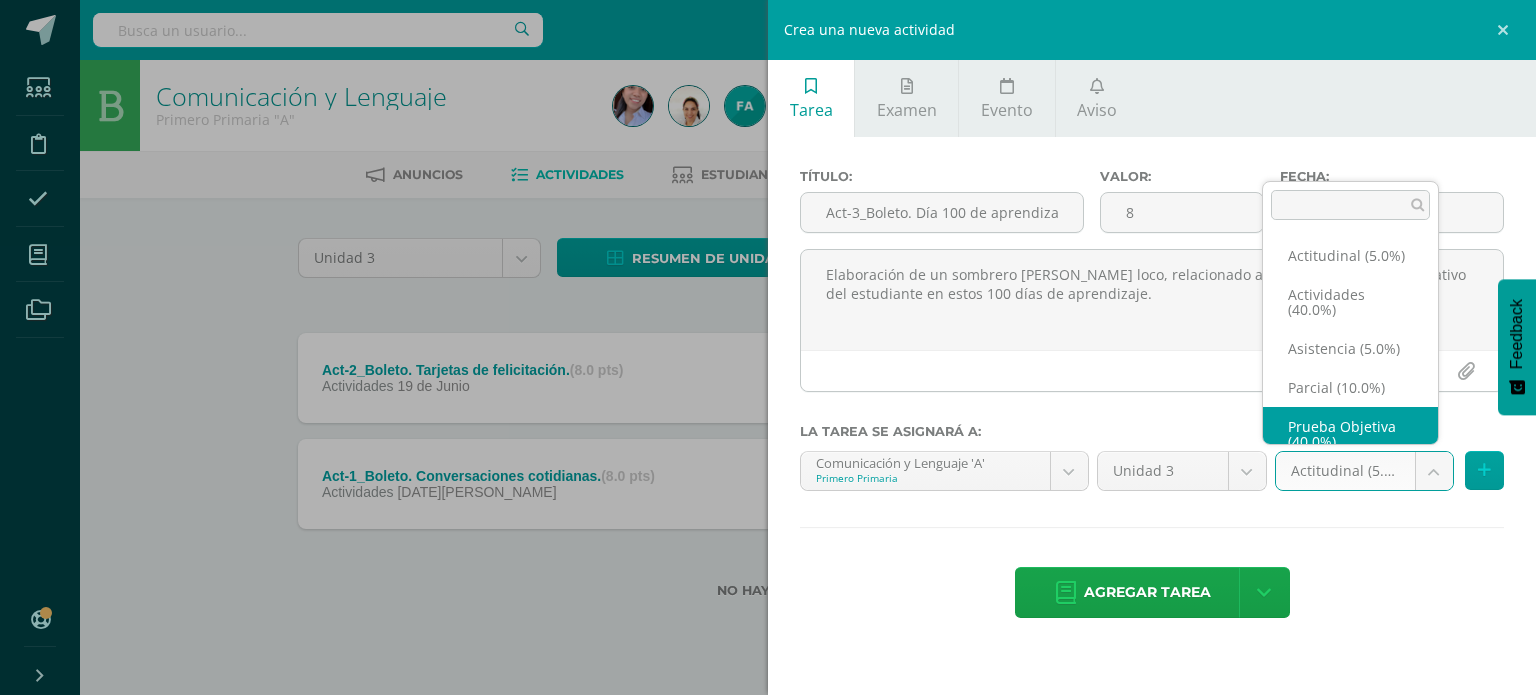 scroll, scrollTop: 32, scrollLeft: 0, axis: vertical 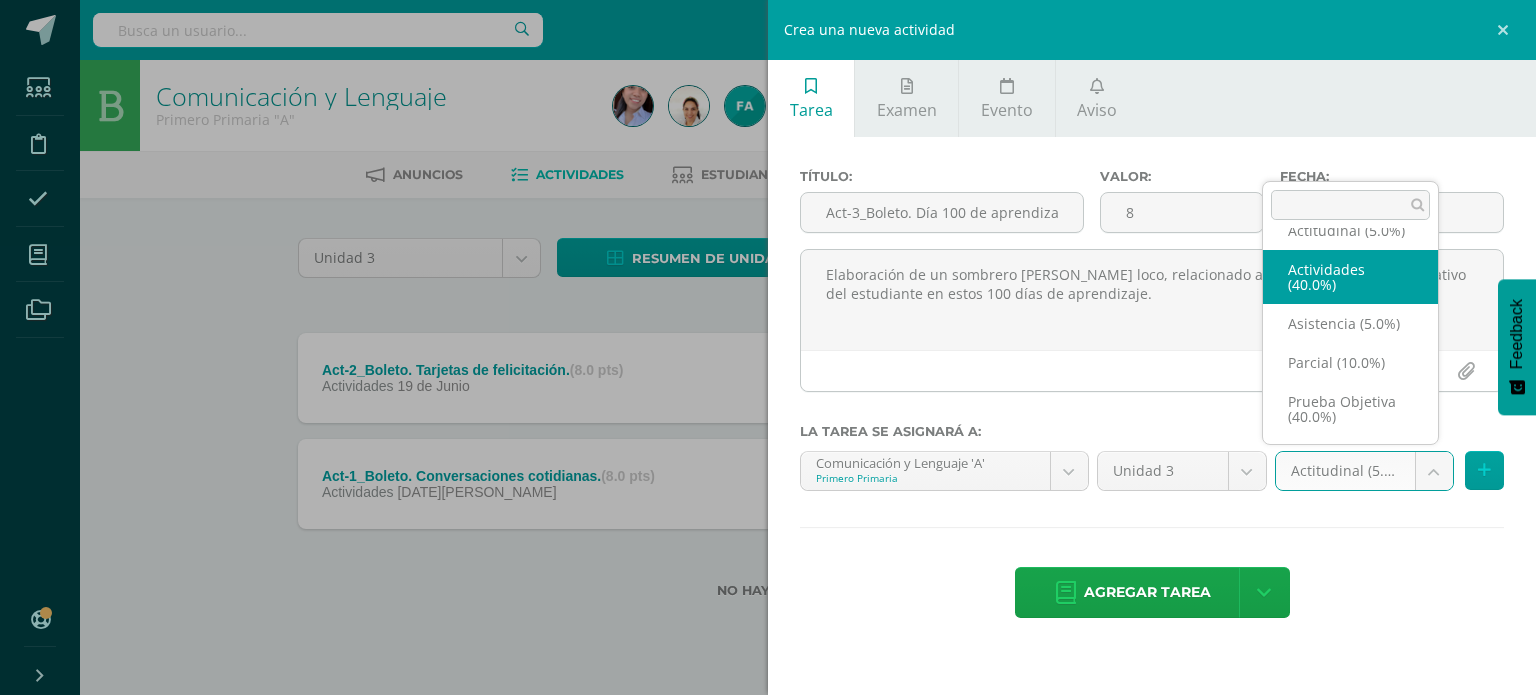select on "118808" 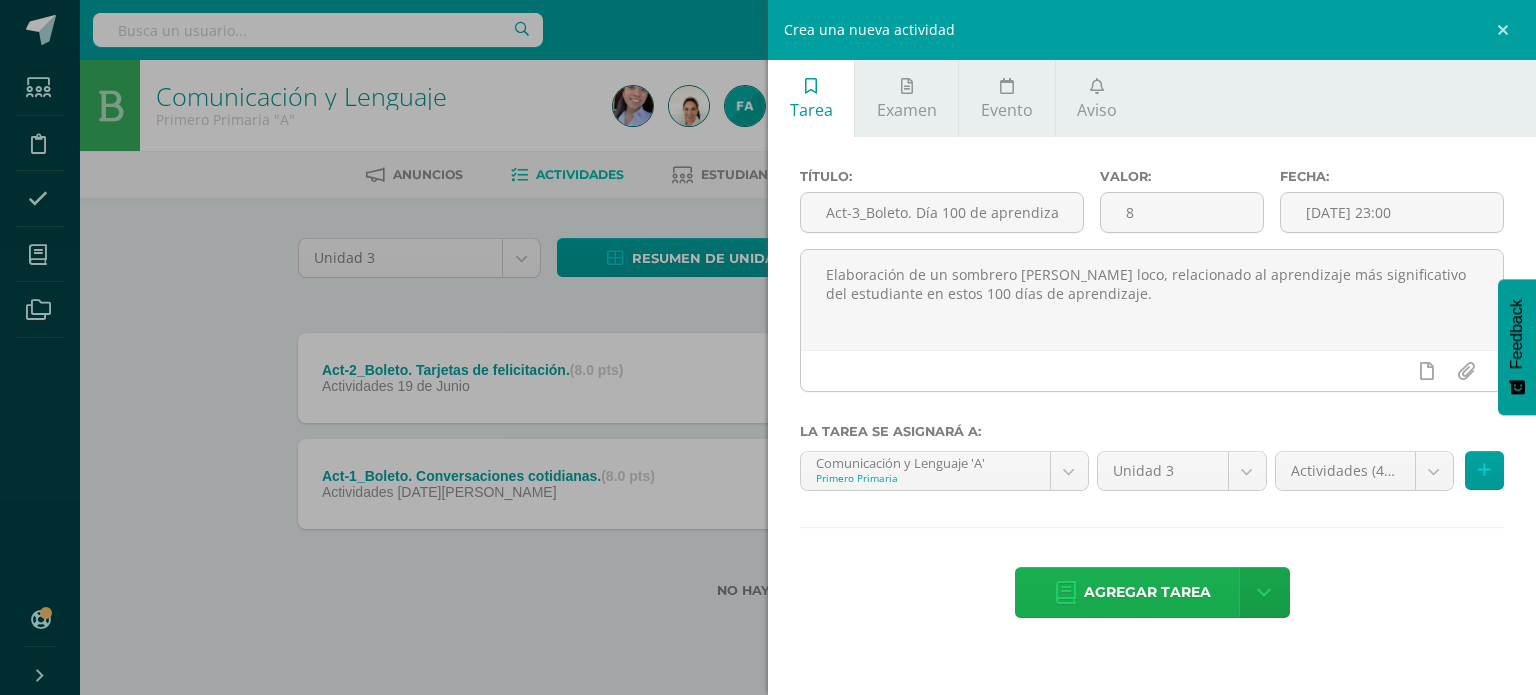 click on "Agregar tarea" at bounding box center [1147, 592] 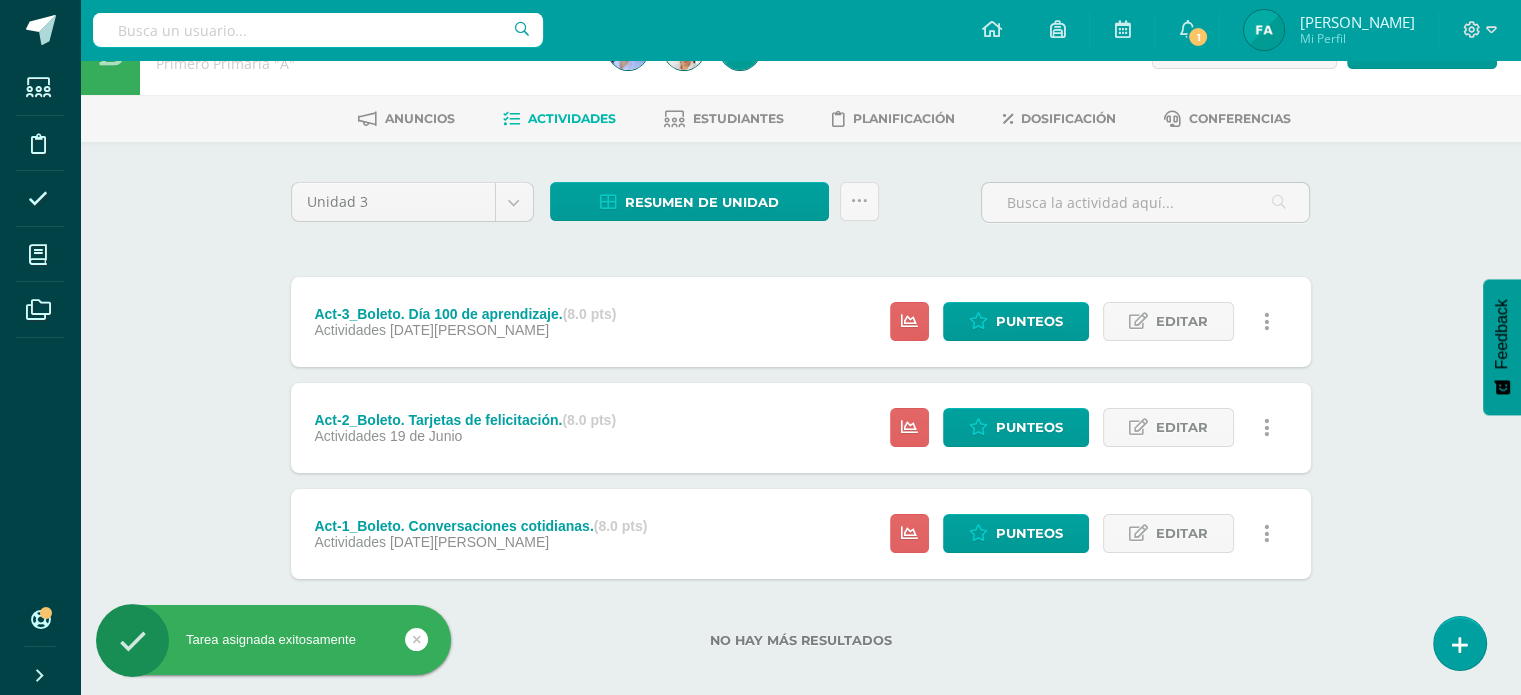 scroll, scrollTop: 12, scrollLeft: 0, axis: vertical 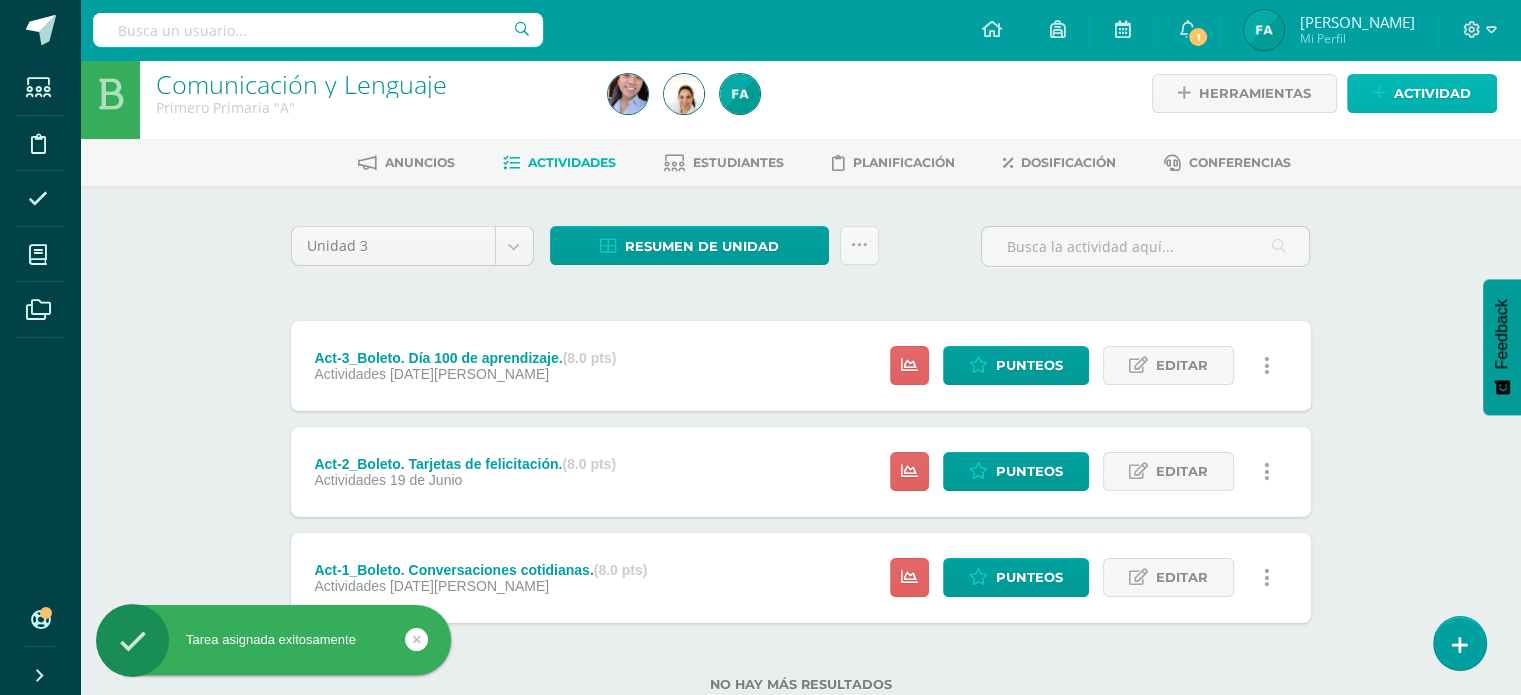 click on "Actividad" at bounding box center (1432, 93) 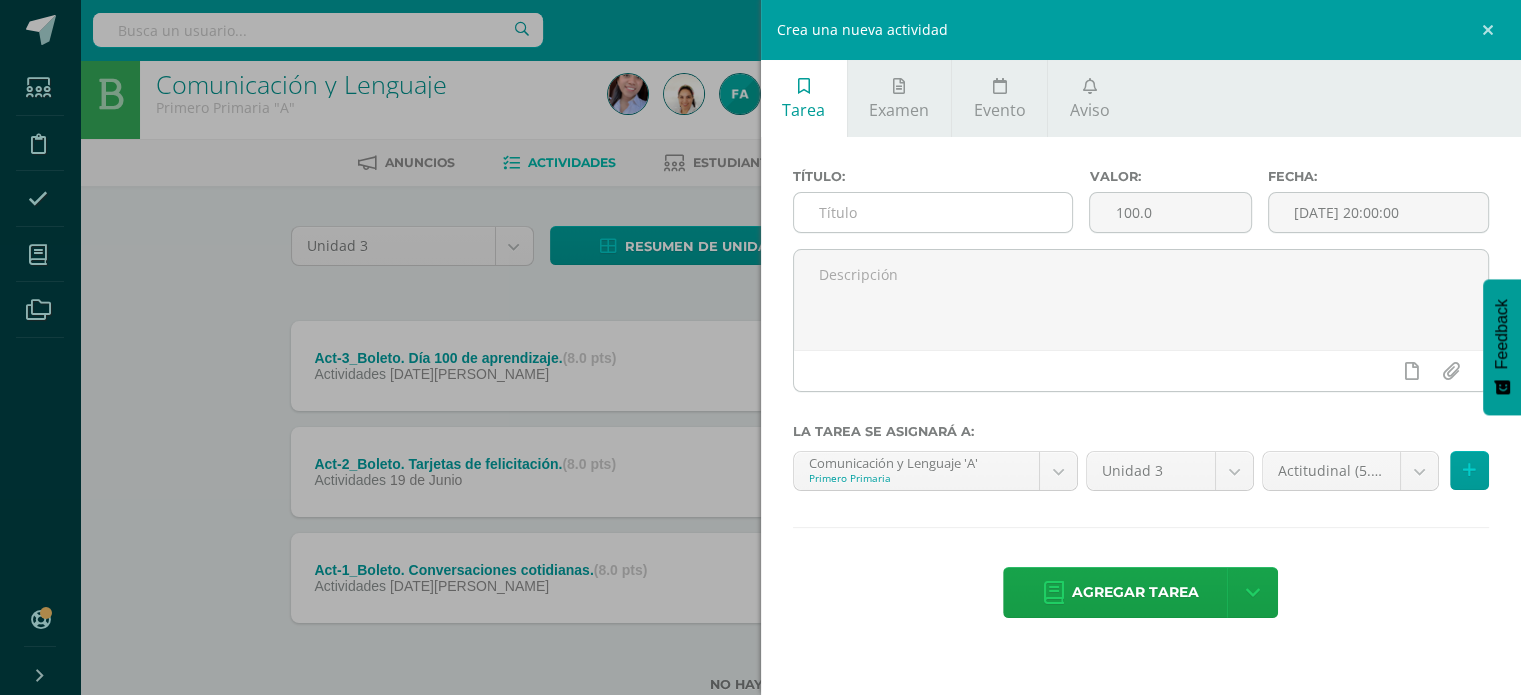 click at bounding box center [933, 212] 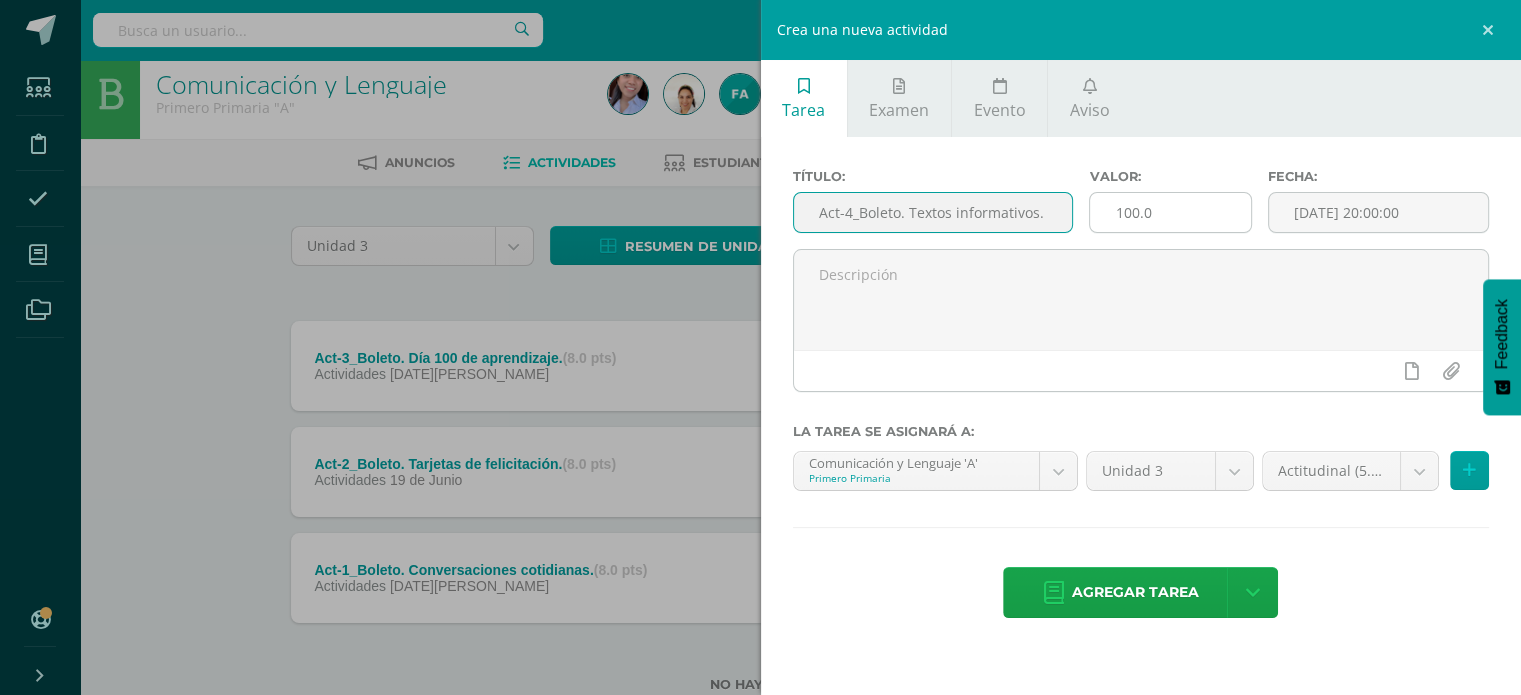 type on "Act-4_Boleto. Textos informativos." 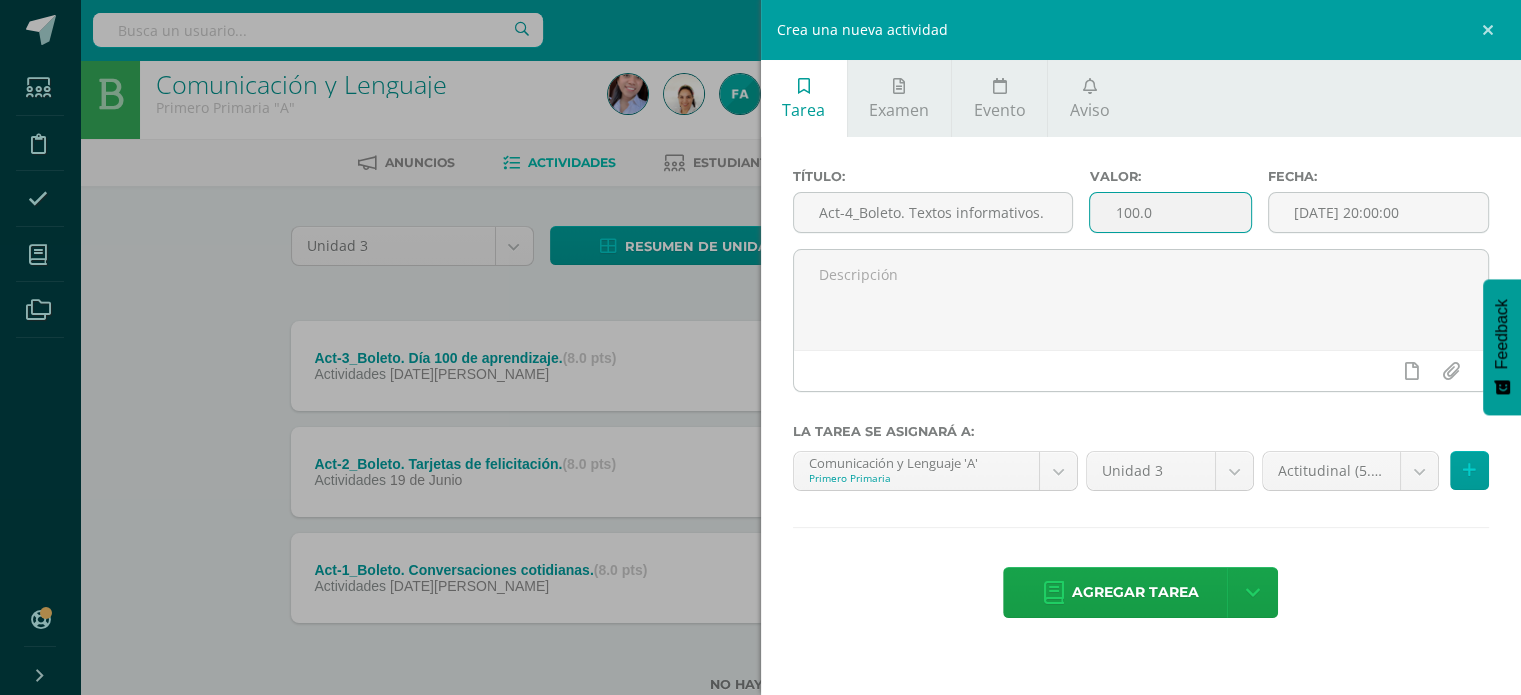 click on "100.0" at bounding box center (1170, 212) 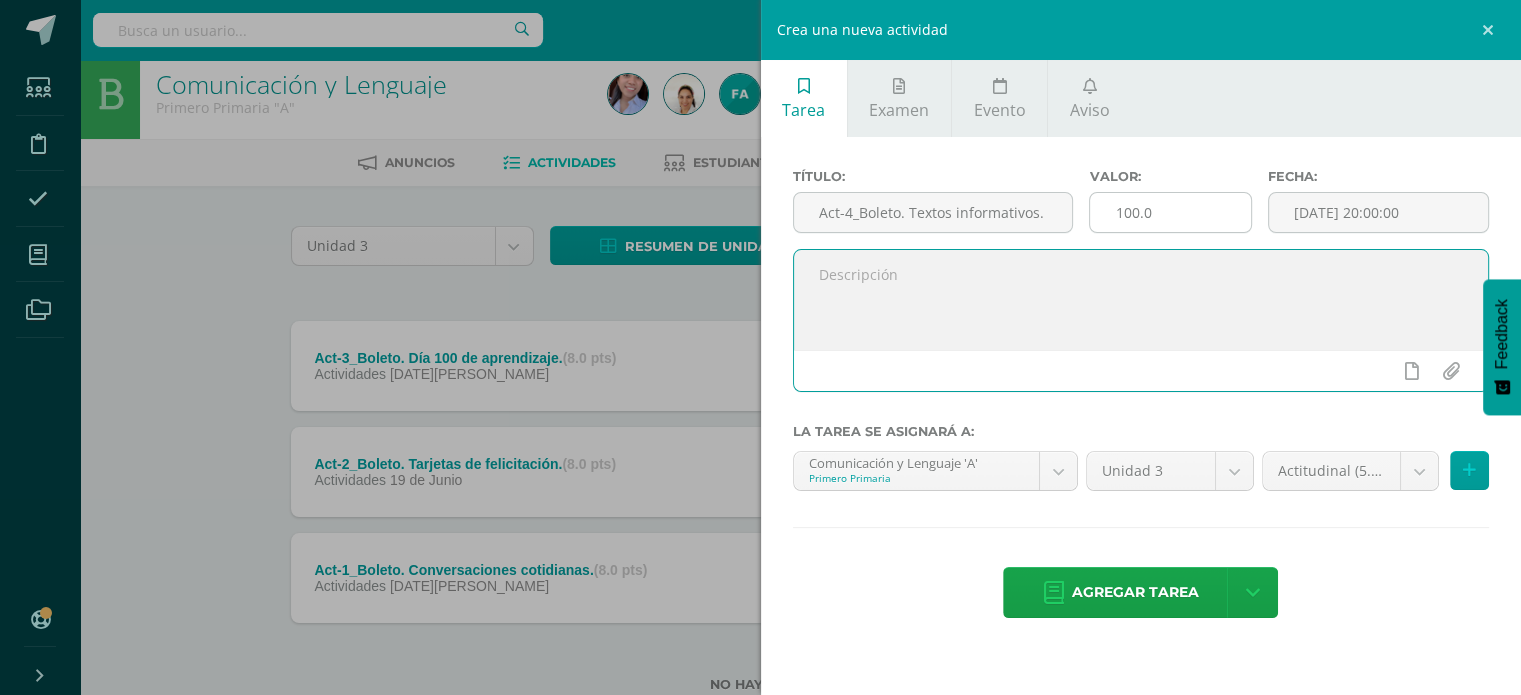 drag, startPoint x: 1173, startPoint y: 310, endPoint x: 1129, endPoint y: 204, distance: 114.76933 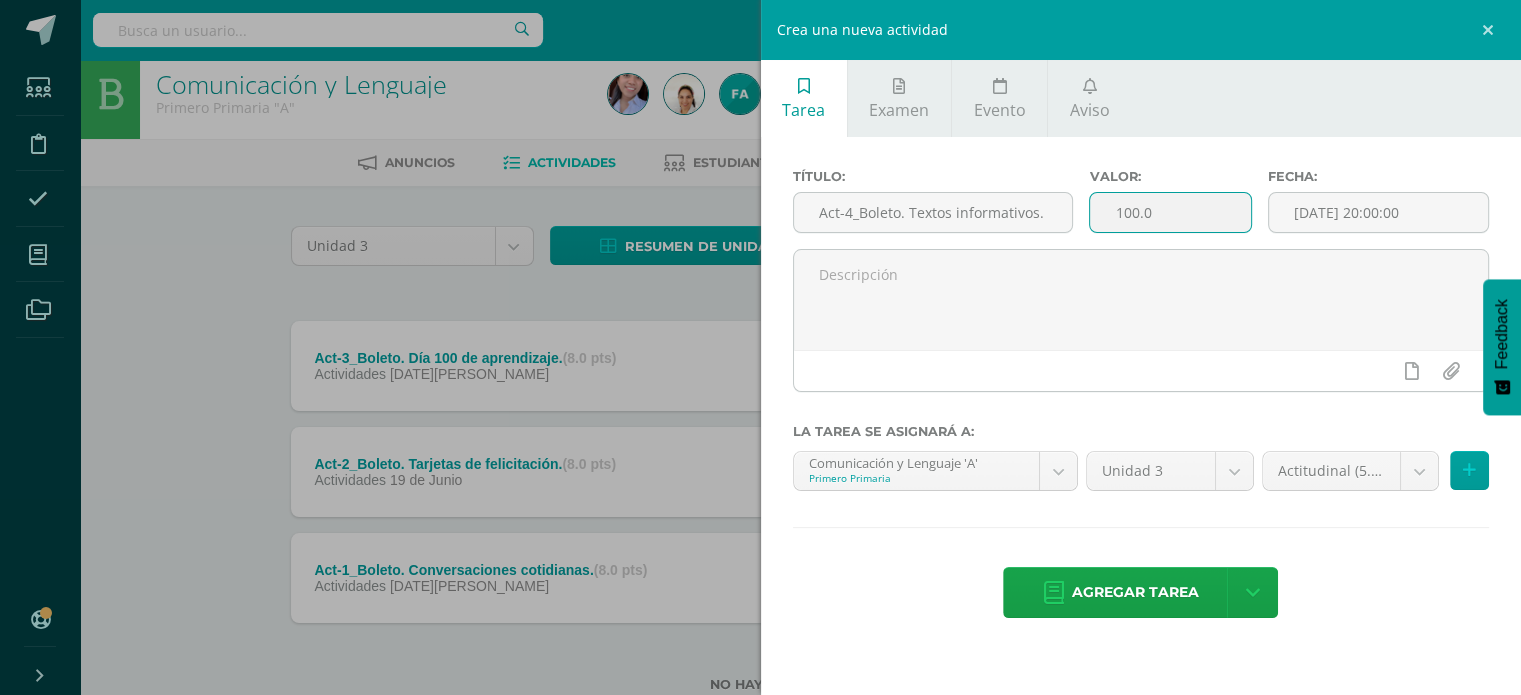 click on "100.0" at bounding box center (1170, 212) 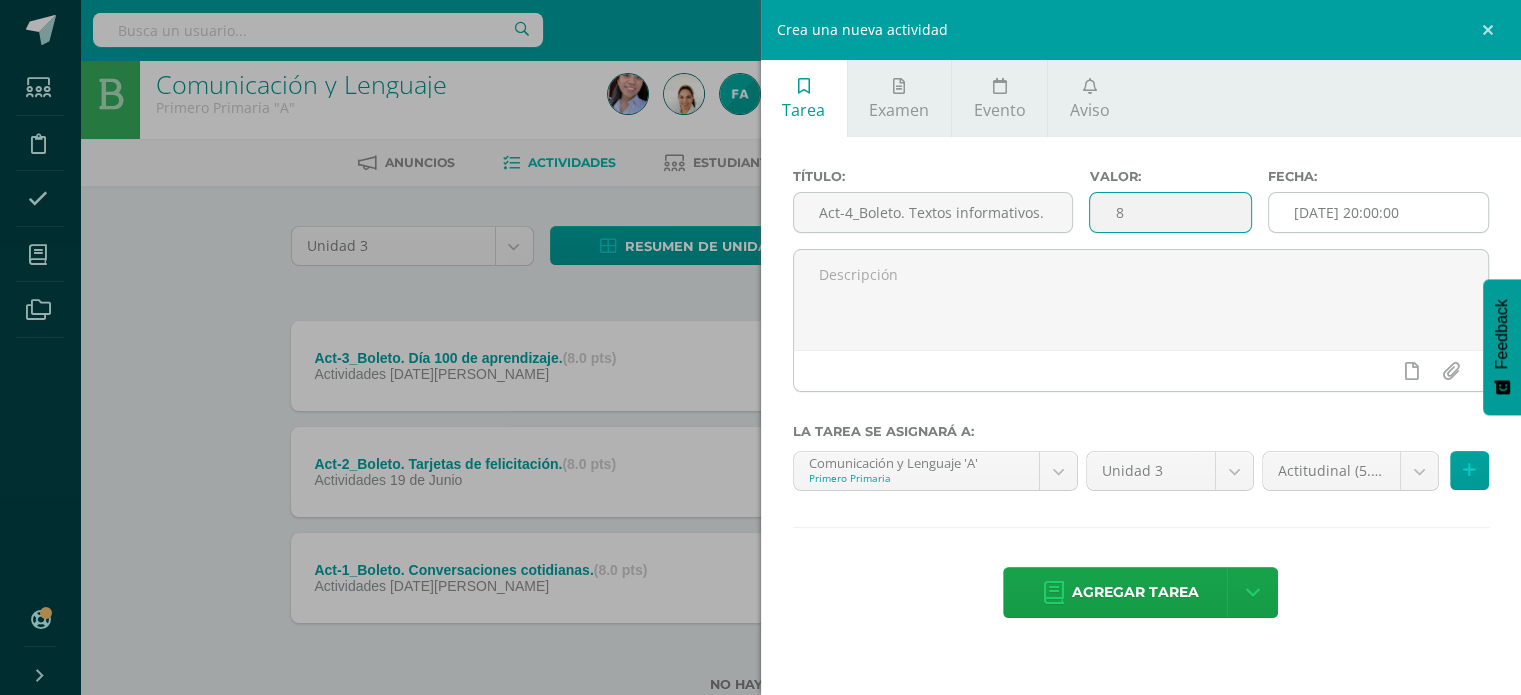 type on "8" 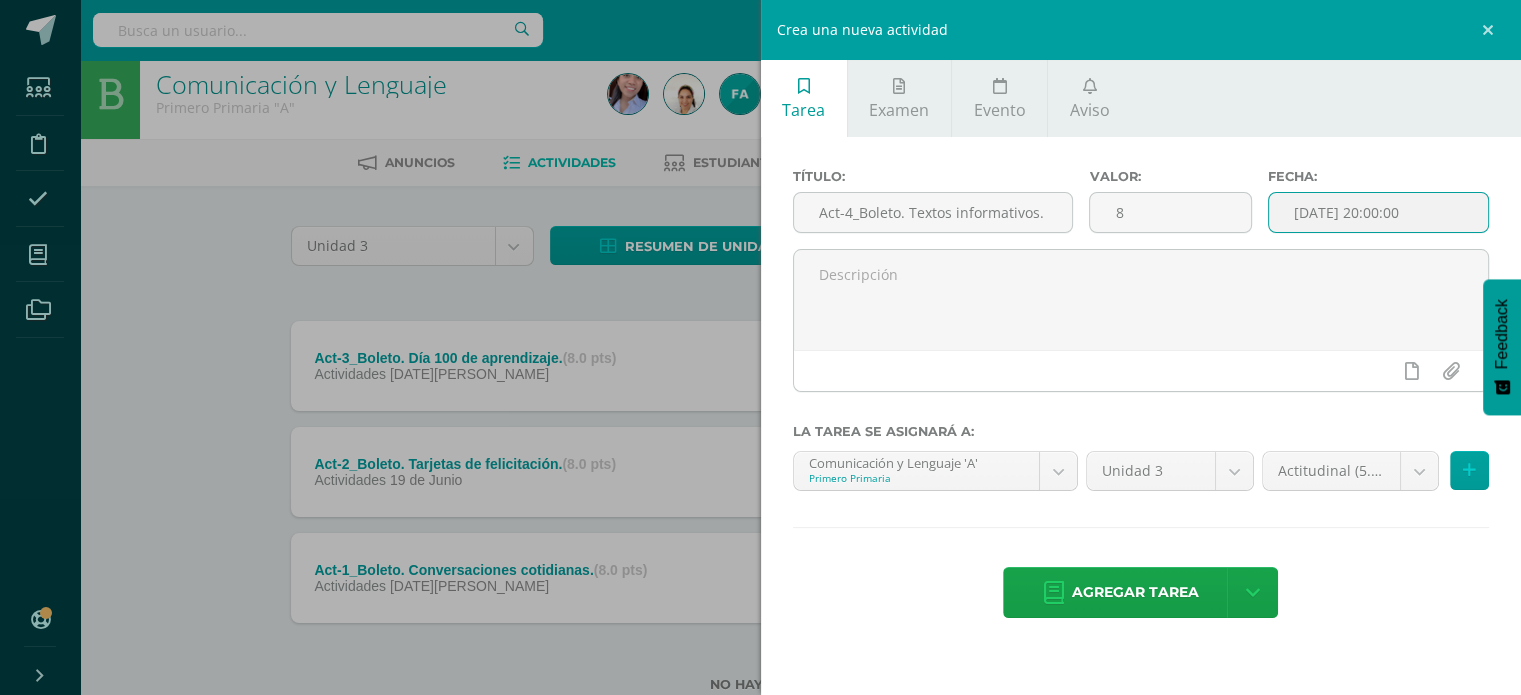 click on "[DATE] 20:00:00" at bounding box center [1379, 212] 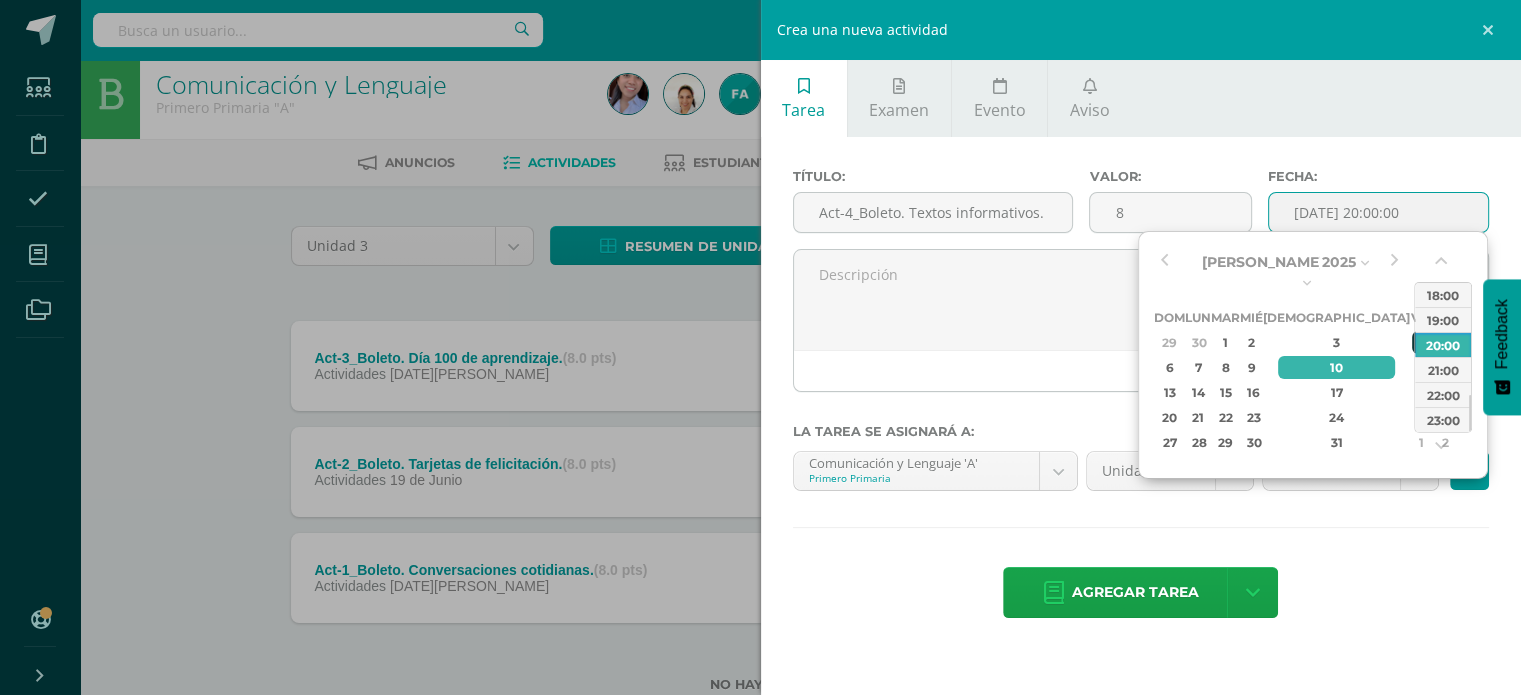 click on "4" at bounding box center [1421, 342] 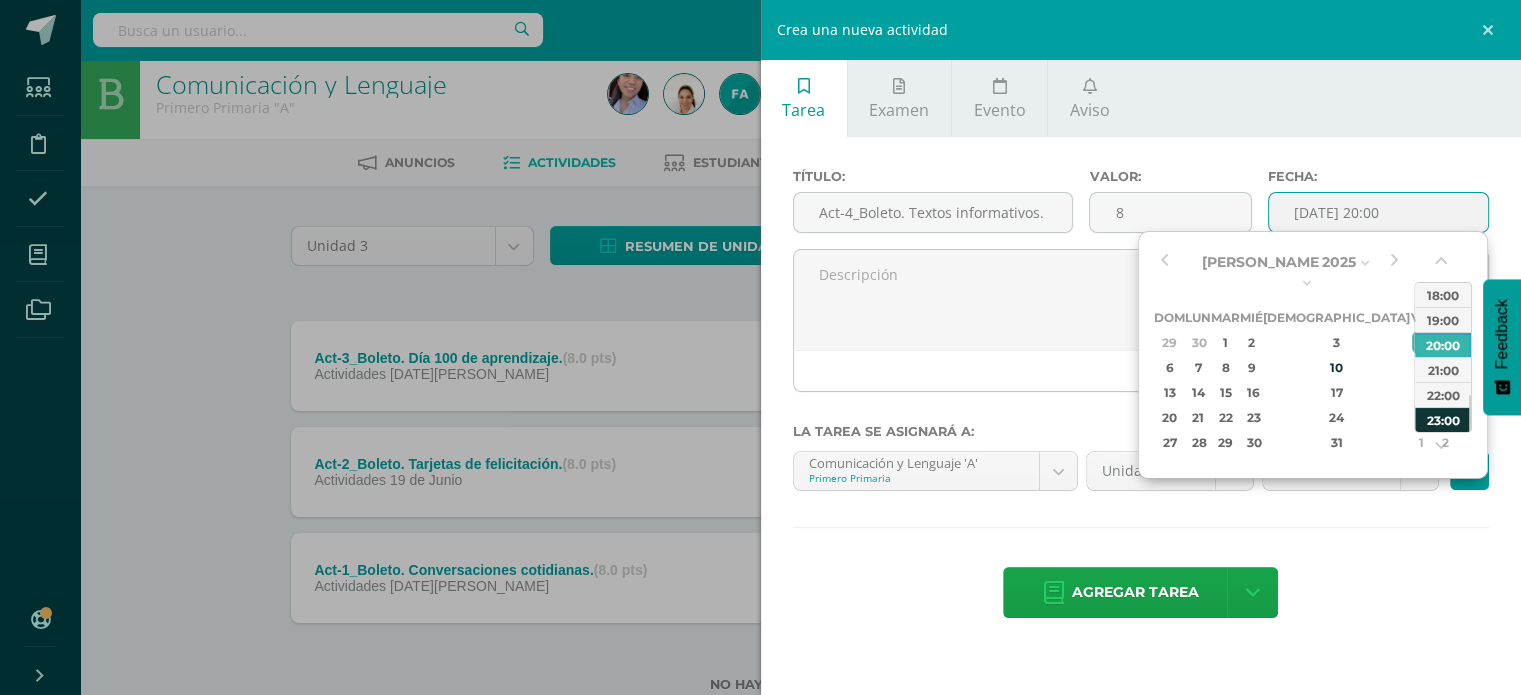 click on "23:00" at bounding box center [1443, 419] 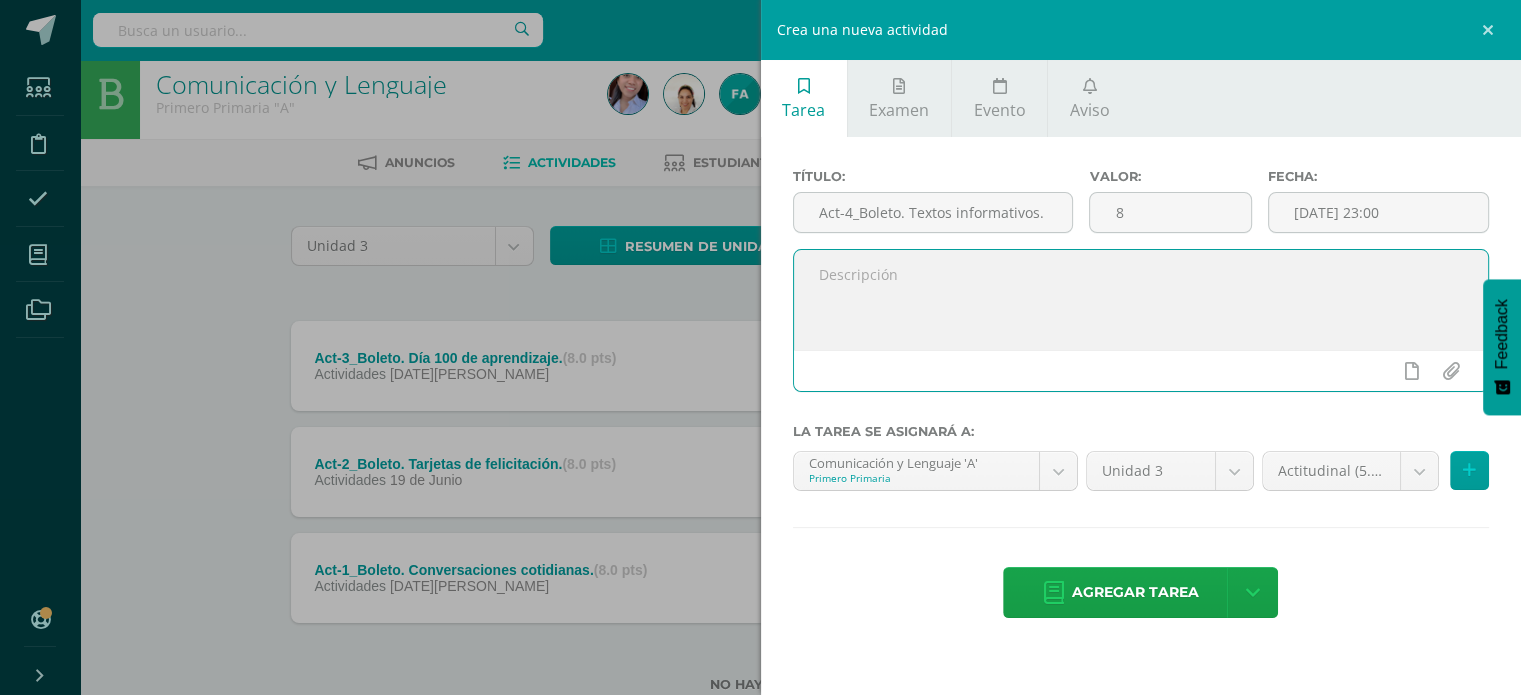 click at bounding box center [1141, 300] 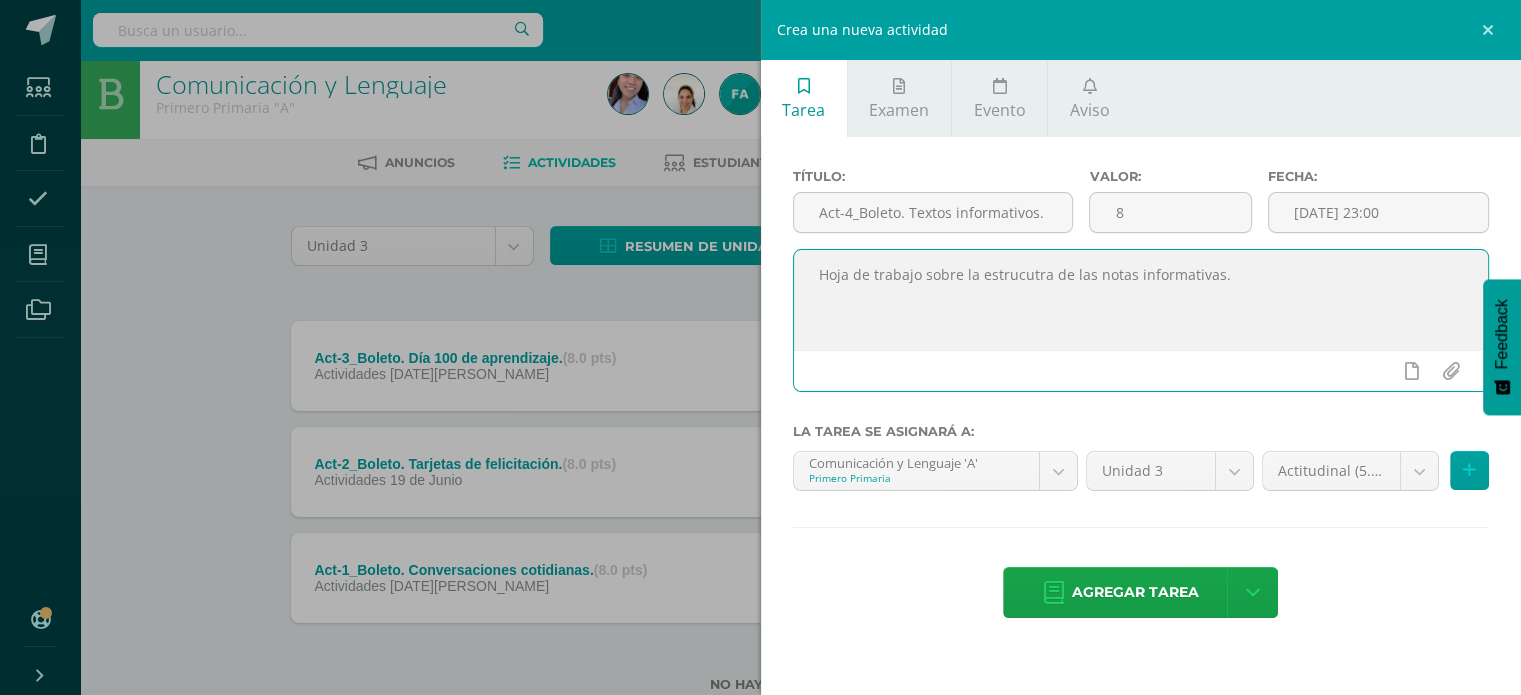 click on "Hoja de trabajo sobre la estrucutra de las notas informativas." at bounding box center [1141, 300] 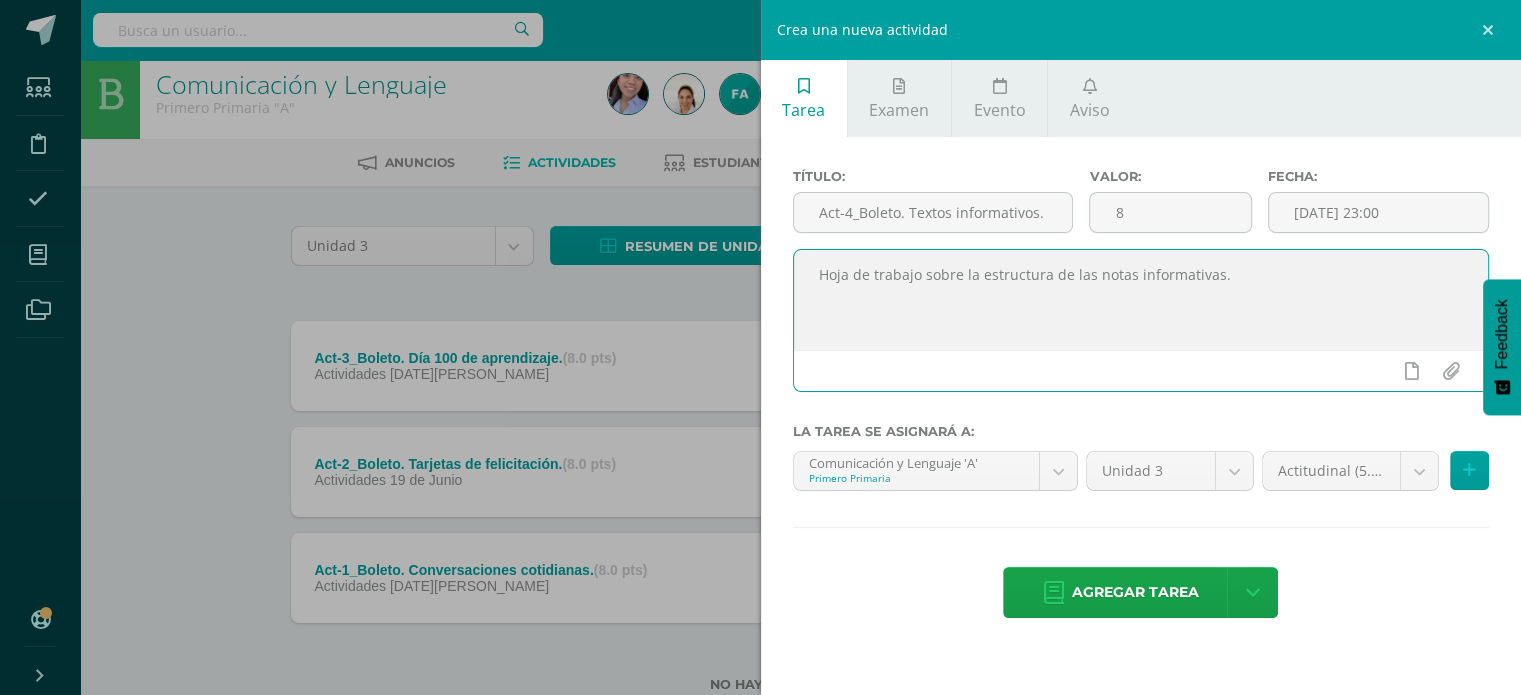 click on "Hoja de trabajo sobre la estructura de las notas informativas." at bounding box center [1141, 300] 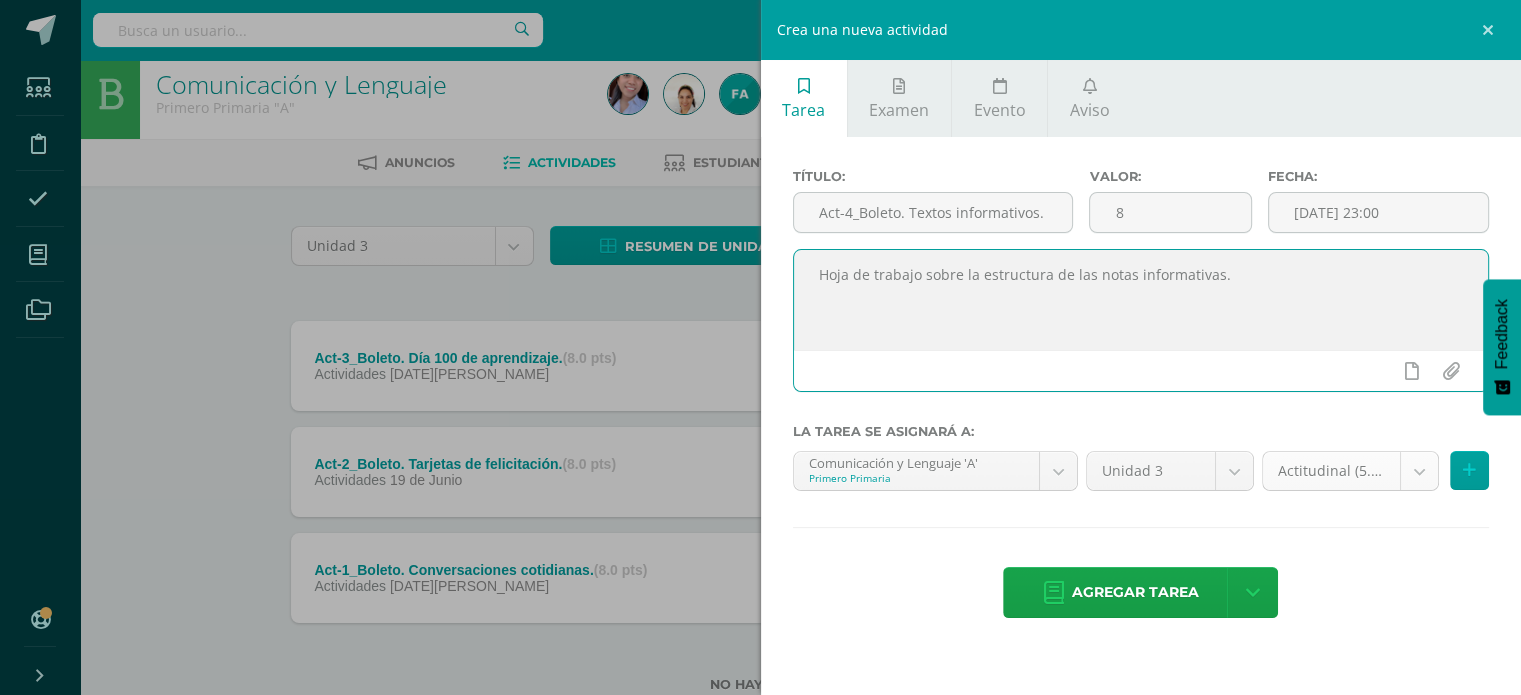 type on "Hoja de trabajo sobre la estructura de las notas informativas." 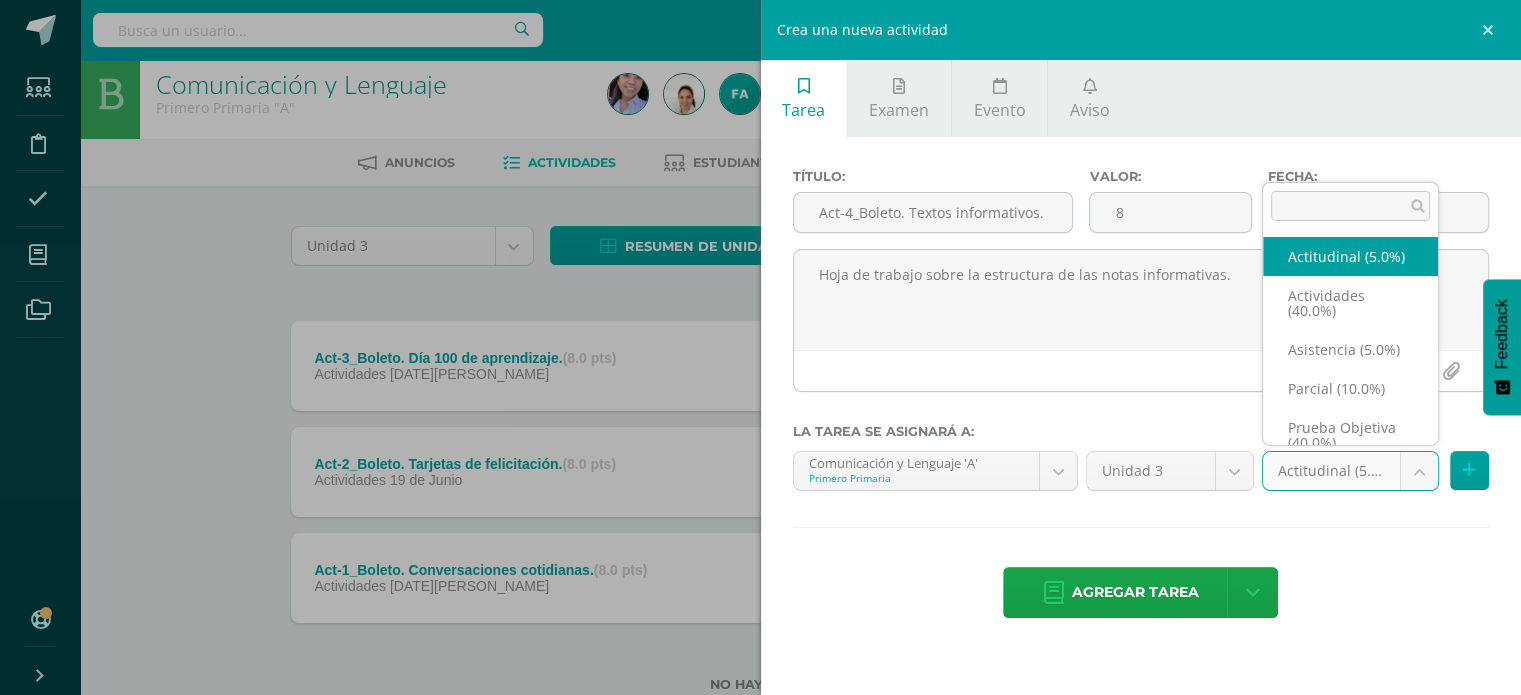 click on "Tarea asignada exitosamente         Estudiantes Disciplina Asistencia Mis cursos Archivos Soporte
Ayuda
Reportar un problema
Centro de ayuda
Últimas actualizaciones
10+ Cerrar panel
Comunicación y Lenguaje
Primero
Primaria
"A"
Actividades Estudiantes Planificación Dosificación
Formación Ciudadana
Primero
Primaria
"A"
Actividades Estudiantes Planificación Dosificación
Matemáticas
Primero
Primaria
"A"
1 1 0" at bounding box center (760, 372) 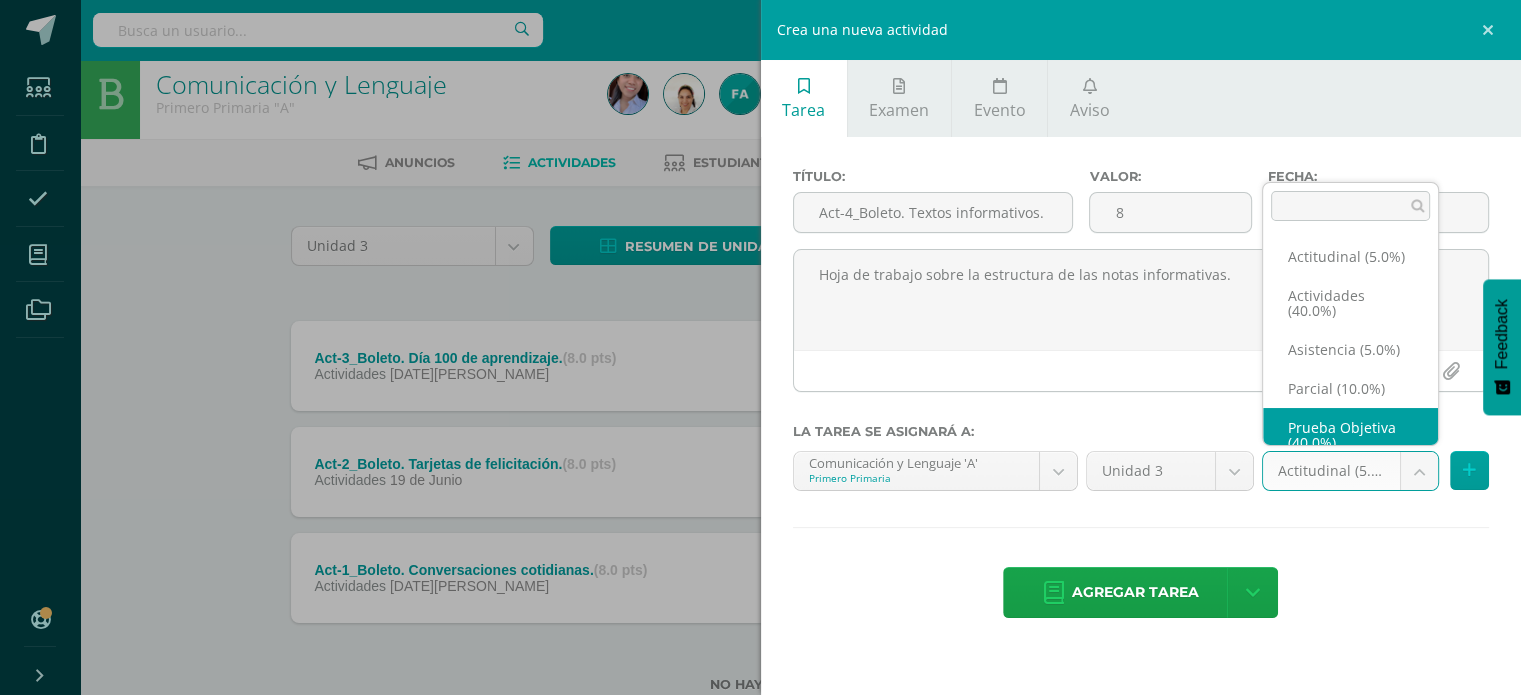 scroll, scrollTop: 32, scrollLeft: 0, axis: vertical 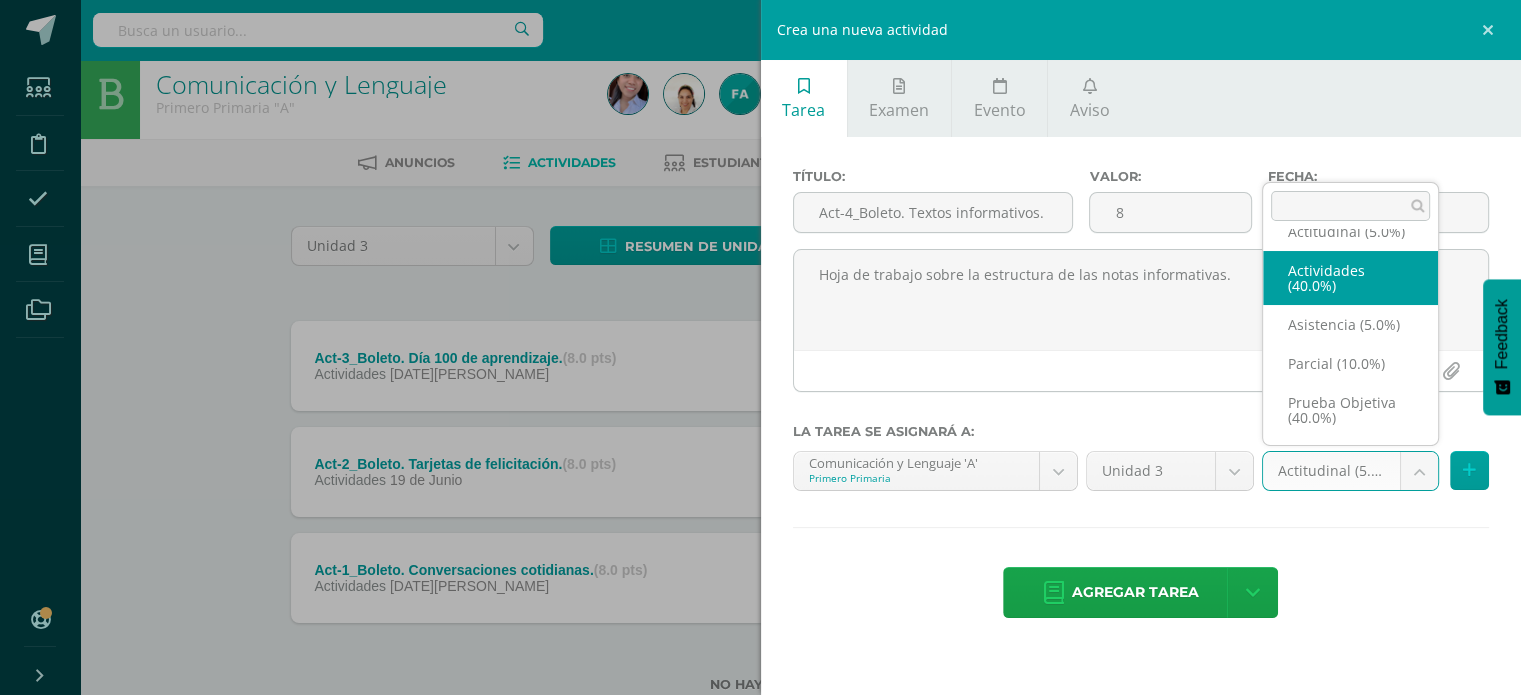select on "118808" 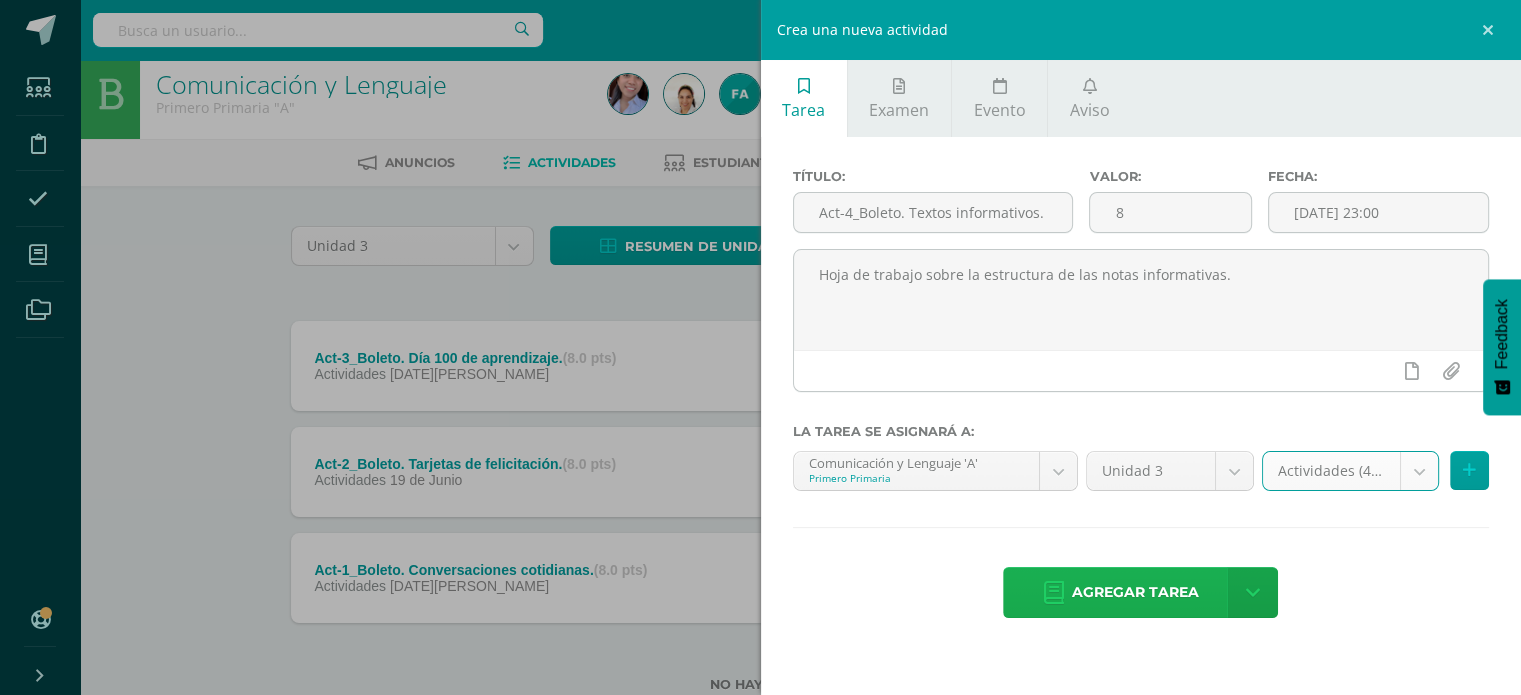 click on "Agregar tarea" at bounding box center (1135, 592) 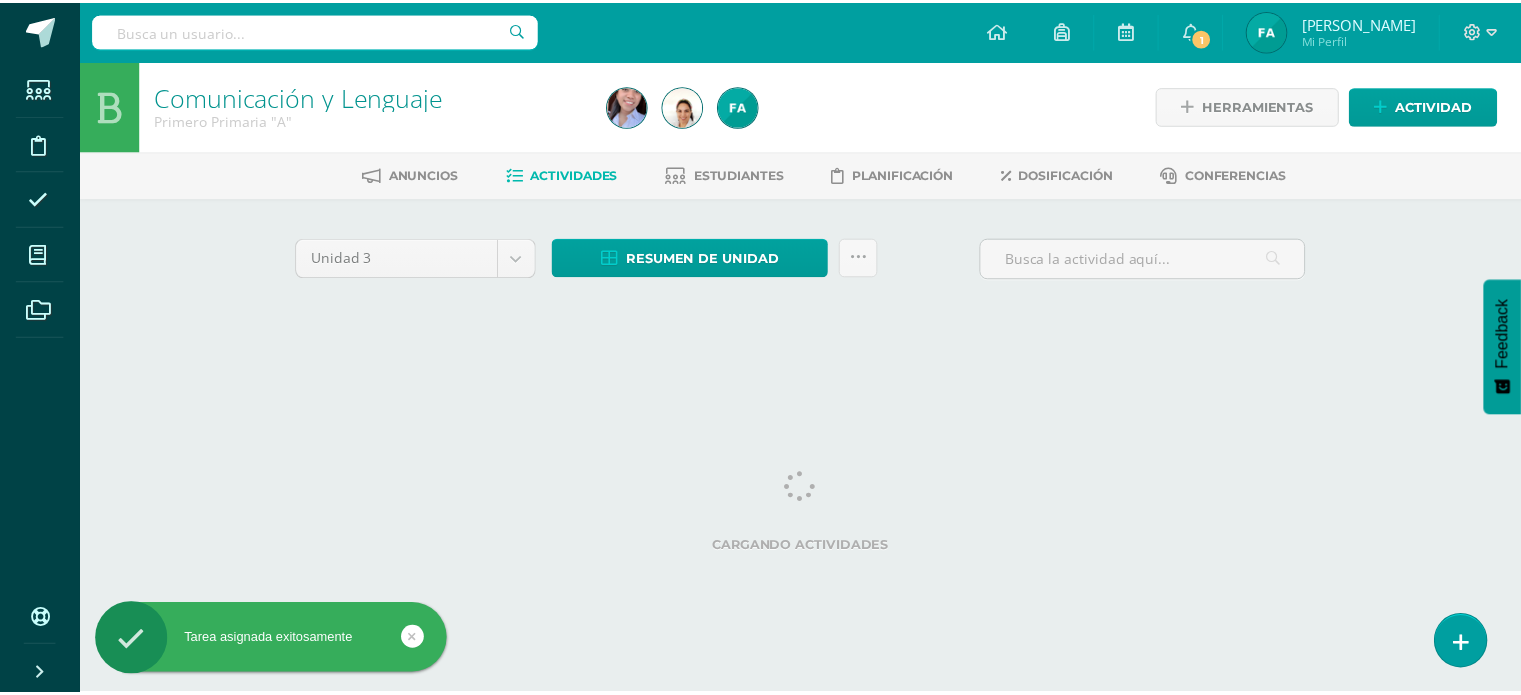 scroll, scrollTop: 0, scrollLeft: 0, axis: both 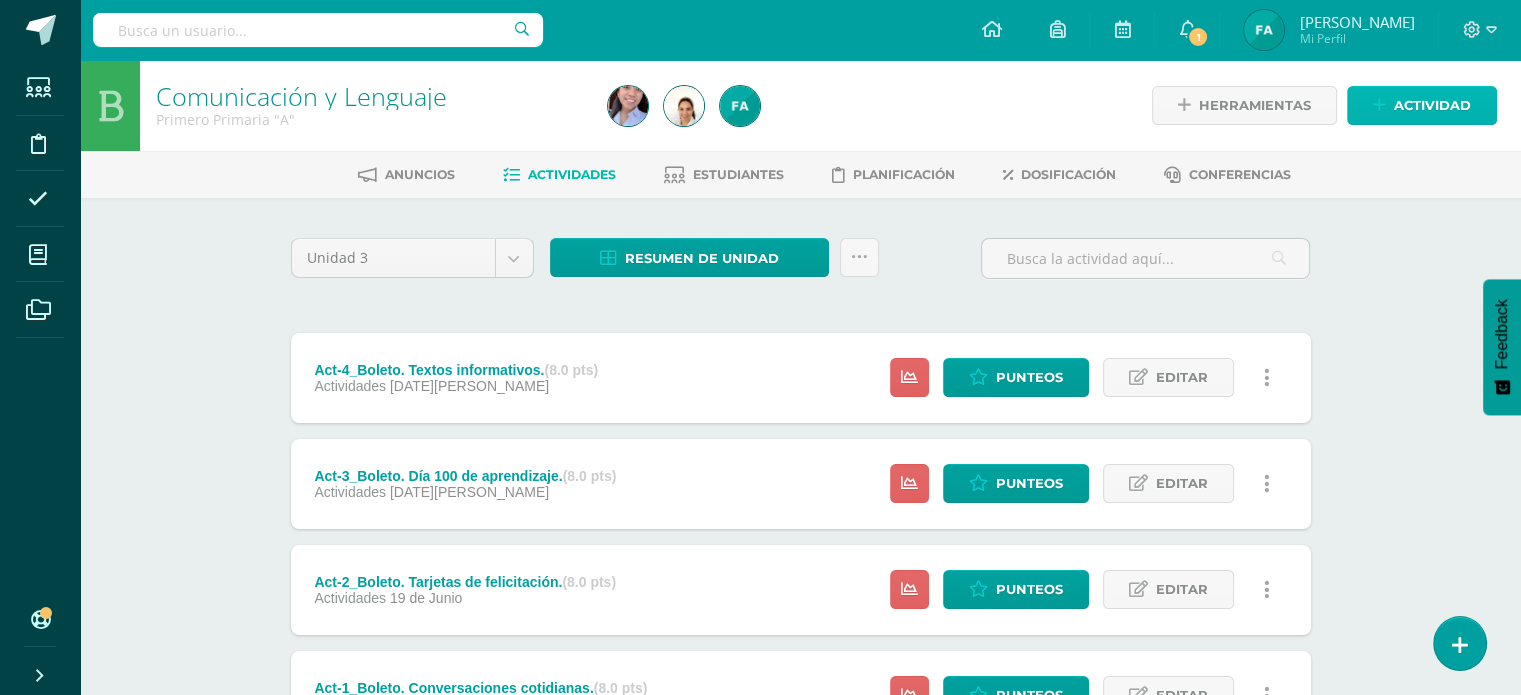 click at bounding box center (1379, 105) 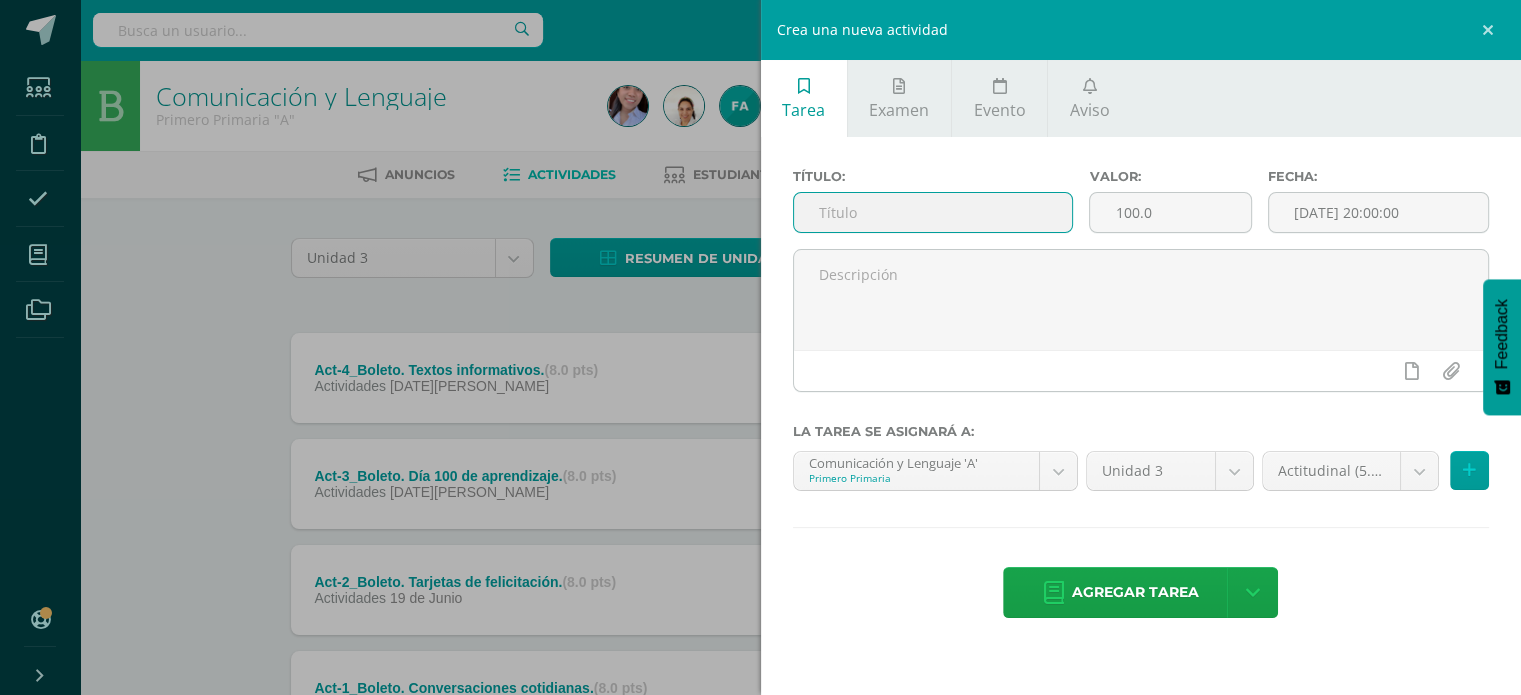 click at bounding box center (933, 212) 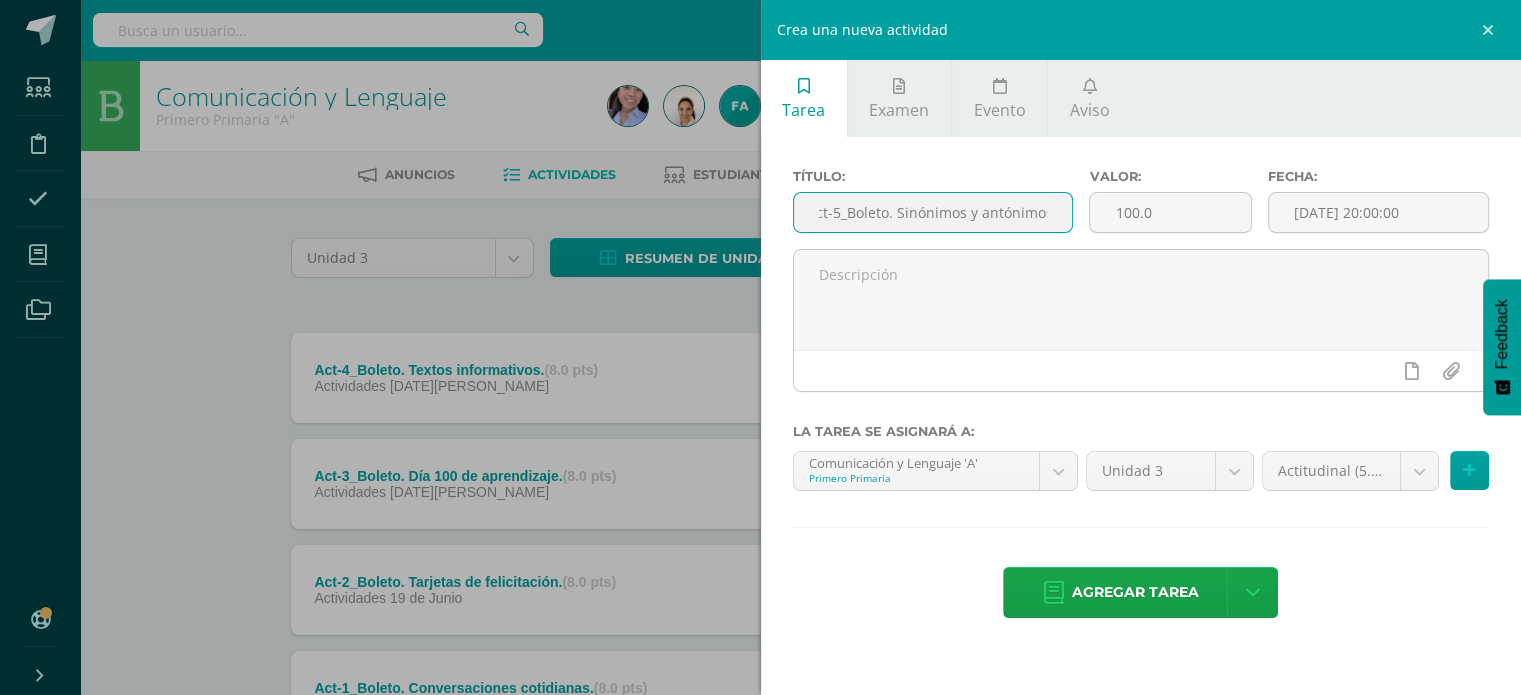 scroll, scrollTop: 0, scrollLeft: 15, axis: horizontal 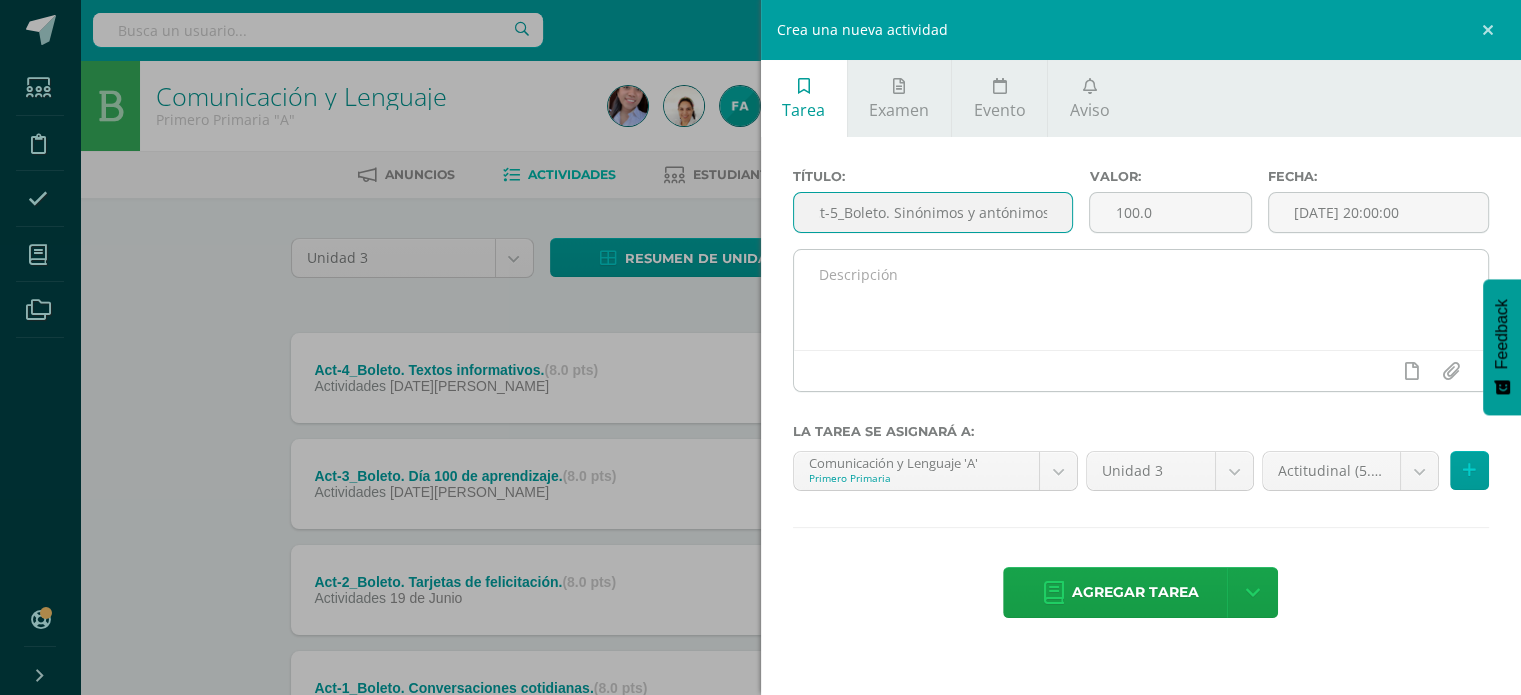 type on "Act-5_Boleto. Sinónimos y antónimos." 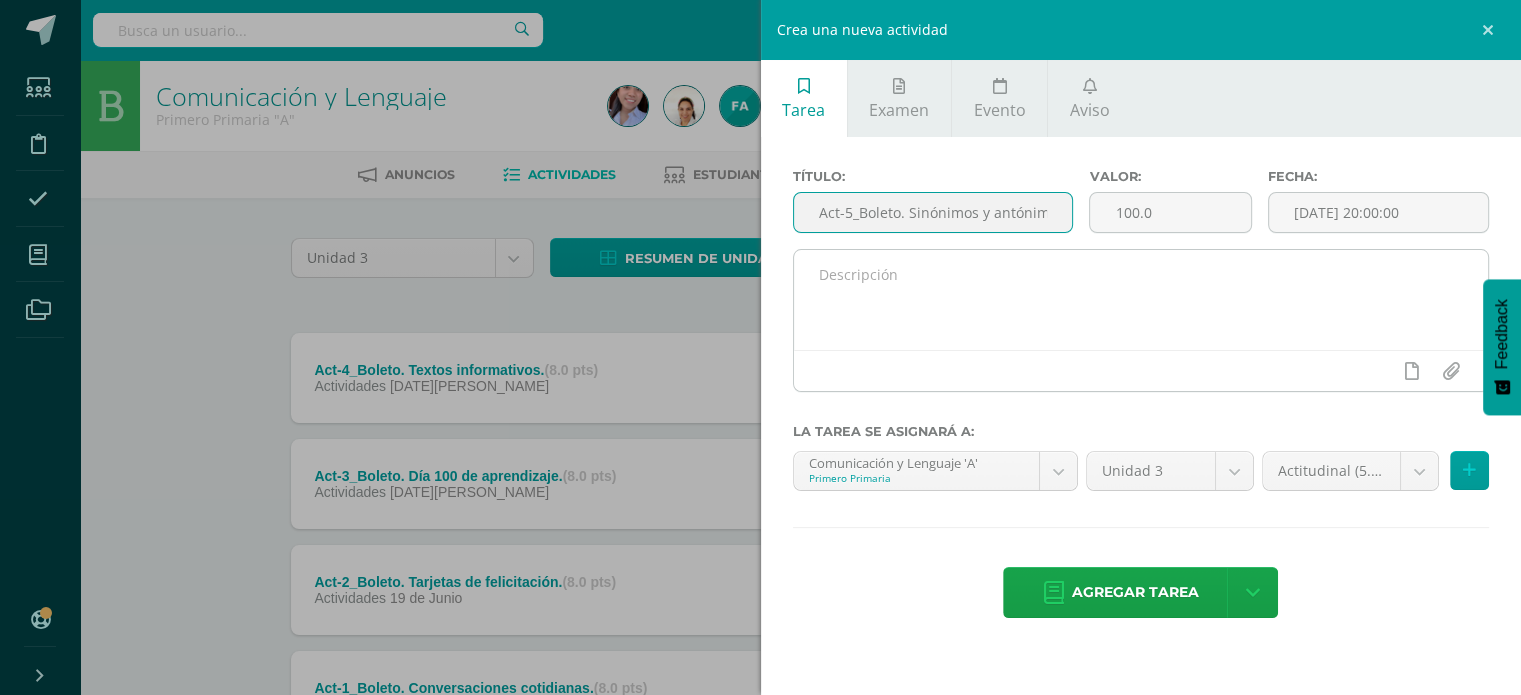 click at bounding box center (1141, 300) 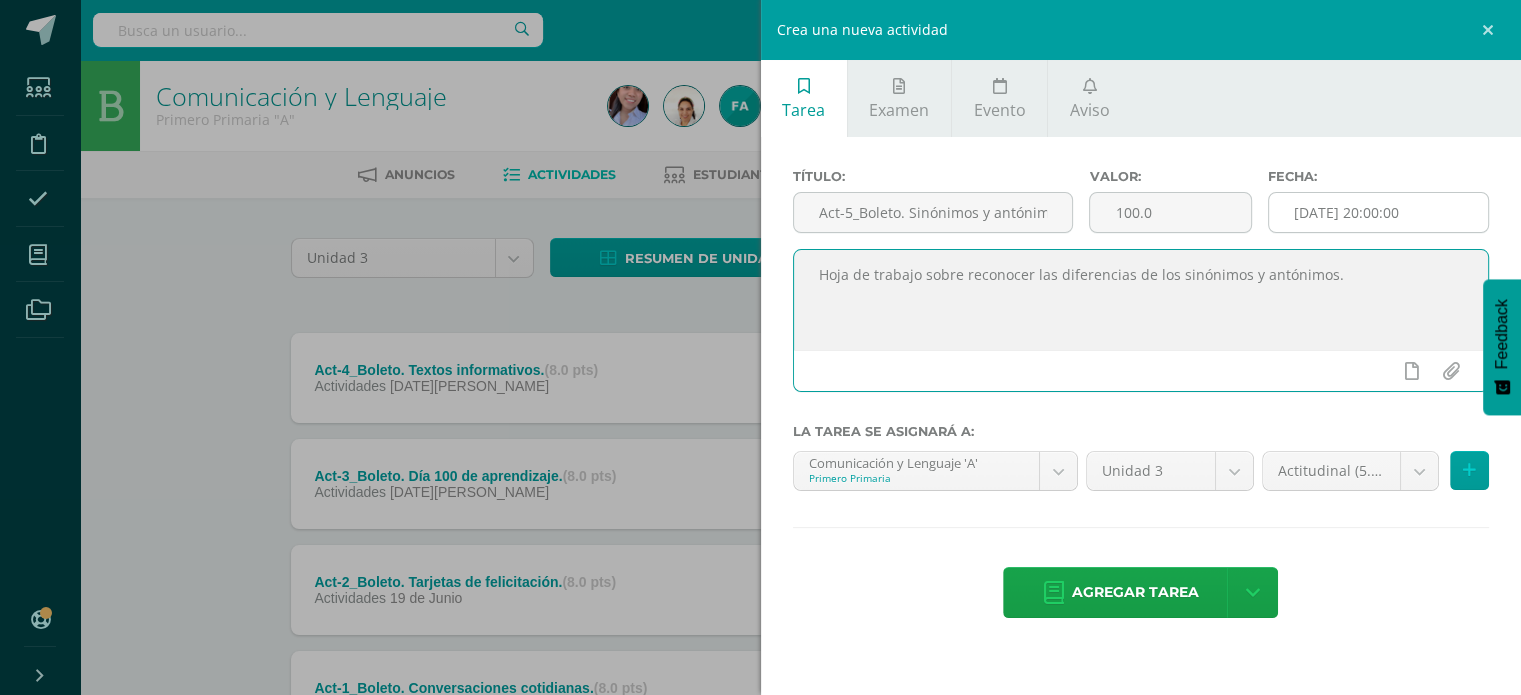 type on "Hoja de trabajo sobre reconocer las diferencias de los sinónimos y antónimos." 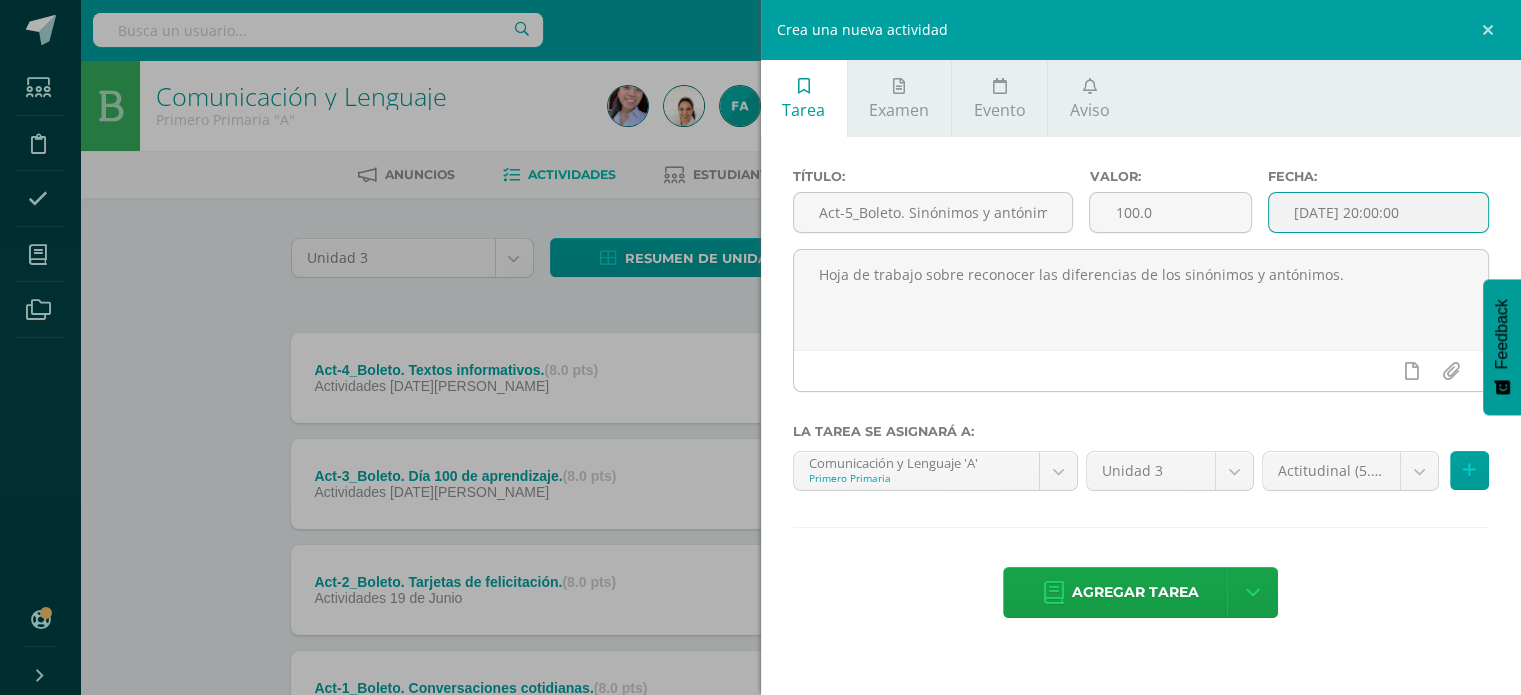 click on "[DATE] 20:00:00" at bounding box center [1379, 212] 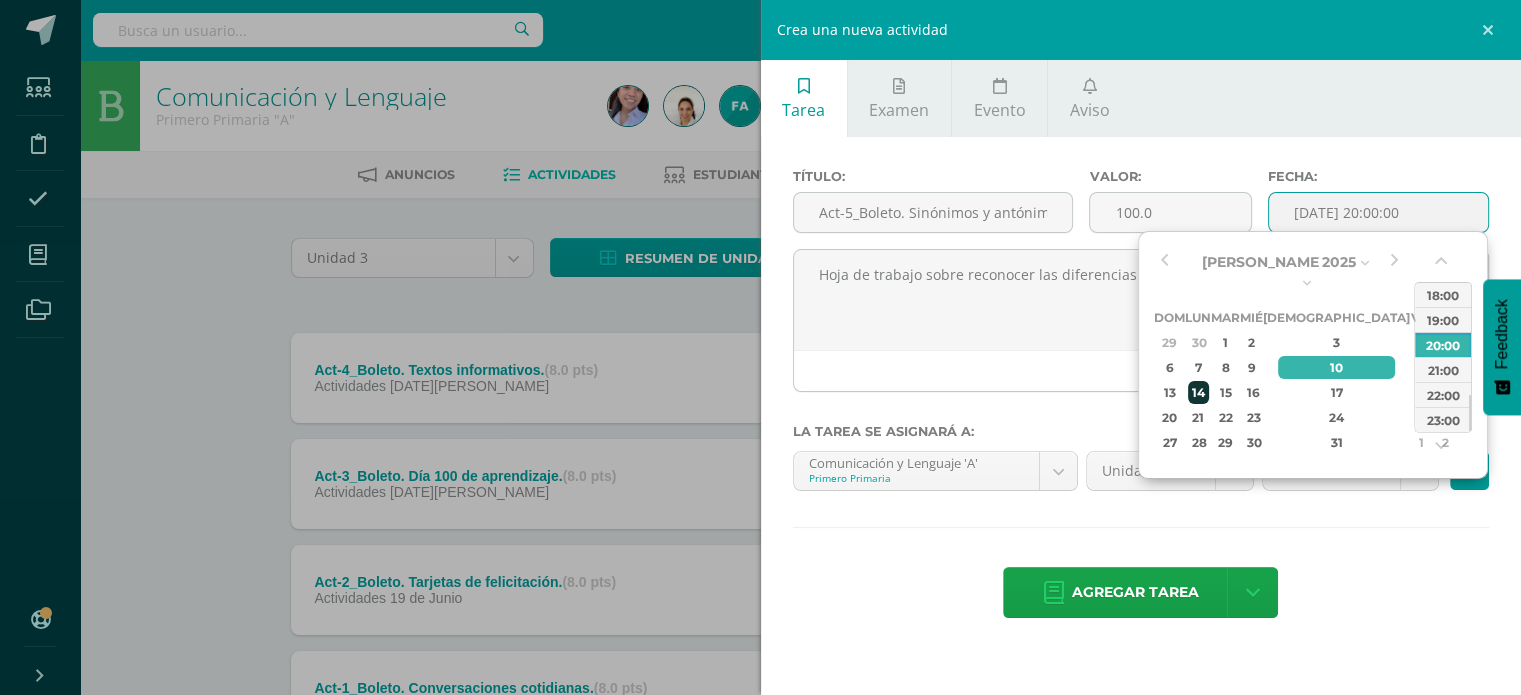 click on "14" at bounding box center [1198, 392] 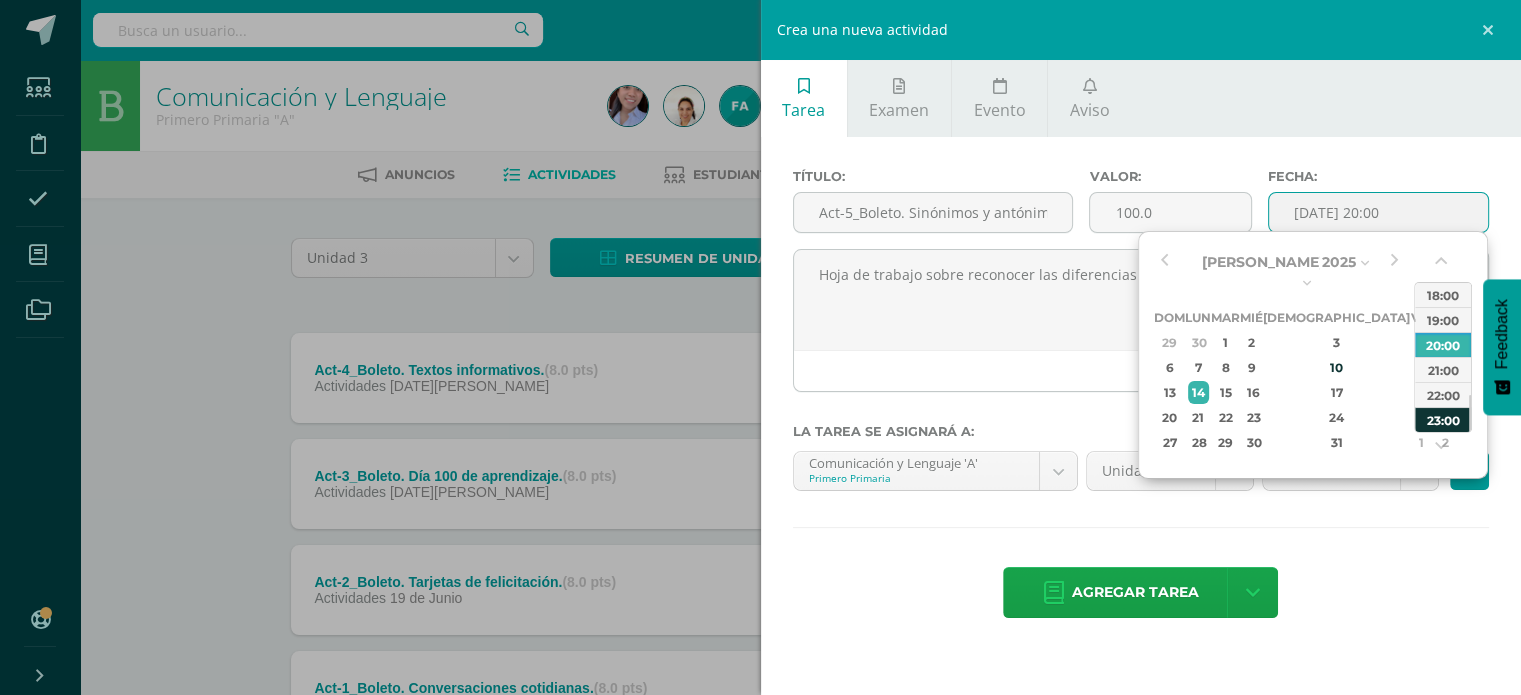 click on "23:00" at bounding box center [1443, 419] 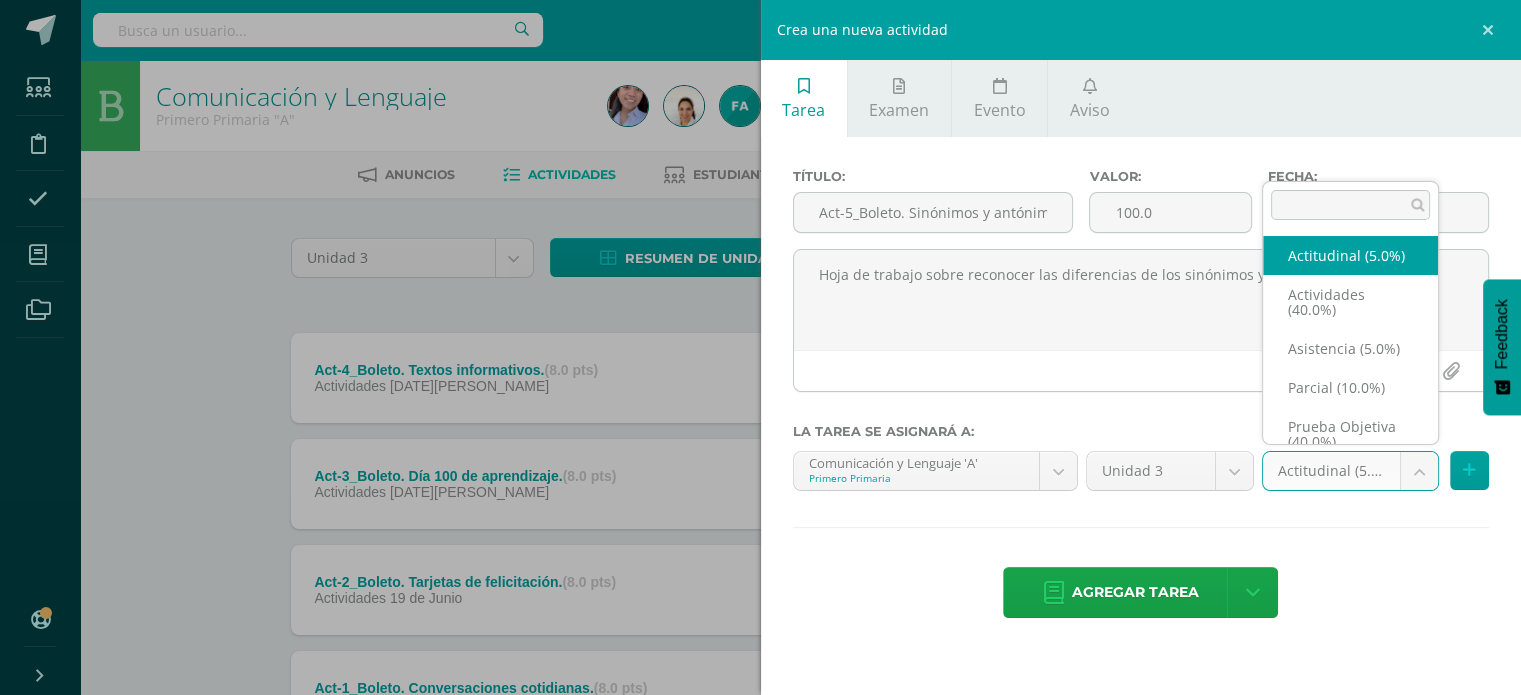 click on "Tarea asignada exitosamente         Estudiantes Disciplina Asistencia Mis cursos Archivos Soporte
Ayuda
Reportar un problema
Centro de ayuda
Últimas actualizaciones
10+ Cerrar panel
Comunicación y Lenguaje
Primero
Primaria
"A"
Actividades Estudiantes Planificación Dosificación
Formación Ciudadana
Primero
Primaria
"A"
Actividades Estudiantes Planificación Dosificación
Matemáticas
Primero
Primaria
"A"
1 1 0" at bounding box center [760, 437] 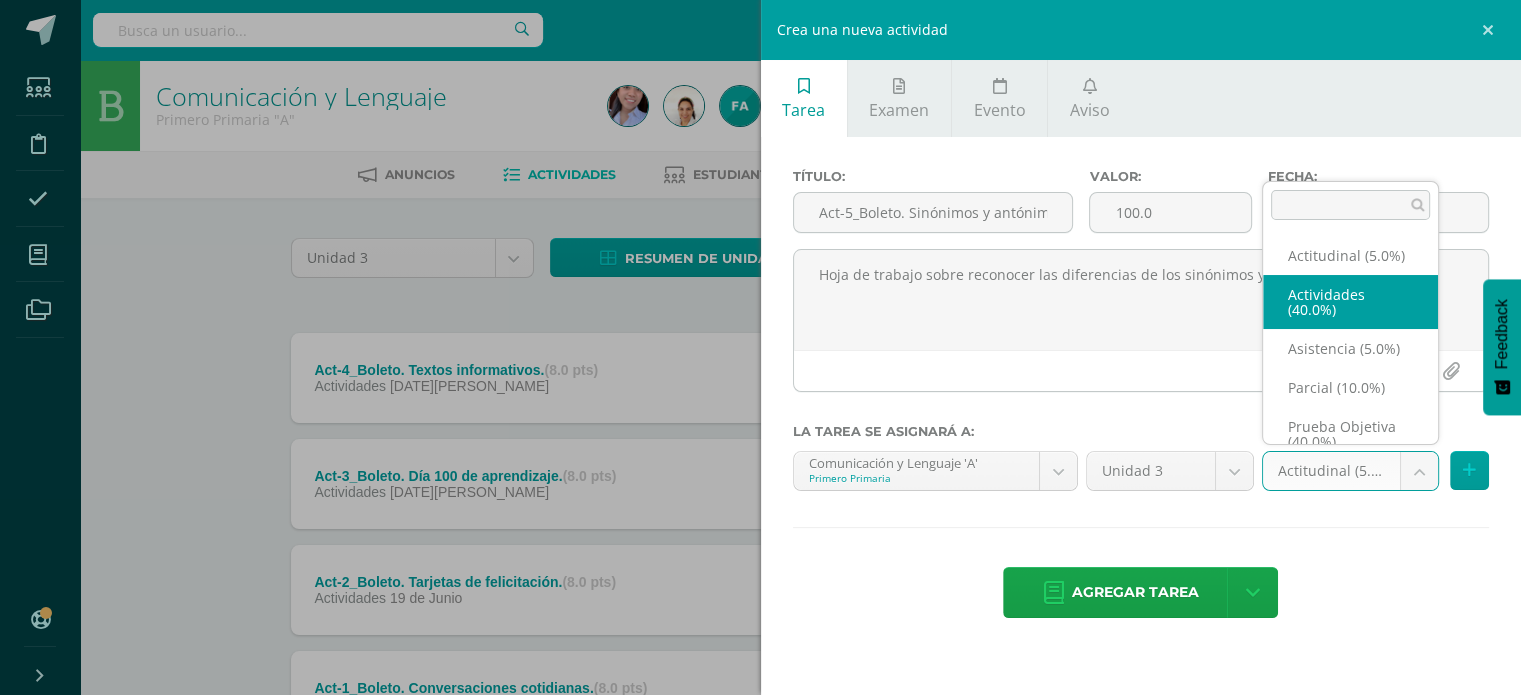 select on "118808" 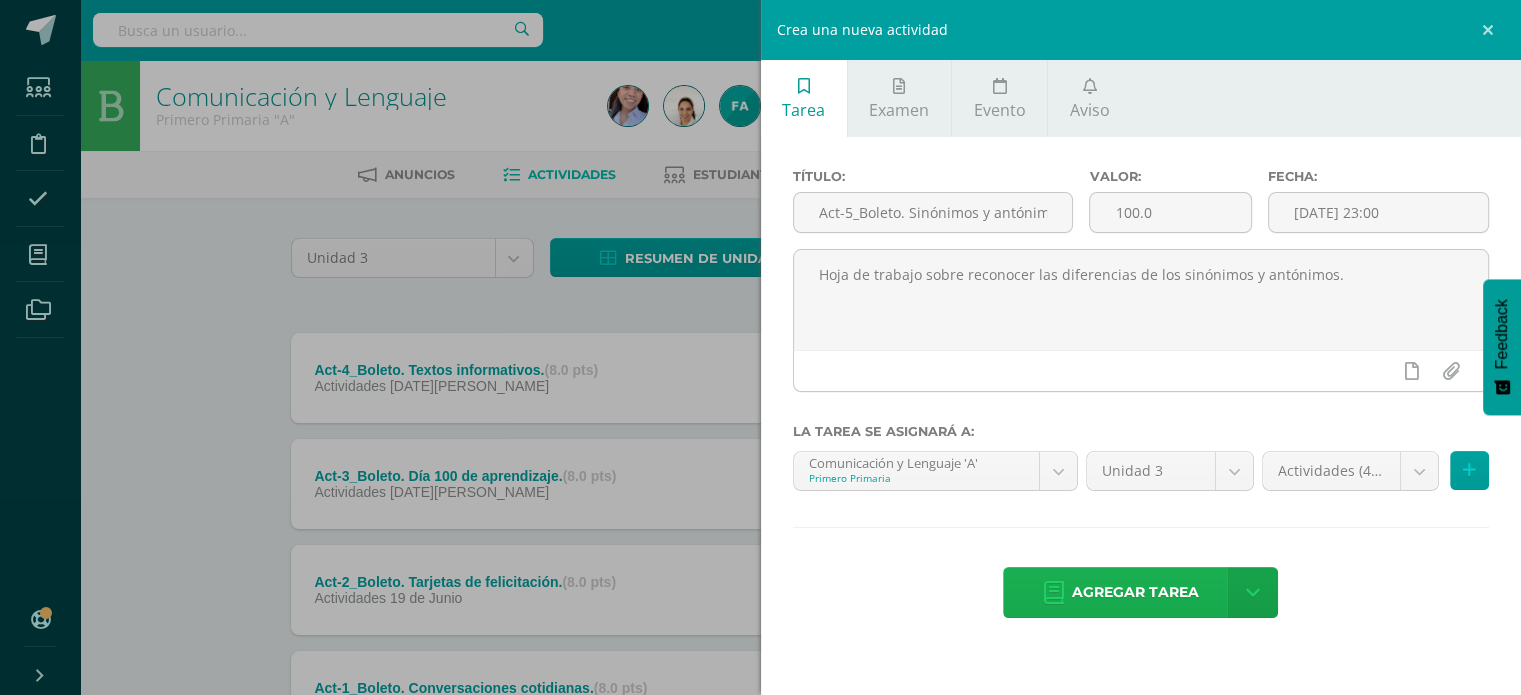click on "Agregar tarea" at bounding box center [1135, 592] 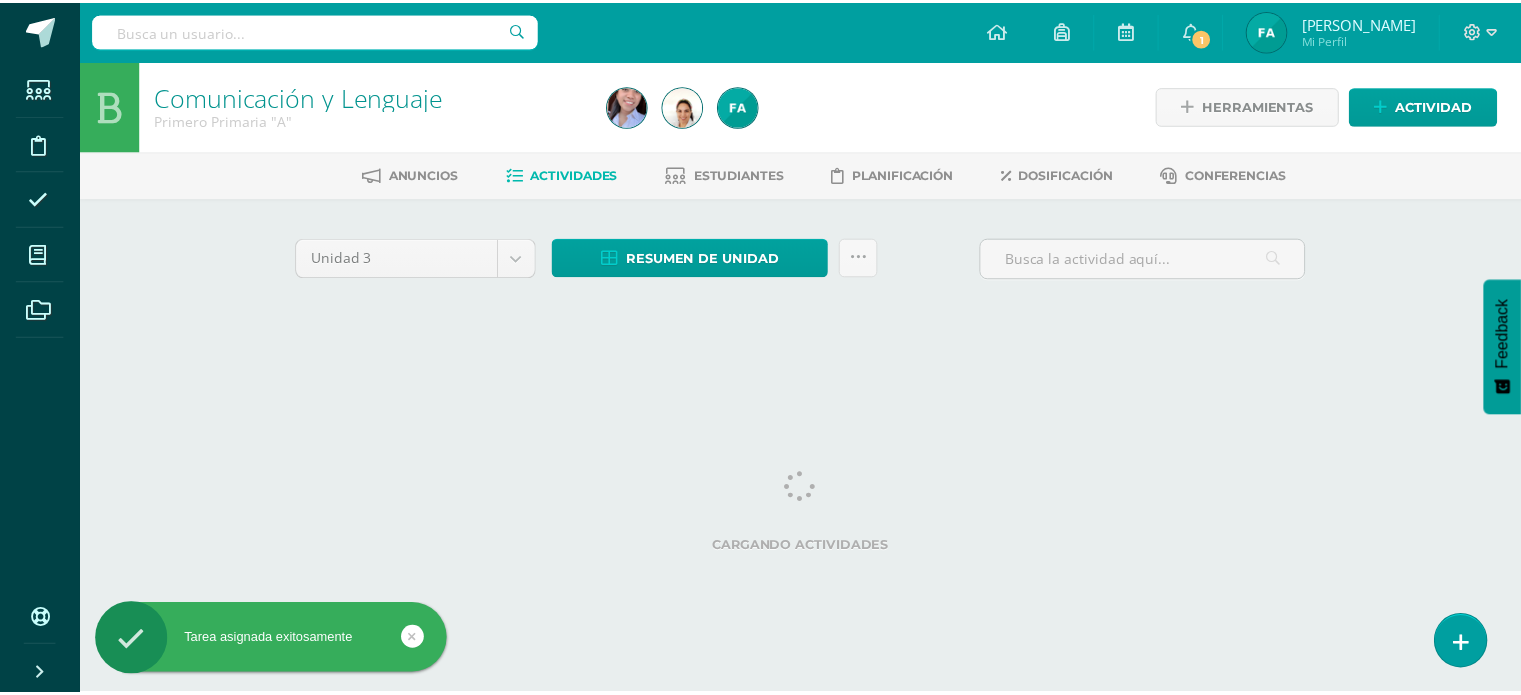 scroll, scrollTop: 0, scrollLeft: 0, axis: both 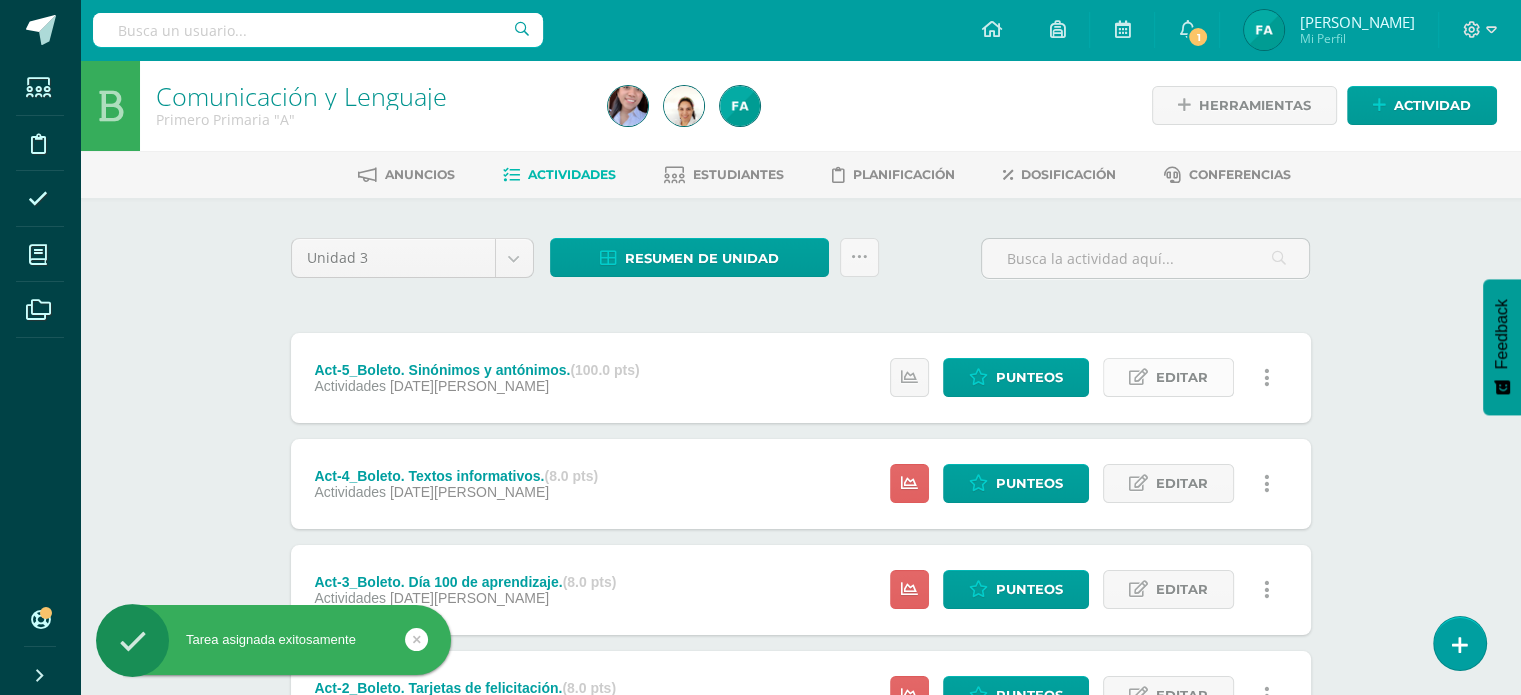 click on "Editar" at bounding box center (1168, 377) 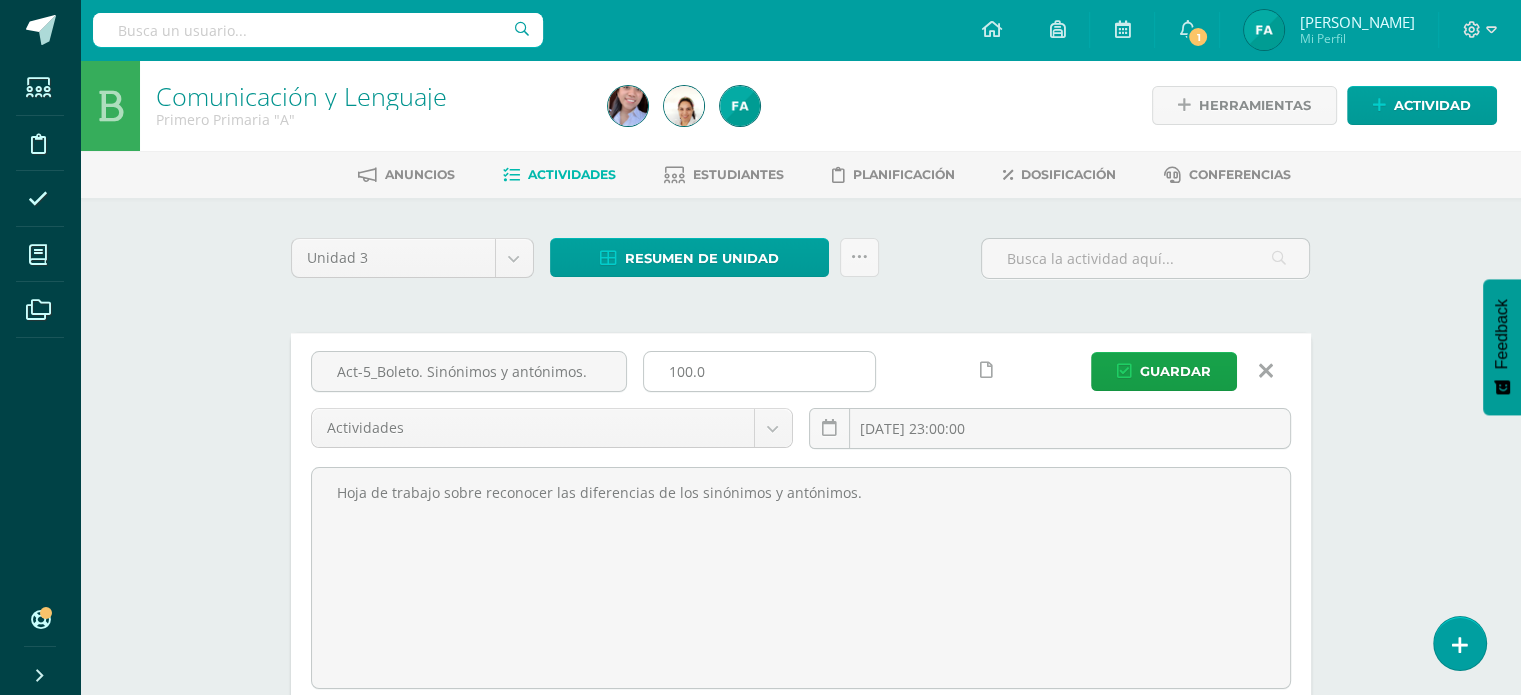 click on "100.0" at bounding box center [759, 371] 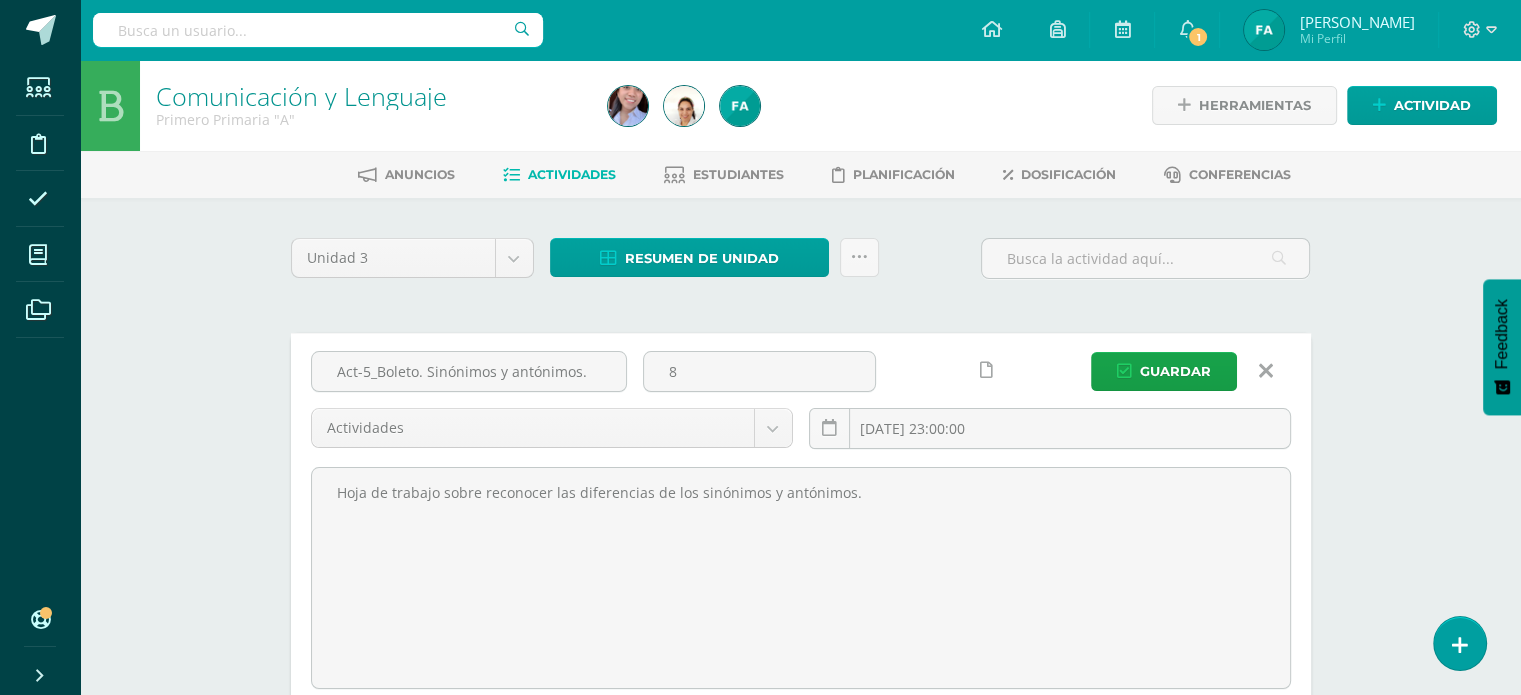 type on "8" 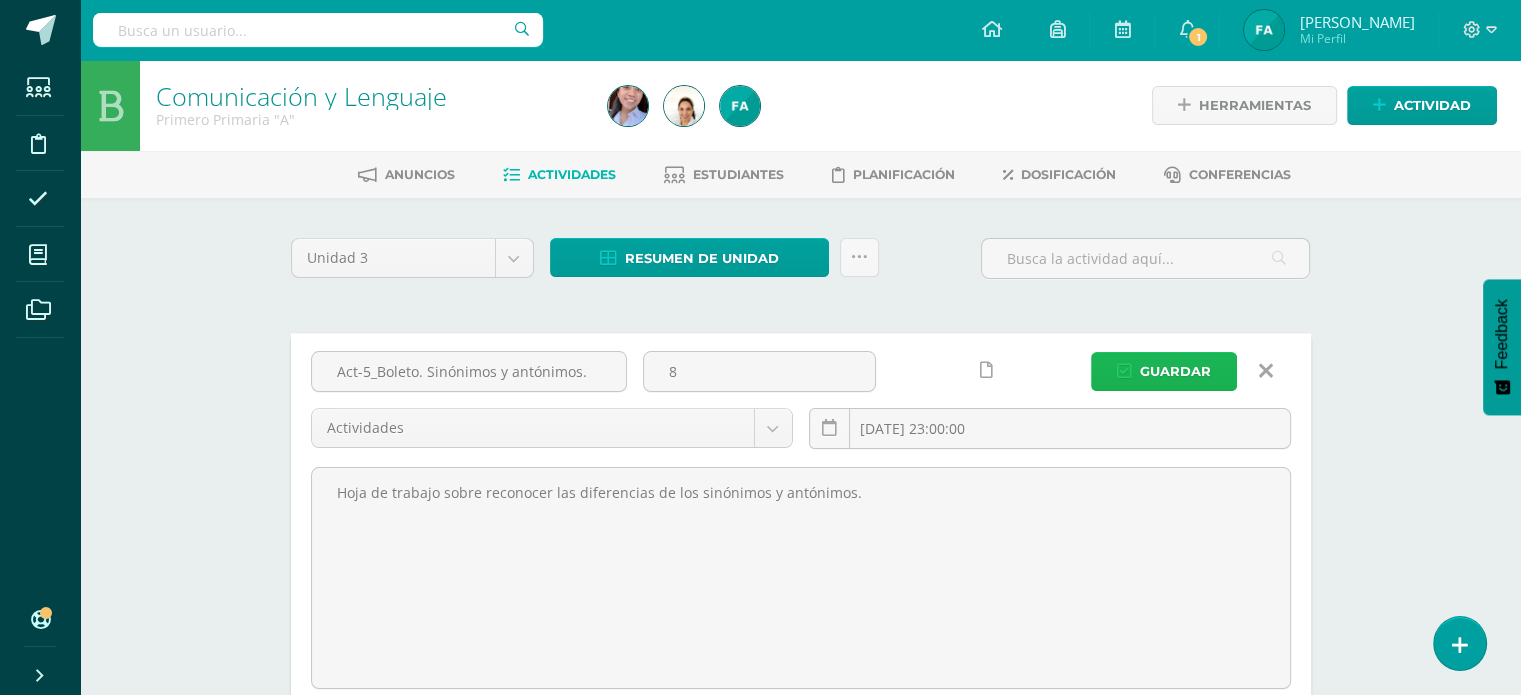 click on "Guardar" at bounding box center [1175, 371] 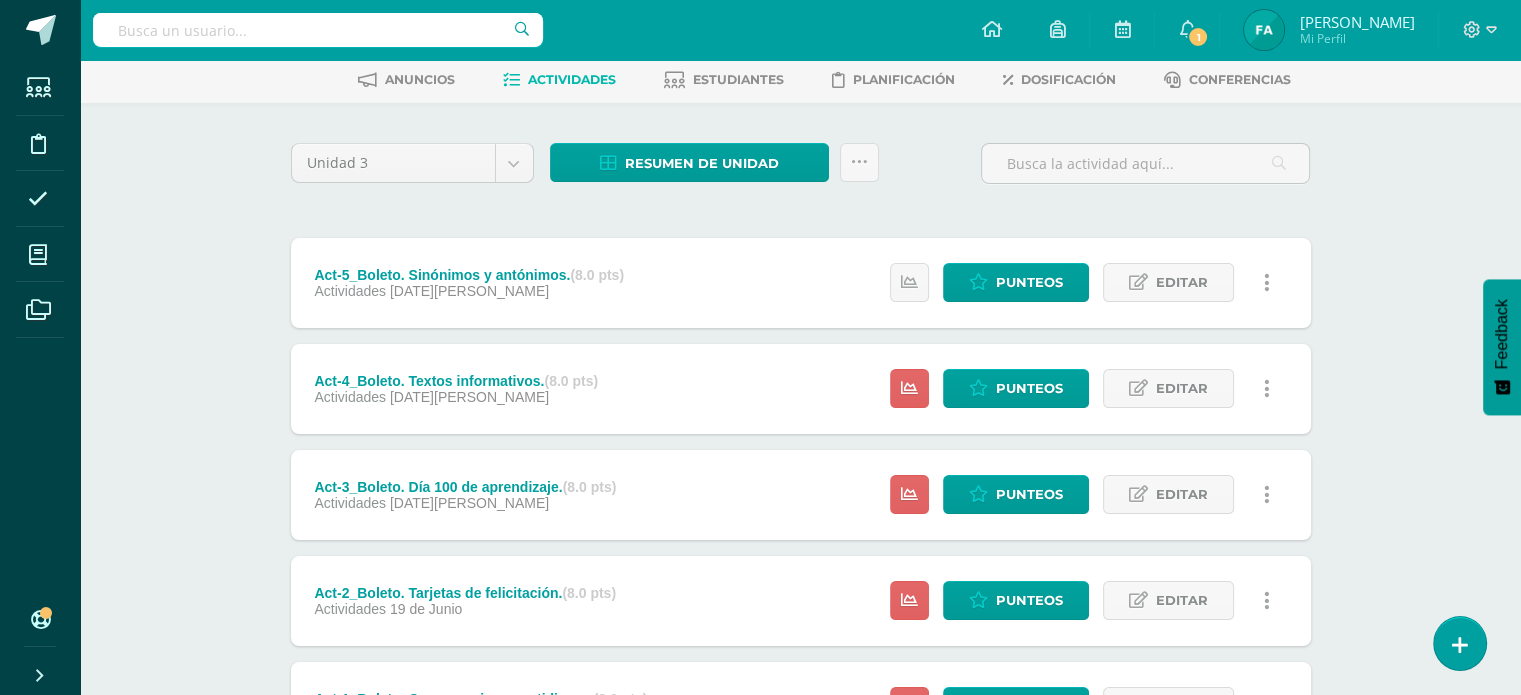 scroll, scrollTop: 0, scrollLeft: 0, axis: both 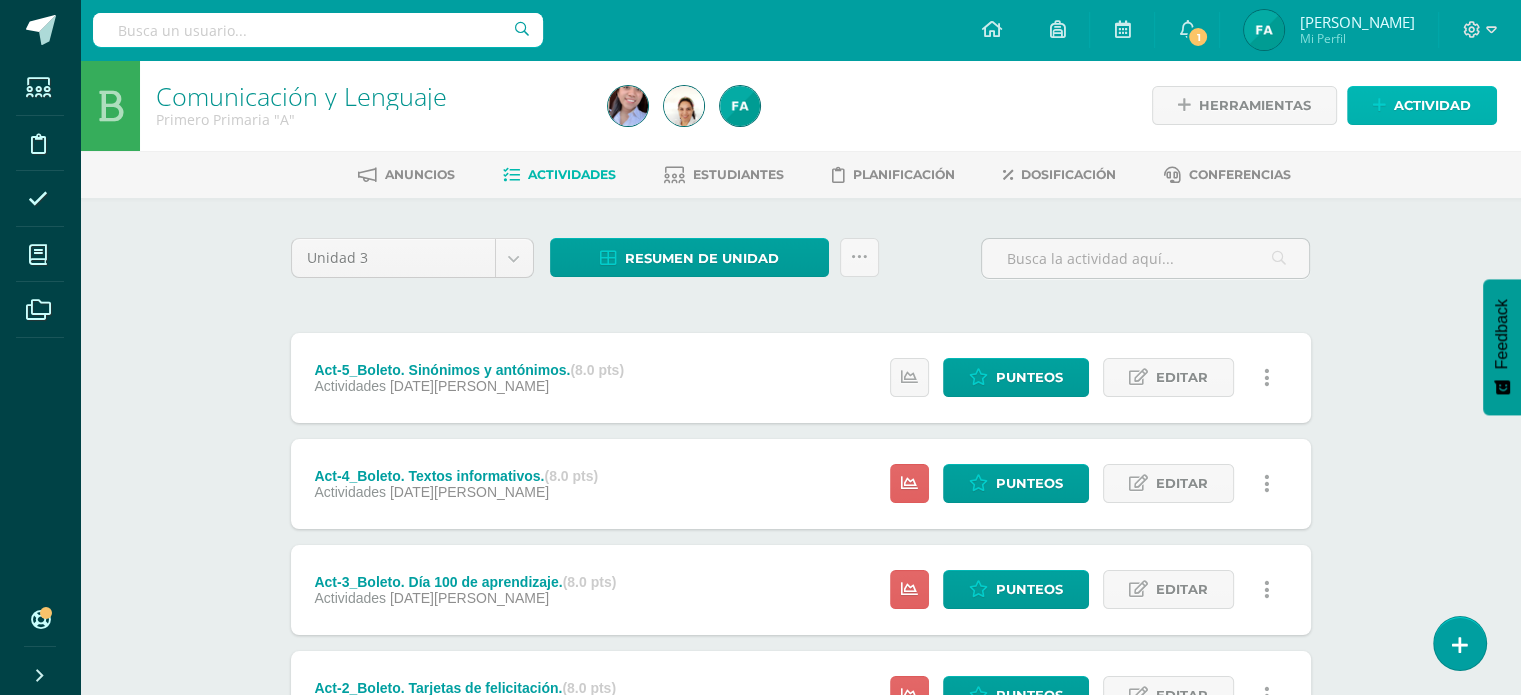 click on "Actividad" at bounding box center (1432, 105) 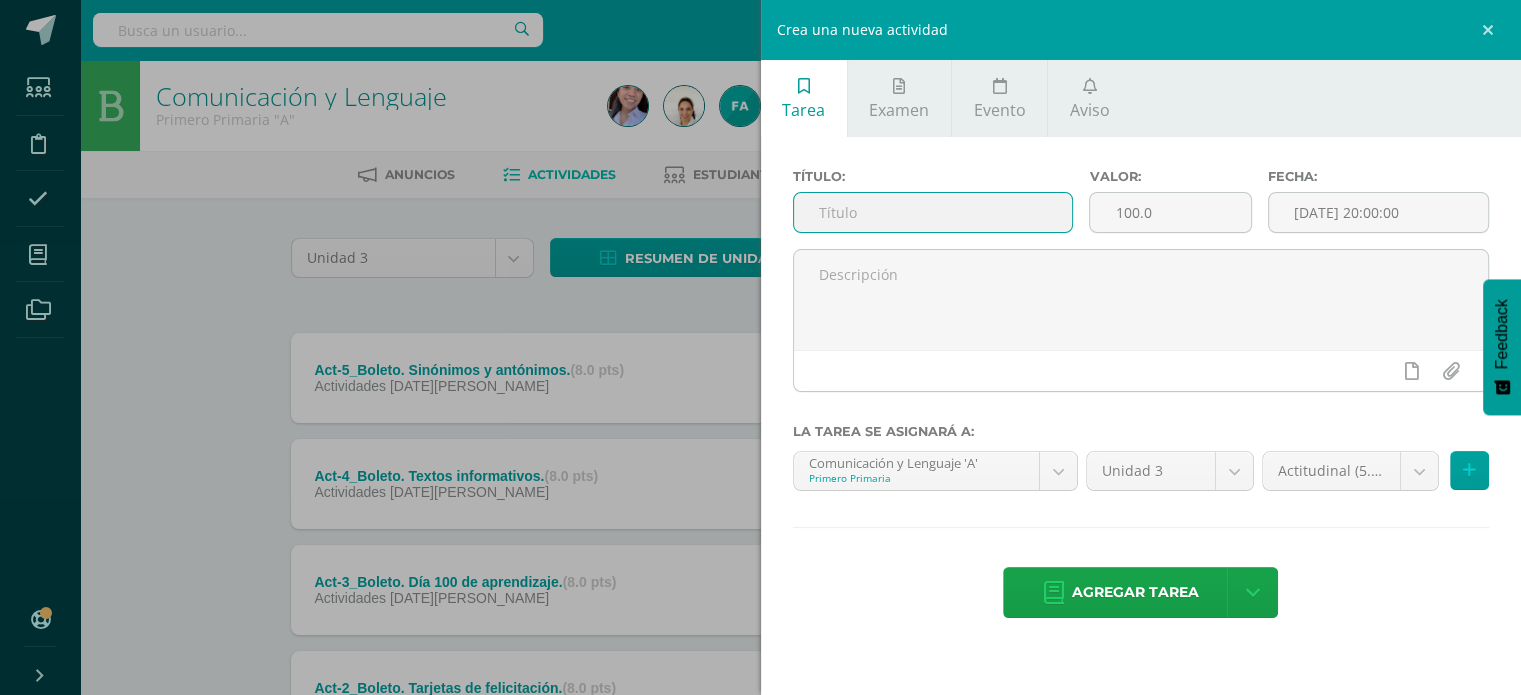 click at bounding box center (933, 212) 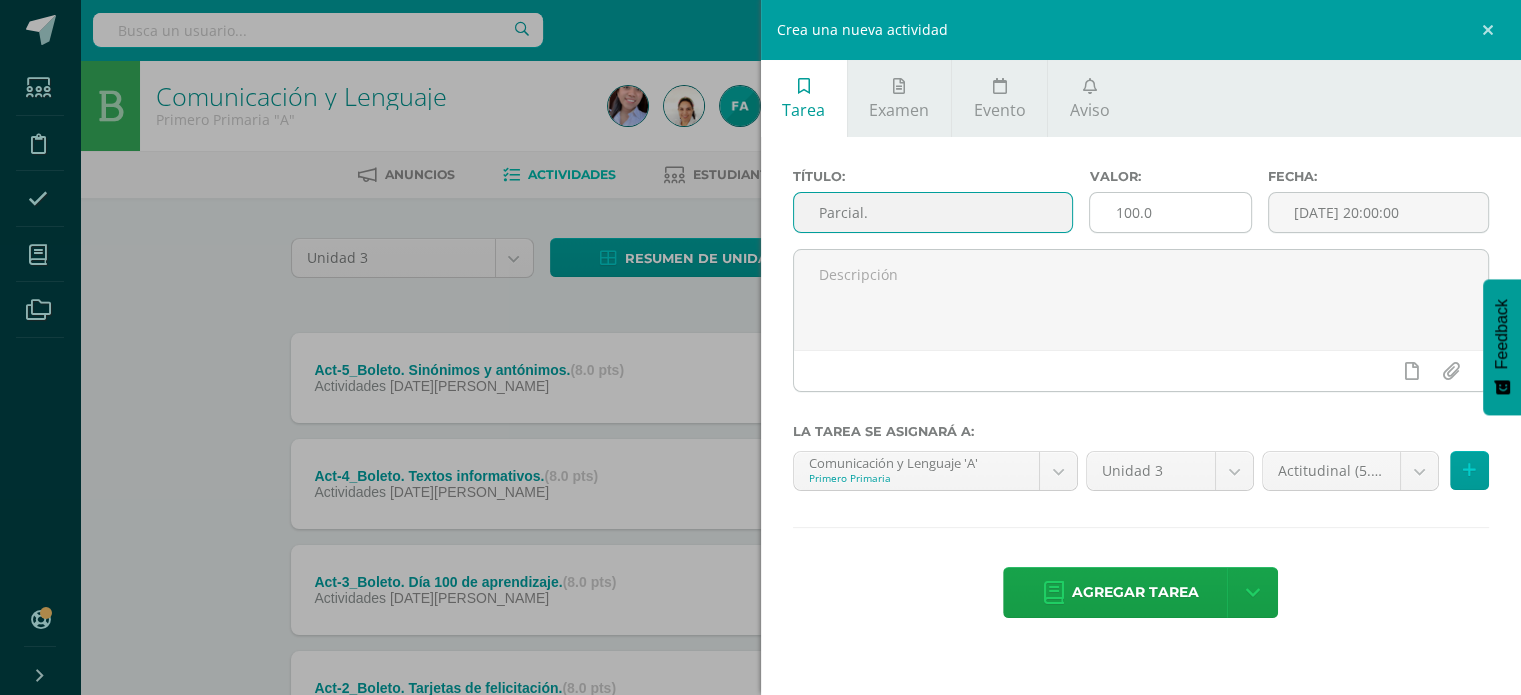 type on "Parcial." 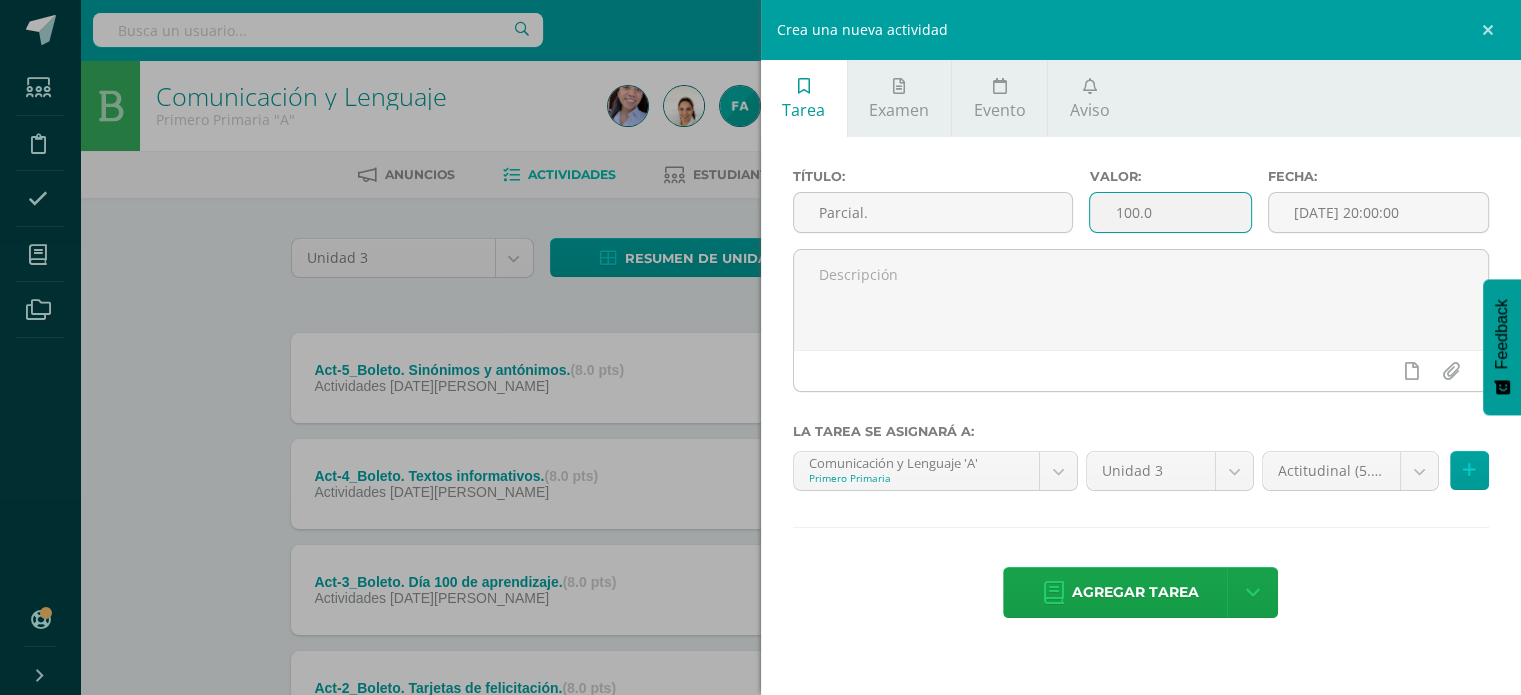 click on "100.0" at bounding box center (1170, 212) 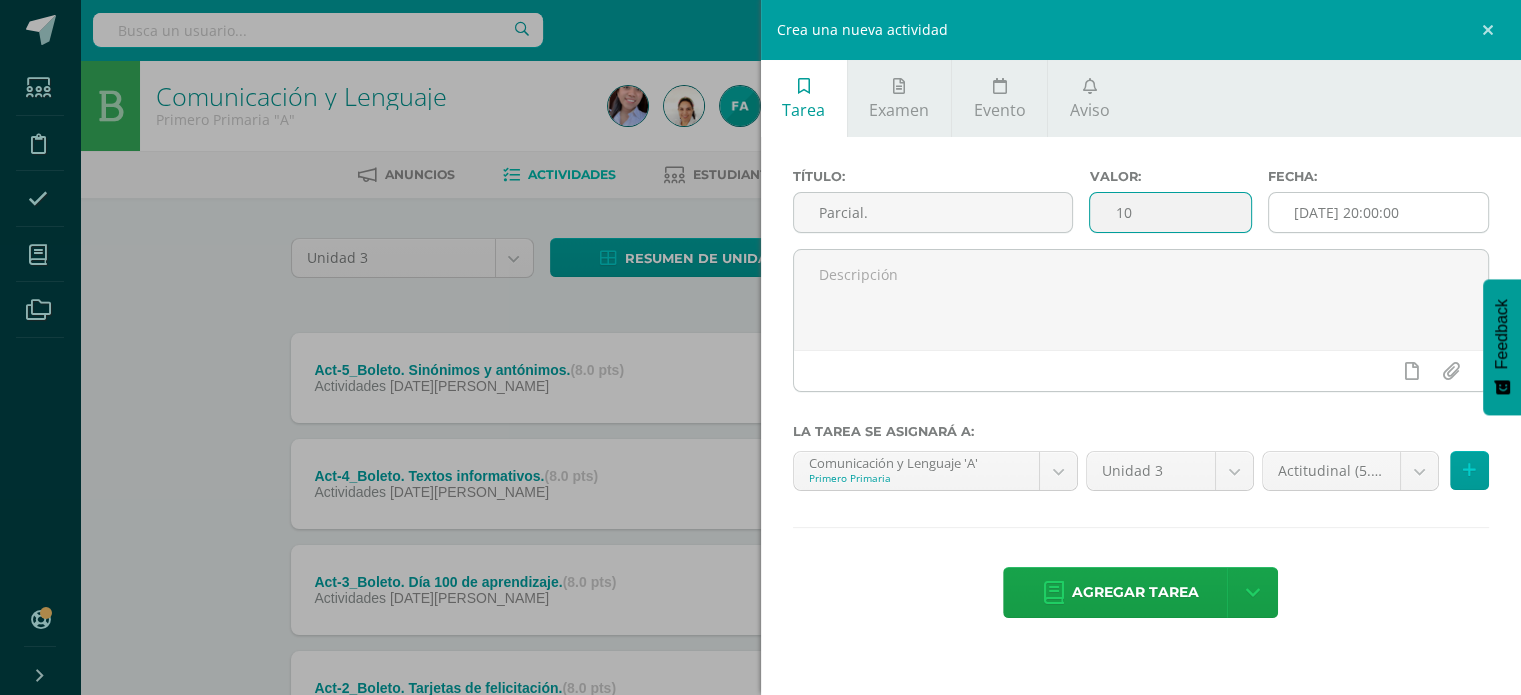 type on "10" 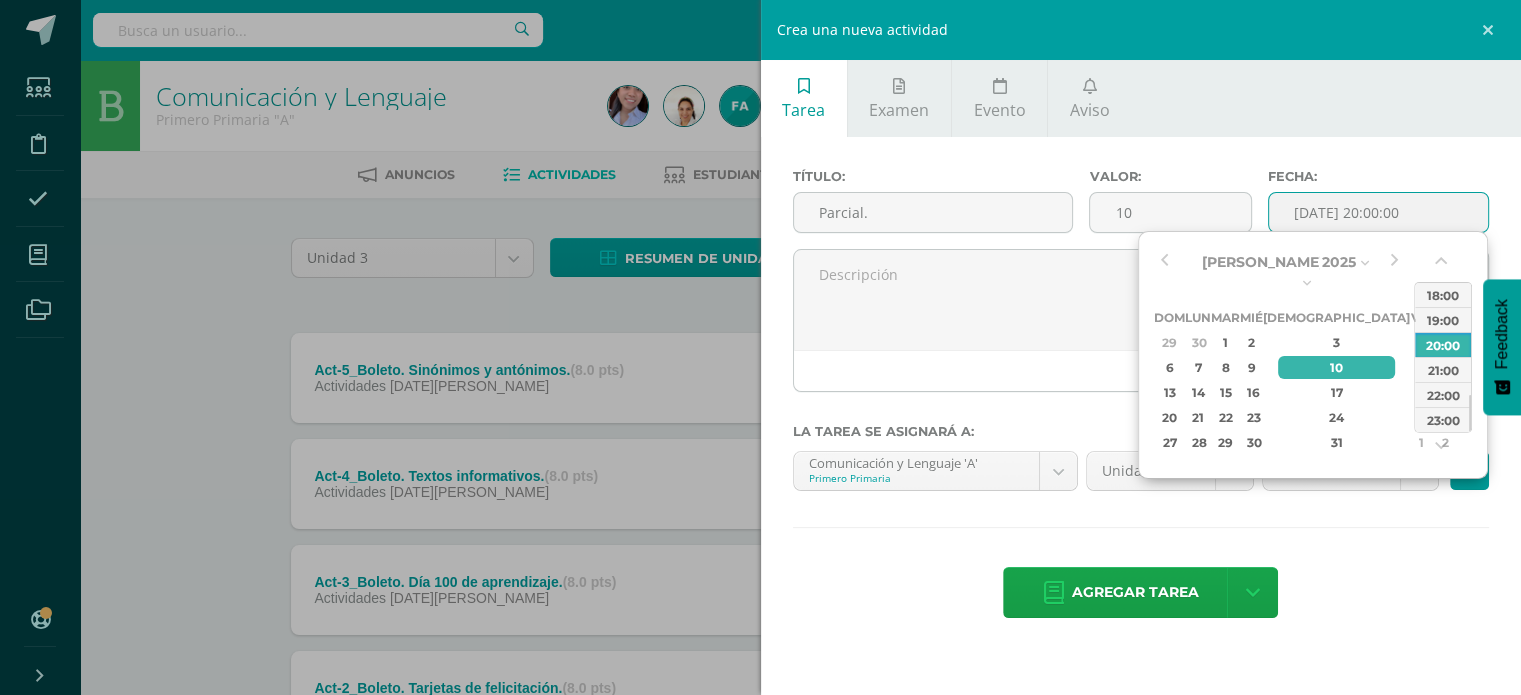 click on "[DATE] 20:00:00" at bounding box center [1379, 212] 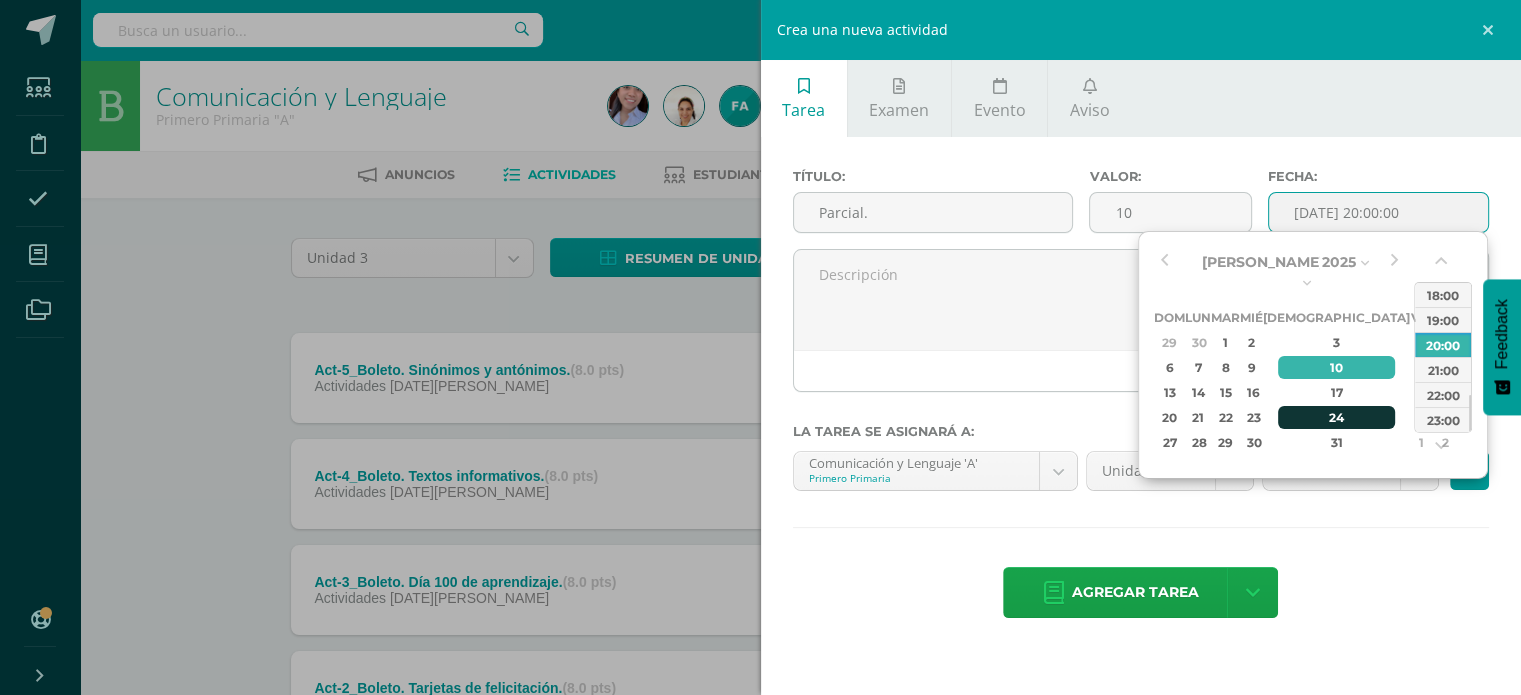 click on "24" at bounding box center [1337, 417] 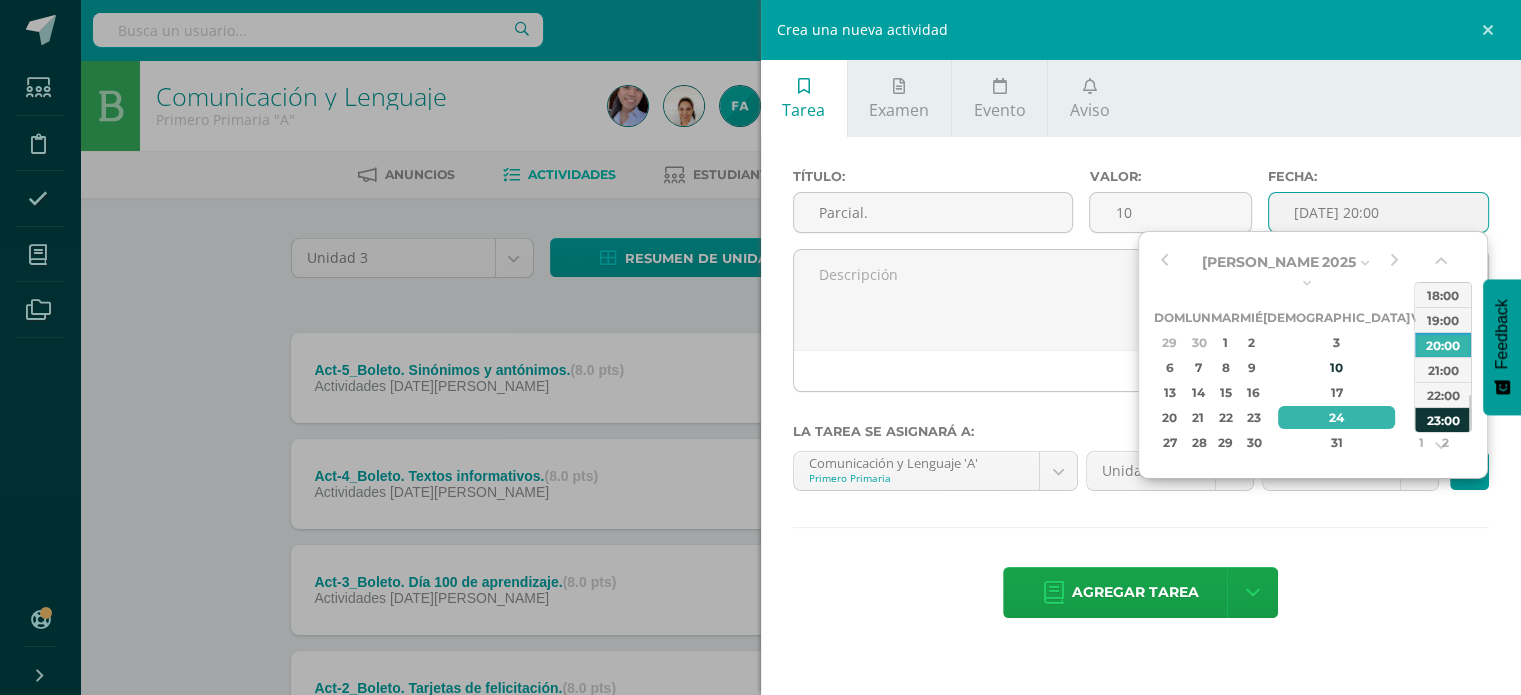 click on "23:00" at bounding box center [1443, 419] 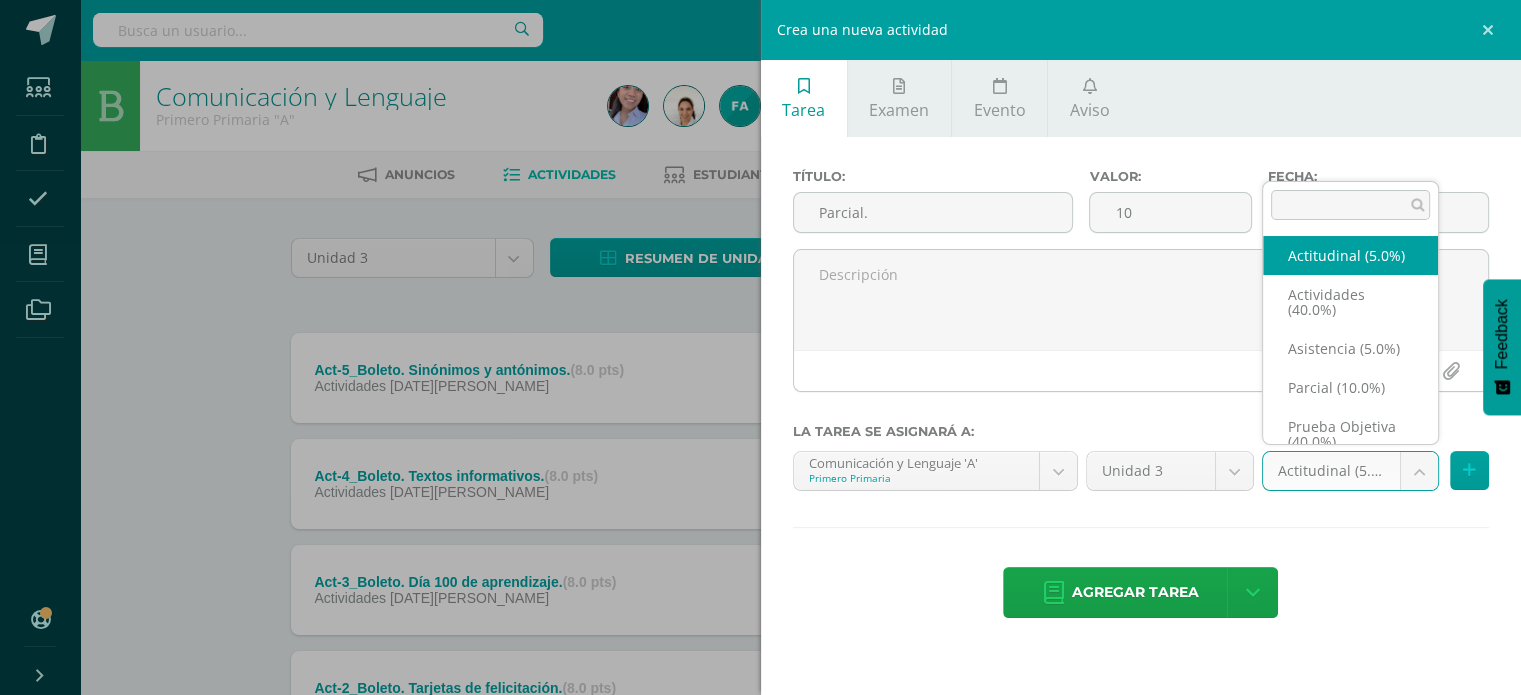 click on "La tarea Act-5_Boleto. Sinónimos y antónimos. fue editada exitosamente.         Estudiantes Disciplina Asistencia Mis cursos Archivos Soporte
Ayuda
Reportar un problema
Centro de ayuda
Últimas actualizaciones
10+ Cerrar panel
Comunicación y Lenguaje
Primero
Primaria
"A"
Actividades Estudiantes Planificación Dosificación
Formación Ciudadana
Primero
Primaria
"A"
Actividades Estudiantes Planificación Dosificación
Matemáticas
Actividades Estudiantes Planificación Dosificación Actividades Mi Perfil" at bounding box center [760, 490] 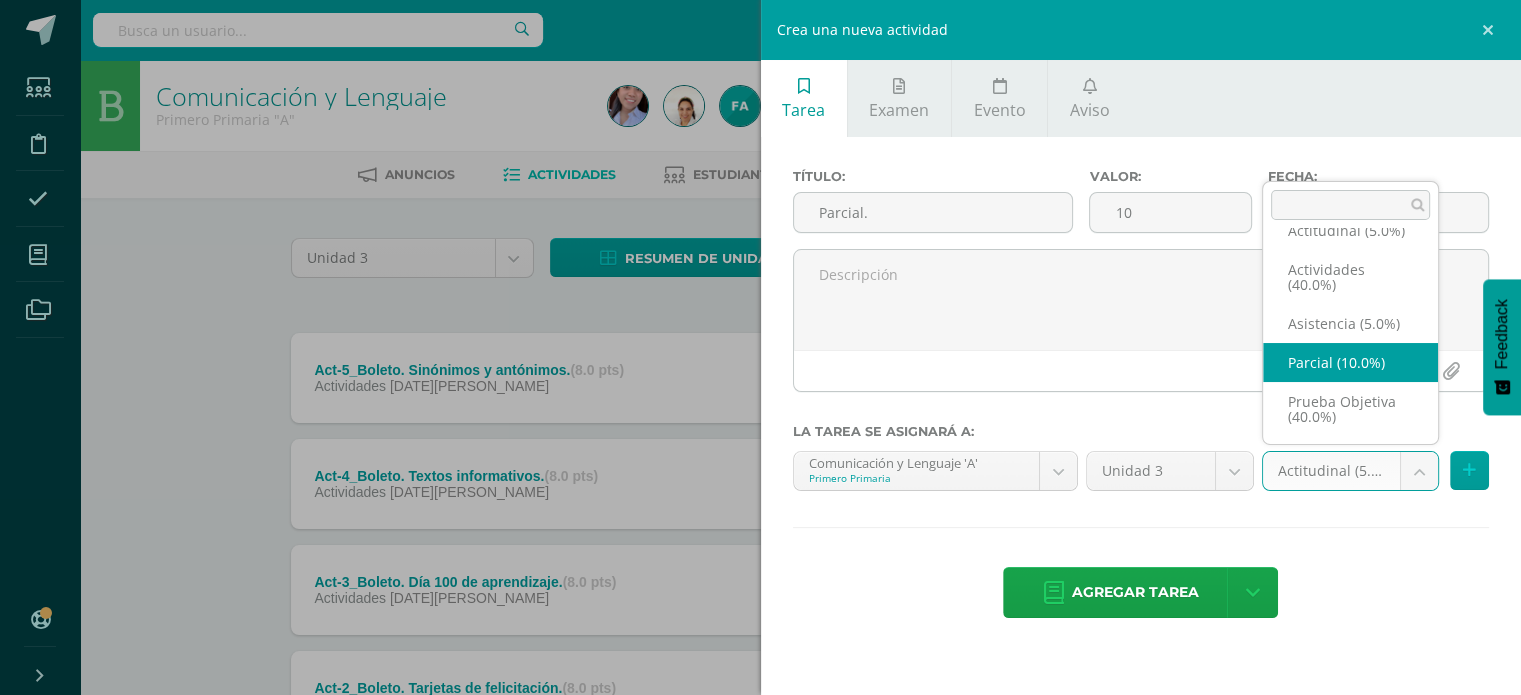 select on "118811" 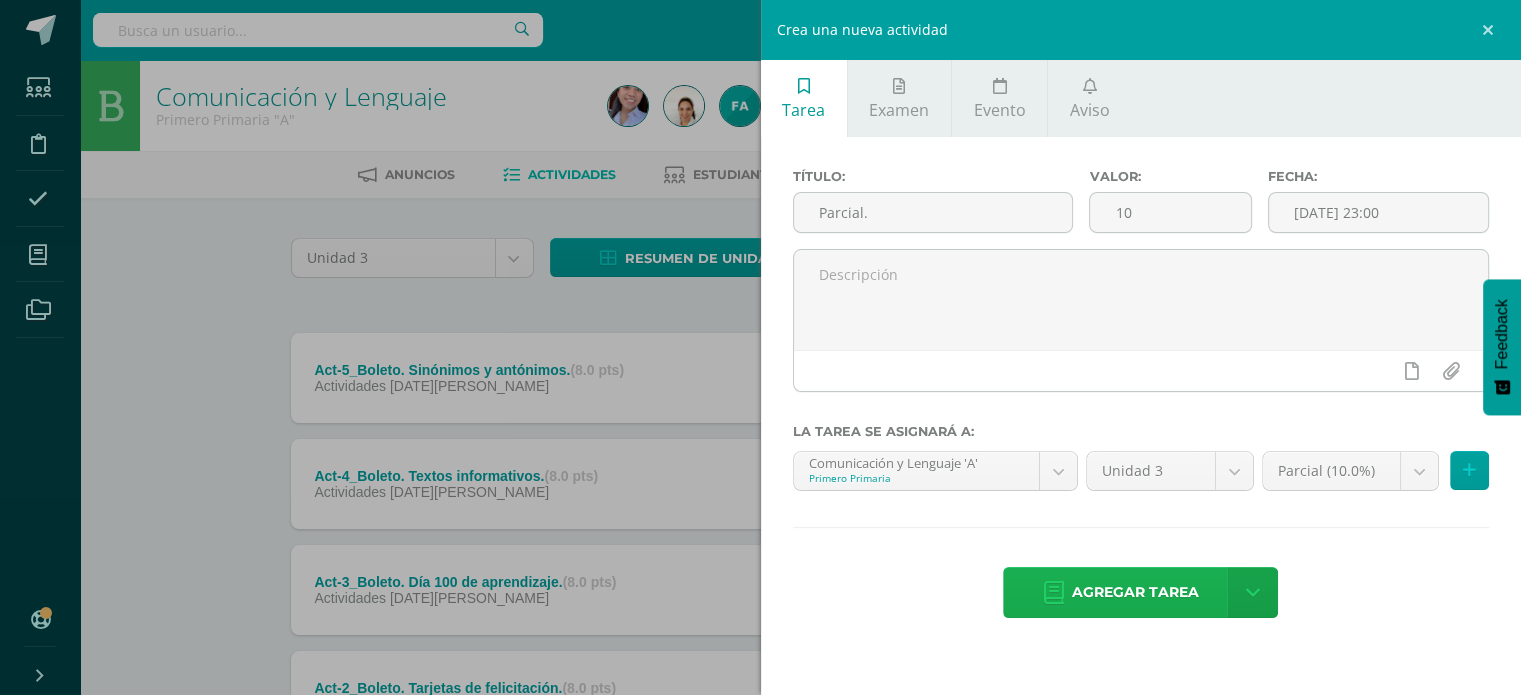 click on "Agregar tarea" at bounding box center (1135, 592) 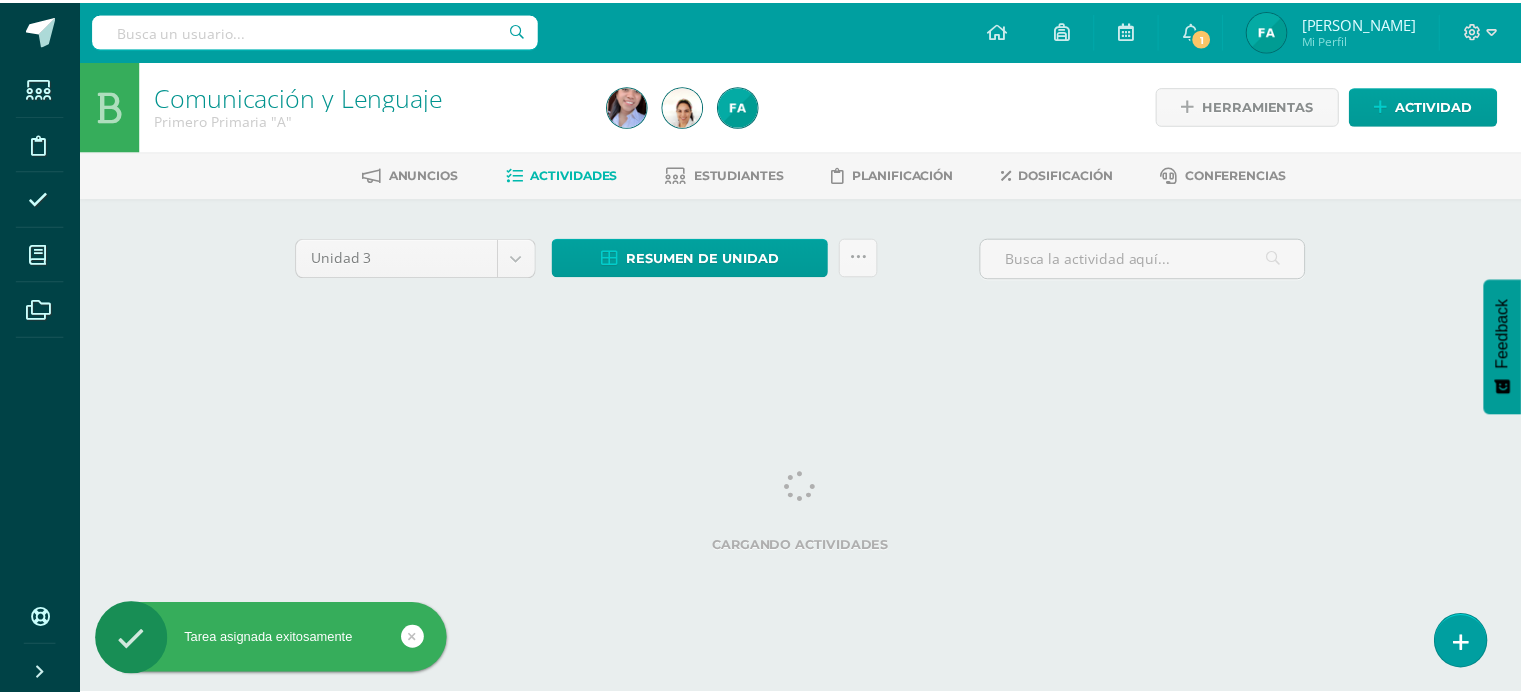 scroll, scrollTop: 0, scrollLeft: 0, axis: both 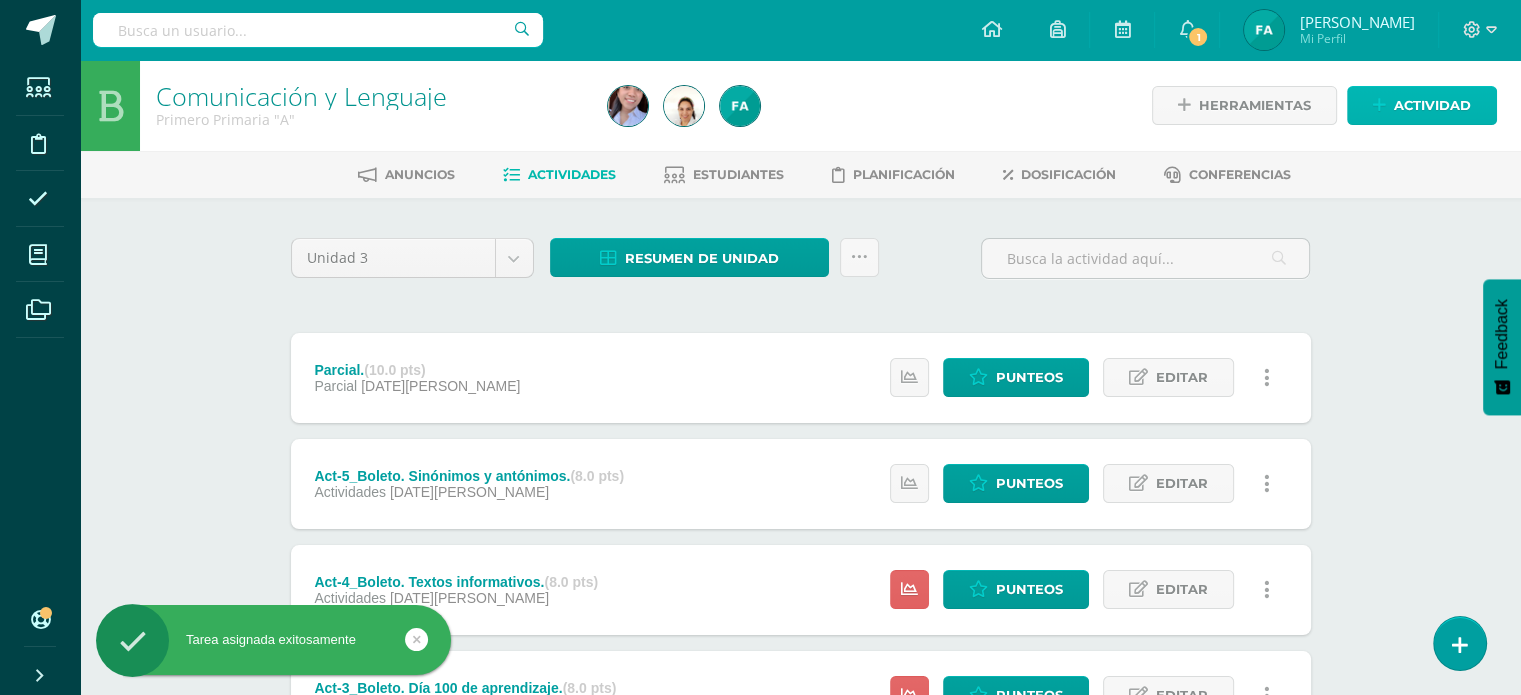 click on "Actividad" at bounding box center [1432, 105] 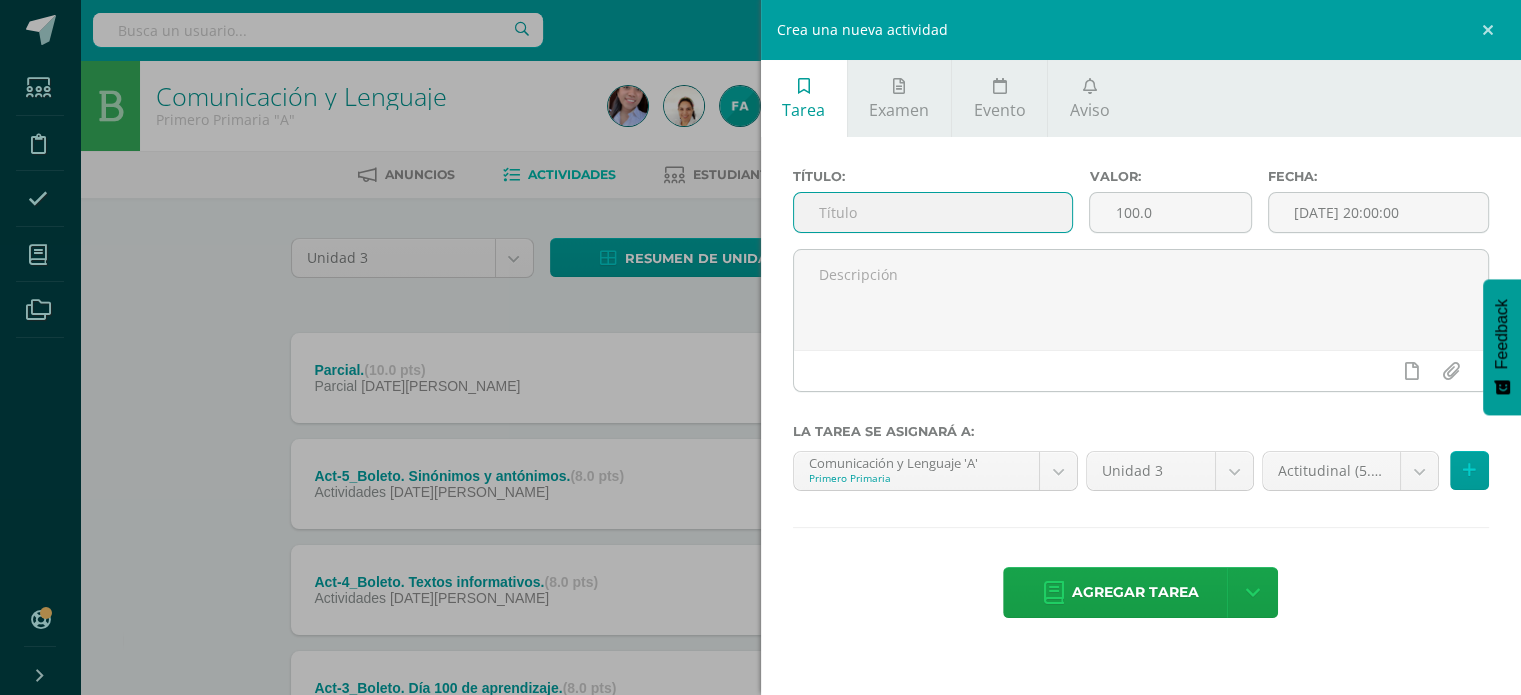 click at bounding box center (933, 212) 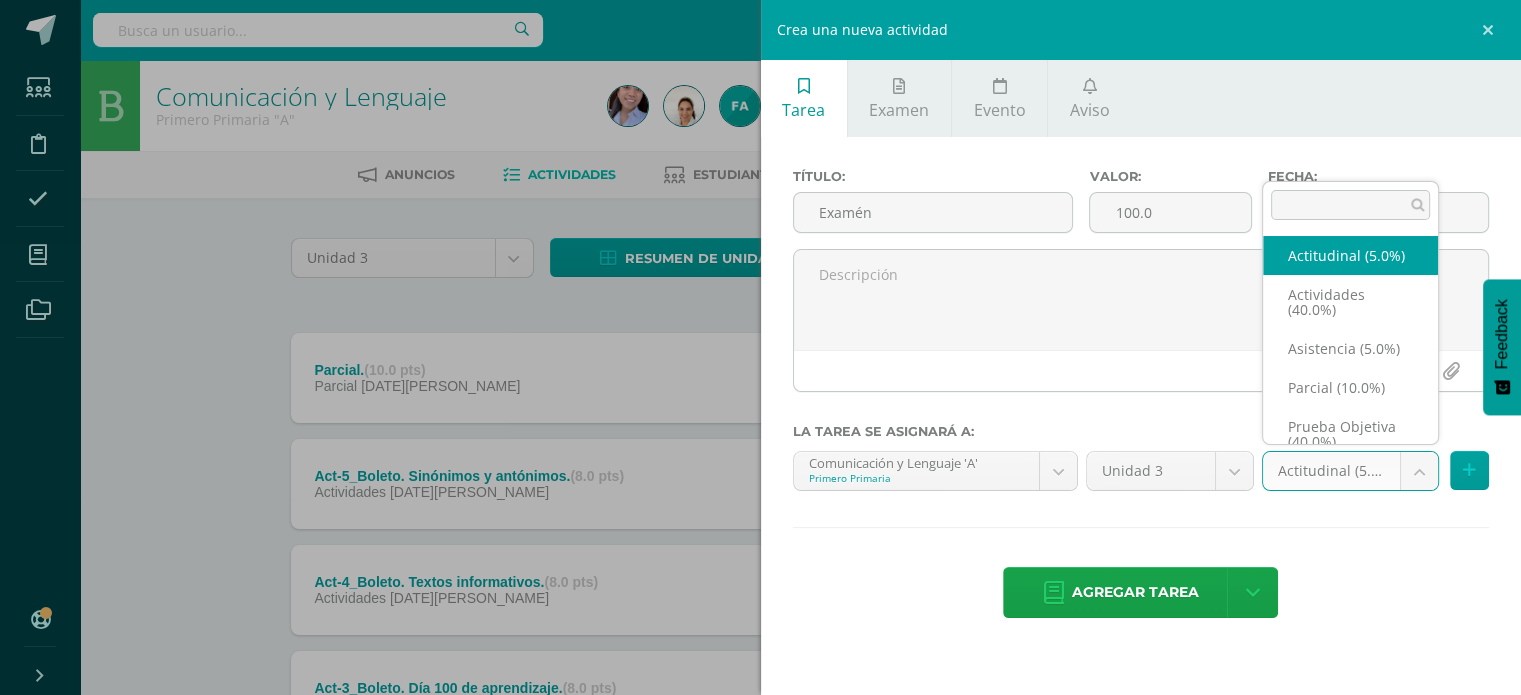 click on "Tarea asignada exitosamente         Estudiantes Disciplina Asistencia Mis cursos Archivos Soporte
Ayuda
Reportar un problema
Centro de ayuda
Últimas actualizaciones
10+ Cerrar panel
Comunicación y Lenguaje
Primero
Primaria
"A"
Actividades Estudiantes Planificación Dosificación
Formación Ciudadana
Primero
Primaria
"A"
Actividades Estudiantes Planificación Dosificación
Matemáticas
Primero
Primaria
"A"
1 1 0" at bounding box center (760, 543) 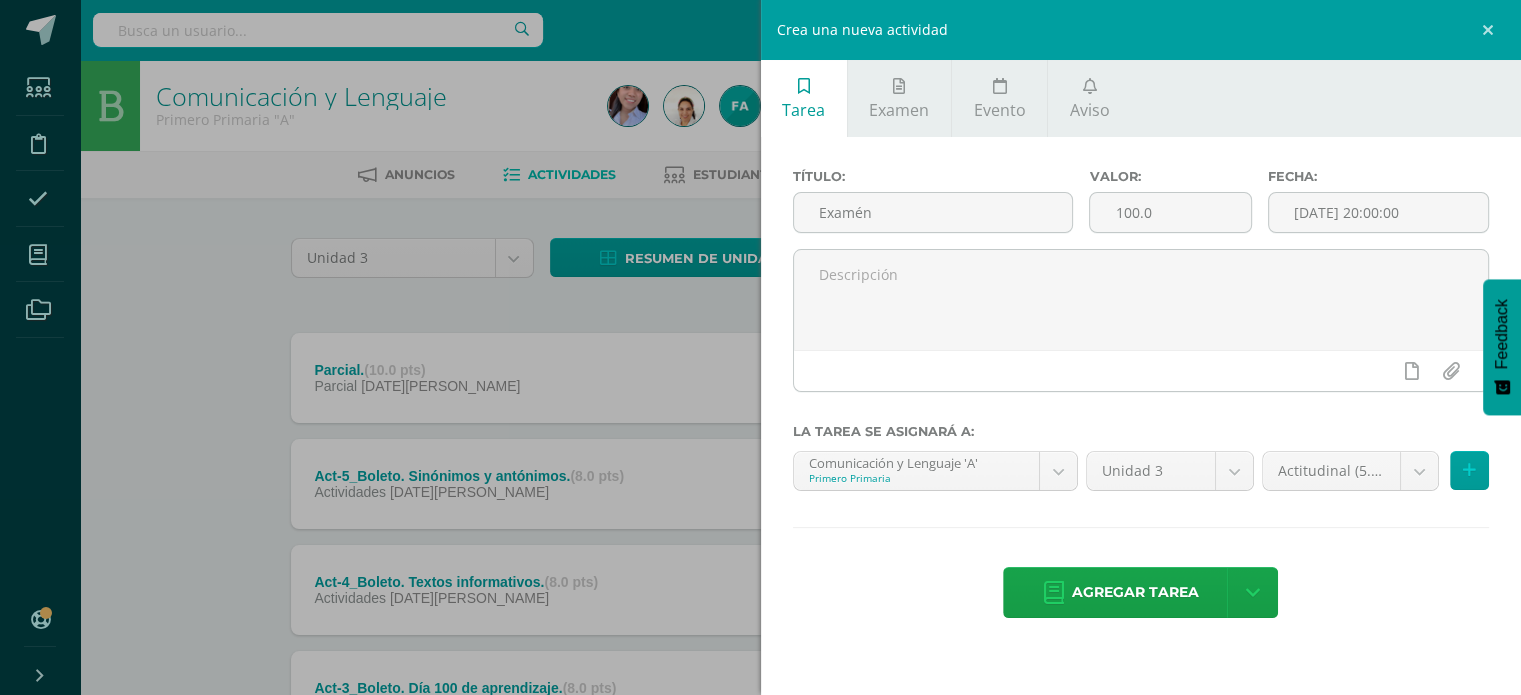 click on "Tarea asignada exitosamente         Estudiantes Disciplina Asistencia Mis cursos Archivos Soporte
Ayuda
Reportar un problema
Centro de ayuda
Últimas actualizaciones
10+ Cerrar panel
Comunicación y Lenguaje
Primero
Primaria
"A"
Actividades Estudiantes Planificación Dosificación
Formación Ciudadana
Primero
Primaria
"A"
Actividades Estudiantes Planificación Dosificación
Matemáticas
Primero
Primaria
"A"
1 1 0" at bounding box center (760, 543) 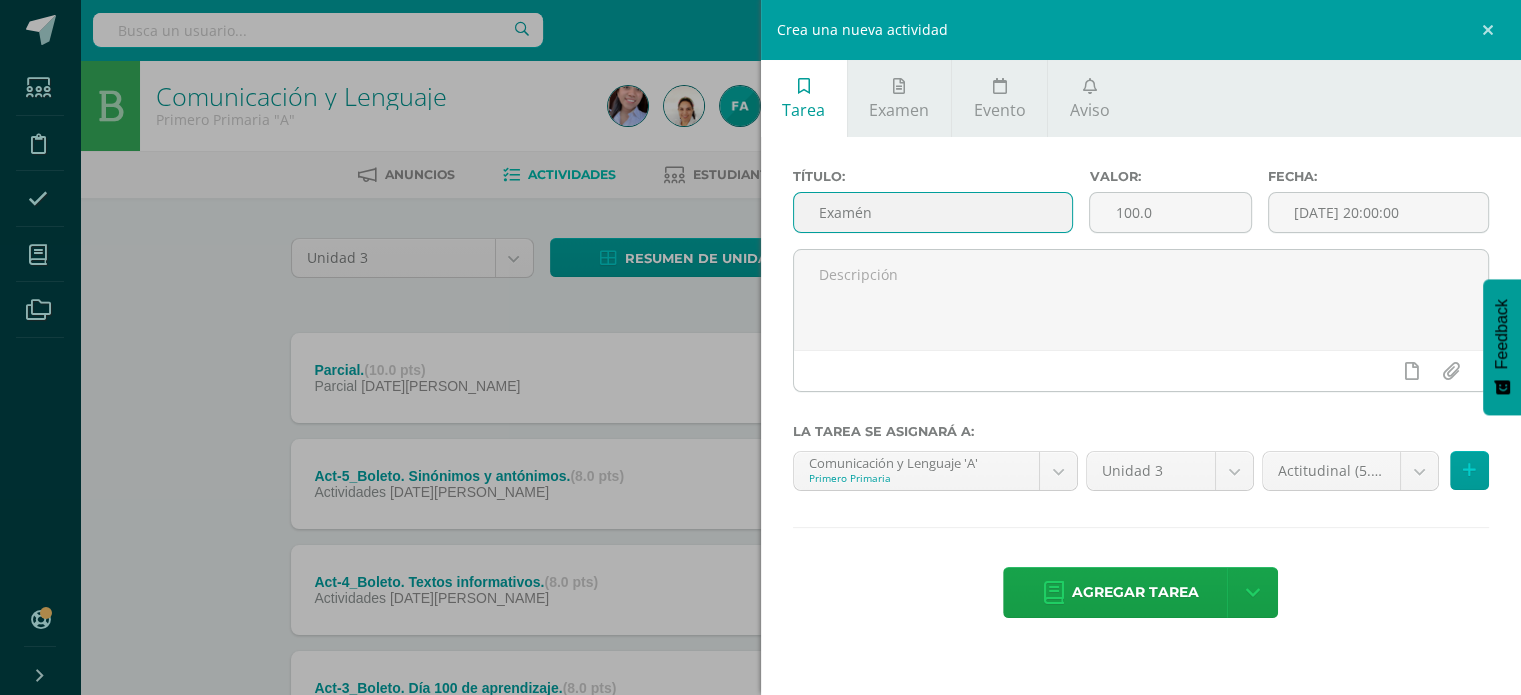 click on "Examén" at bounding box center (933, 212) 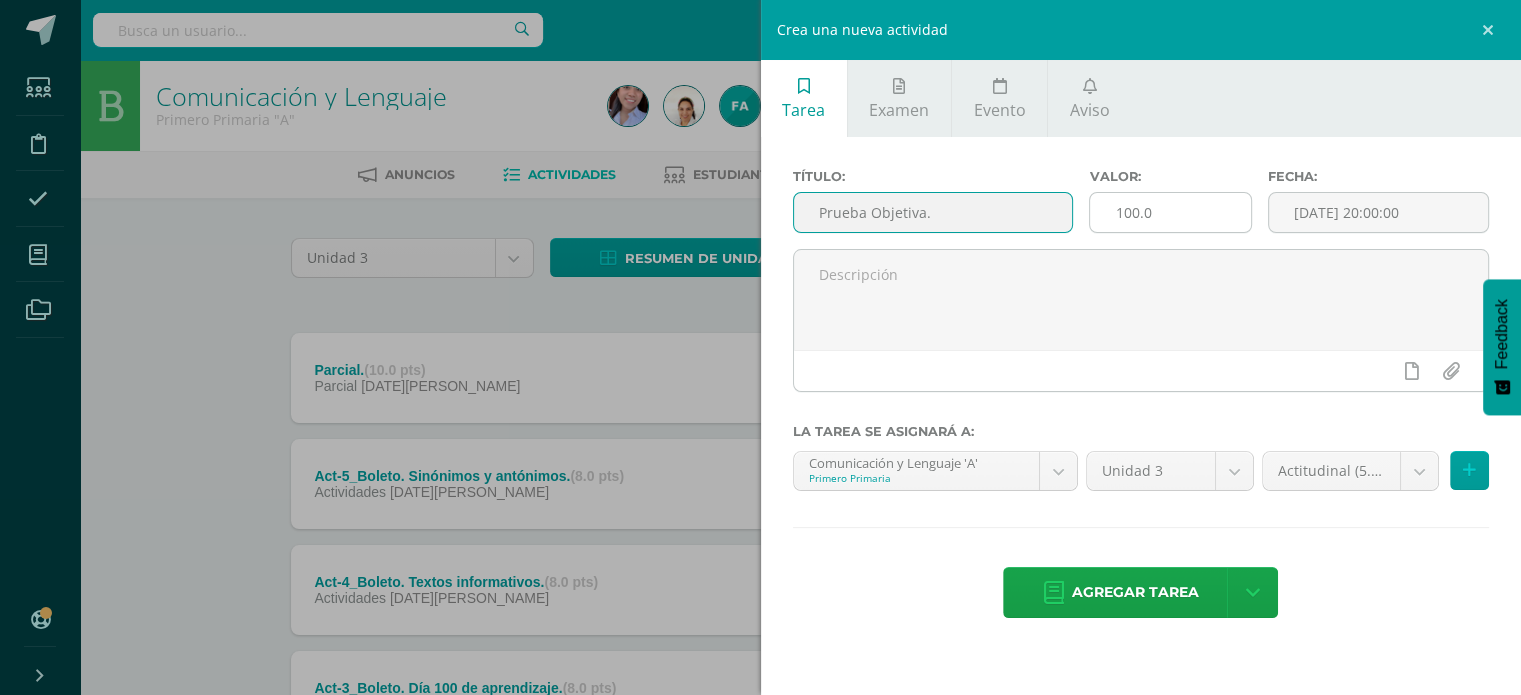 type on "Prueba Objetiva." 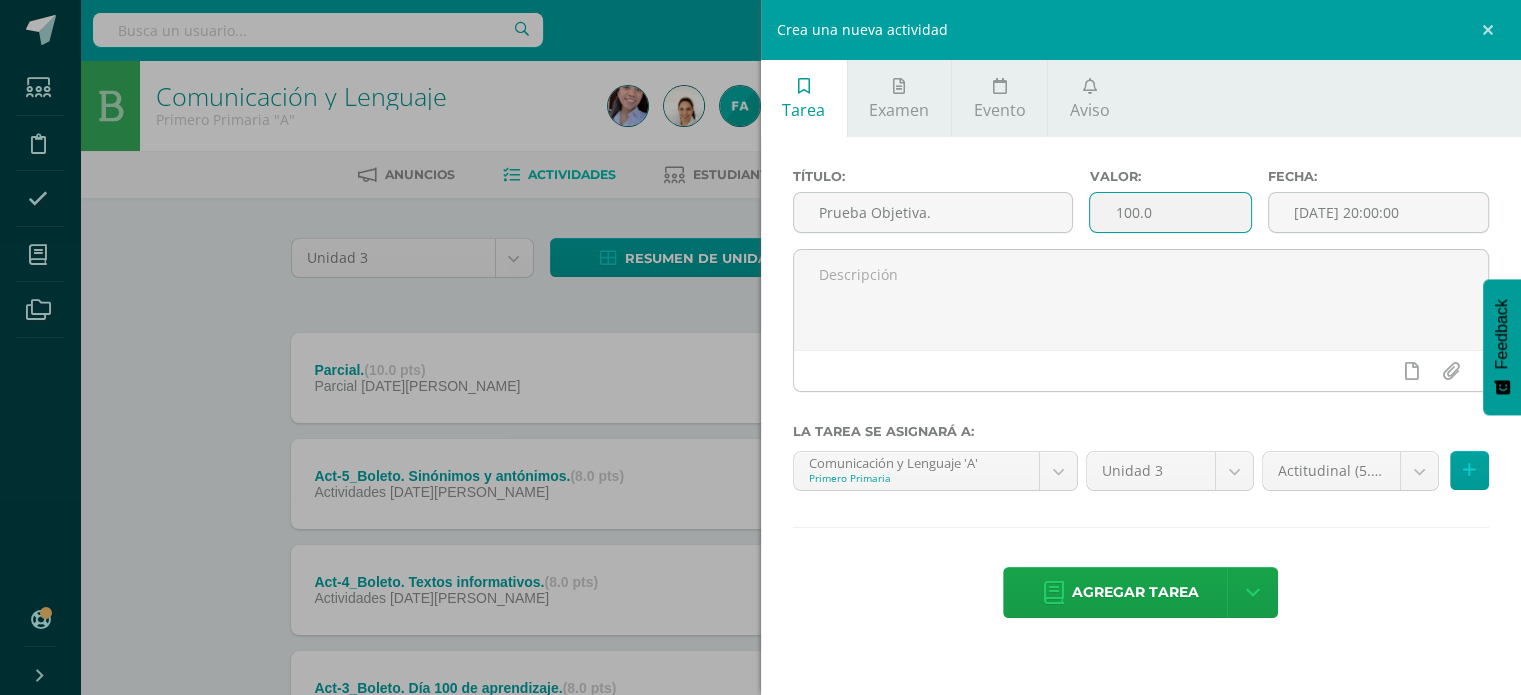 click on "100.0" at bounding box center (1170, 212) 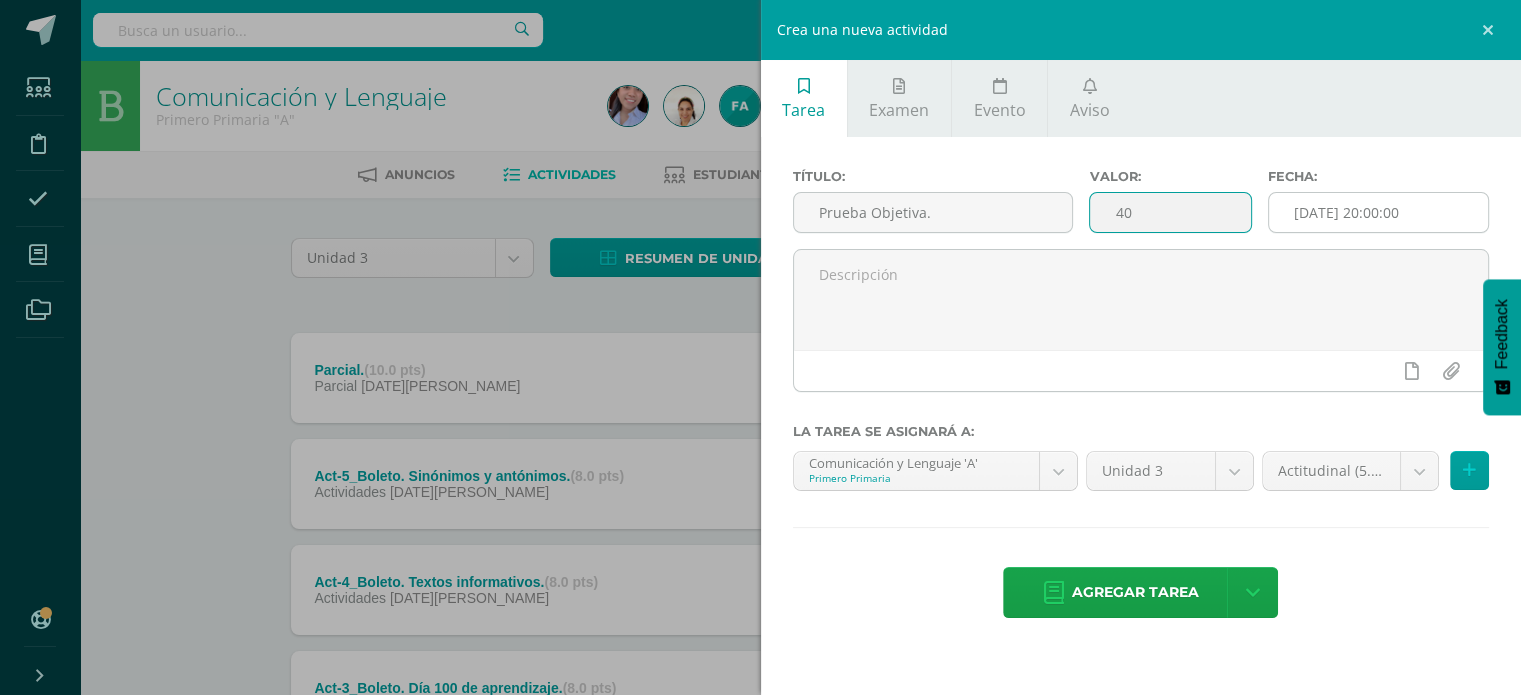 type on "40" 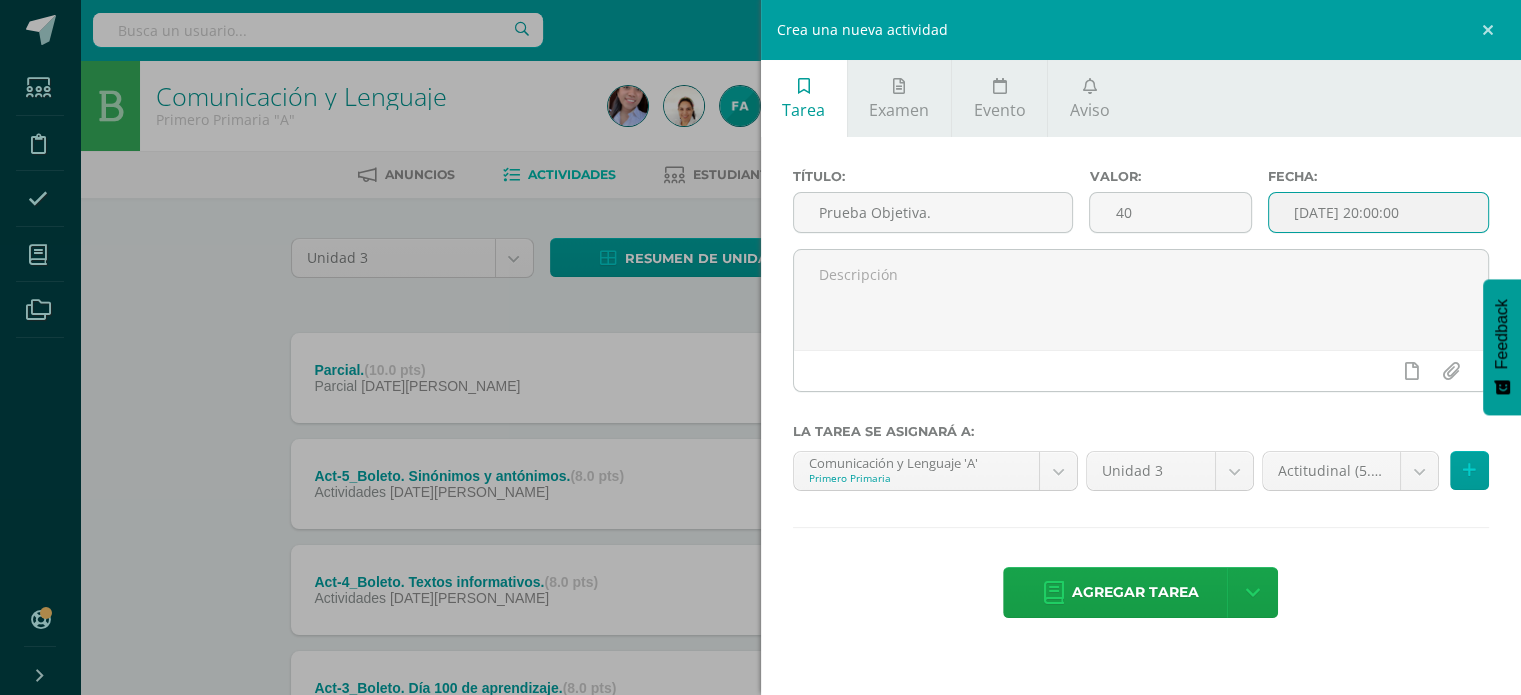 click on "[DATE] 20:00:00" at bounding box center (1379, 212) 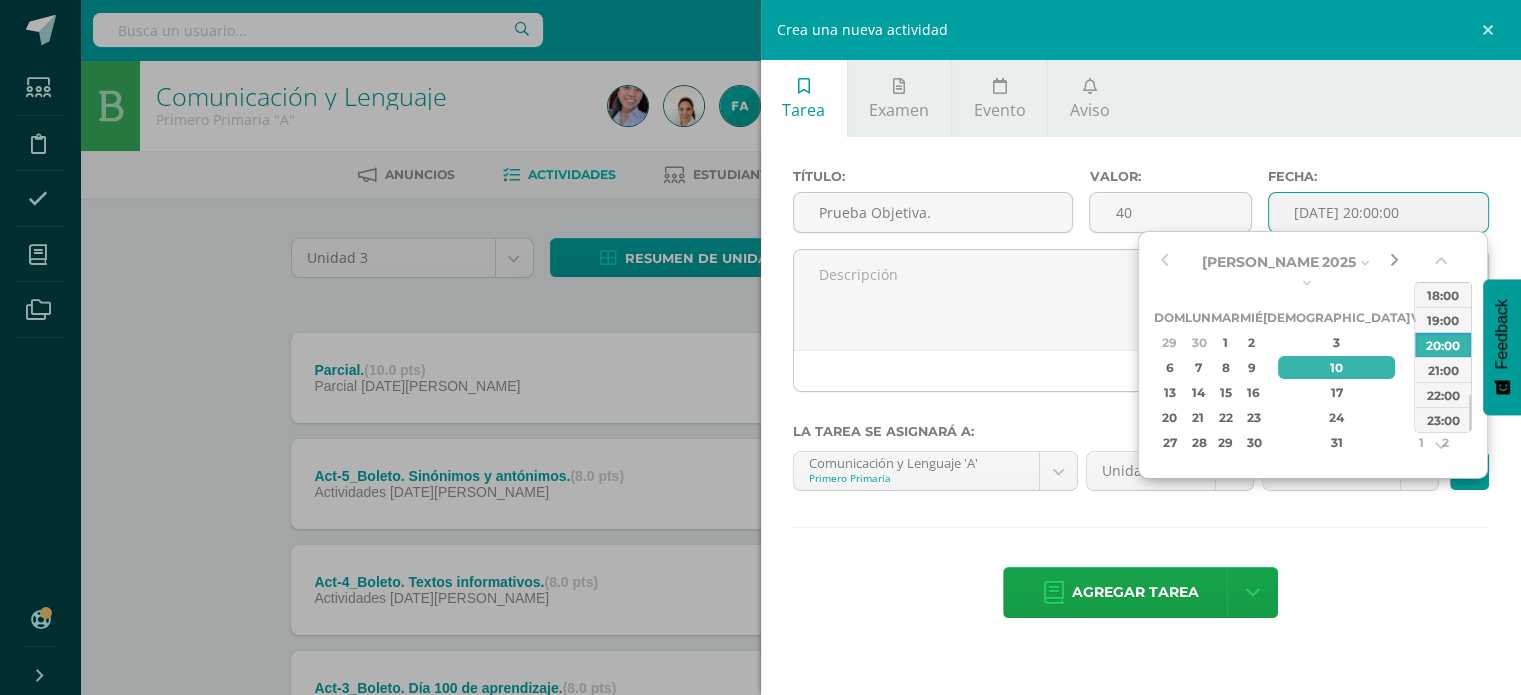 click at bounding box center [1394, 262] 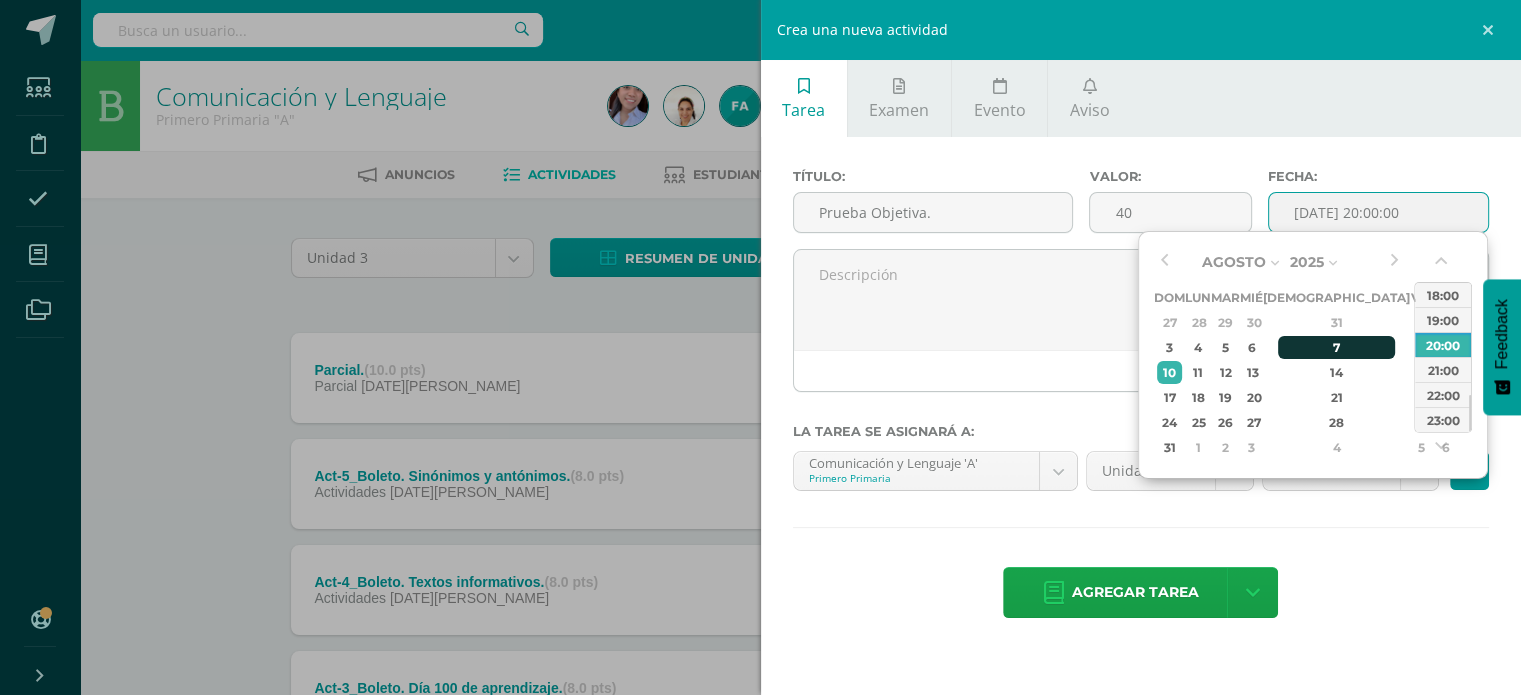 click on "7" at bounding box center (1337, 347) 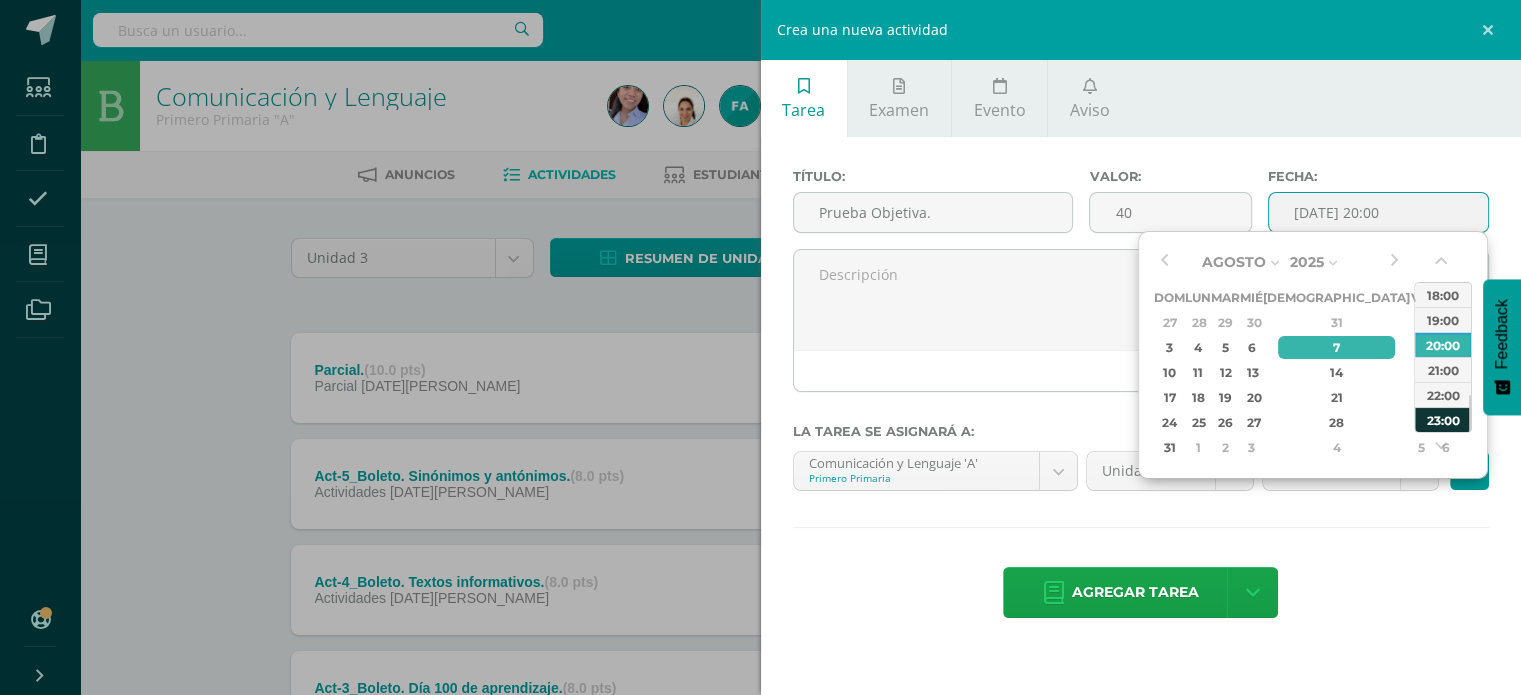 click on "23:00" at bounding box center (1443, 419) 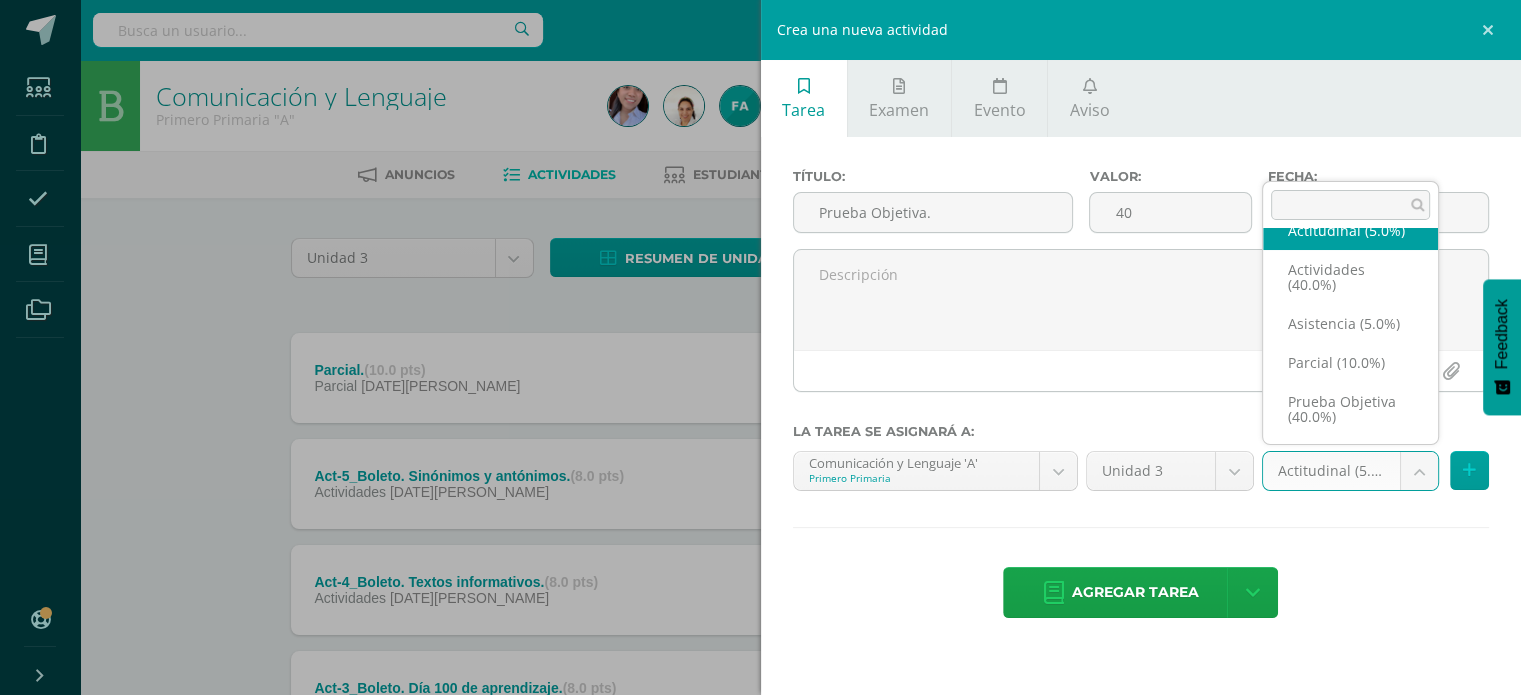 click on "Tarea asignada exitosamente         Estudiantes Disciplina Asistencia Mis cursos Archivos Soporte
Ayuda
Reportar un problema
Centro de ayuda
Últimas actualizaciones
10+ Cerrar panel
Comunicación y Lenguaje
Primero
Primaria
"A"
Actividades Estudiantes Planificación Dosificación
Formación Ciudadana
Primero
Primaria
"A"
Actividades Estudiantes Planificación Dosificación
Matemáticas
Primero
Primaria
"A"
1 1 0" at bounding box center (760, 543) 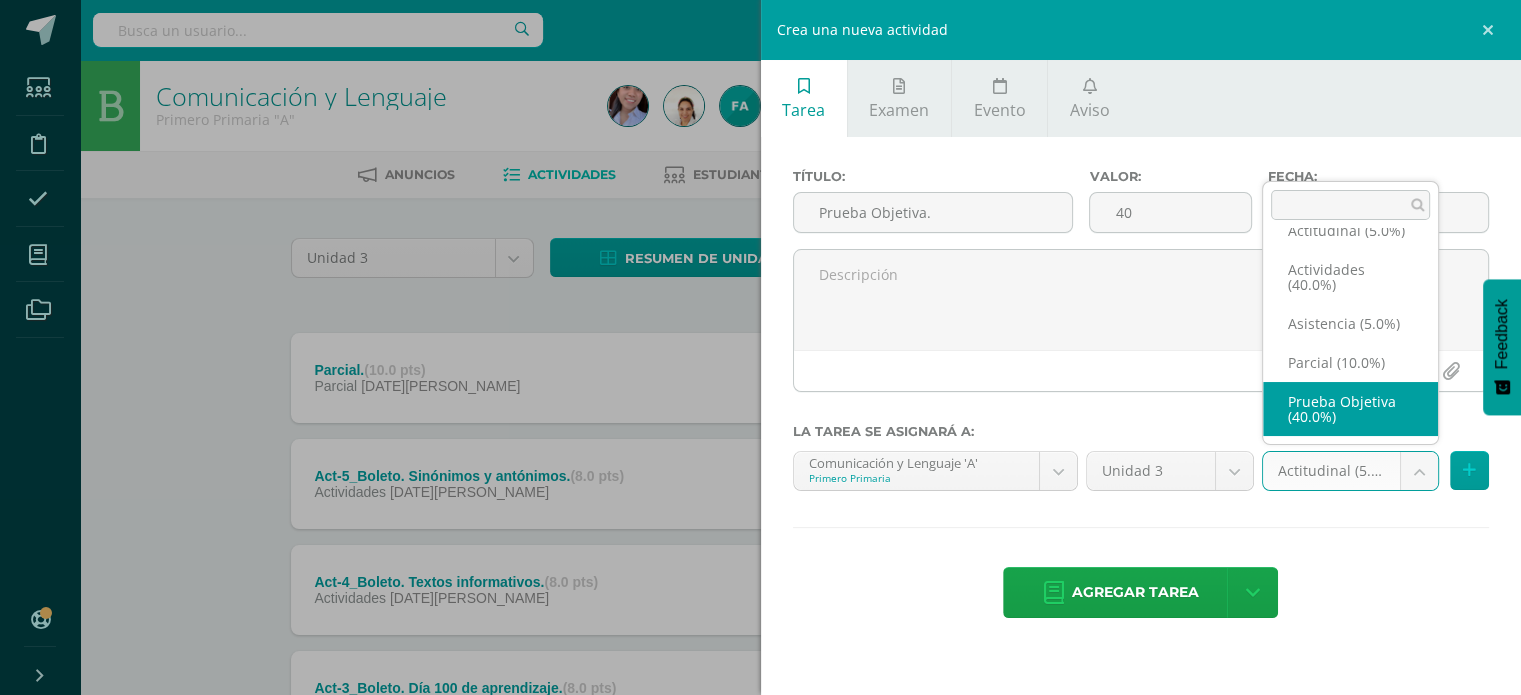select on "118812" 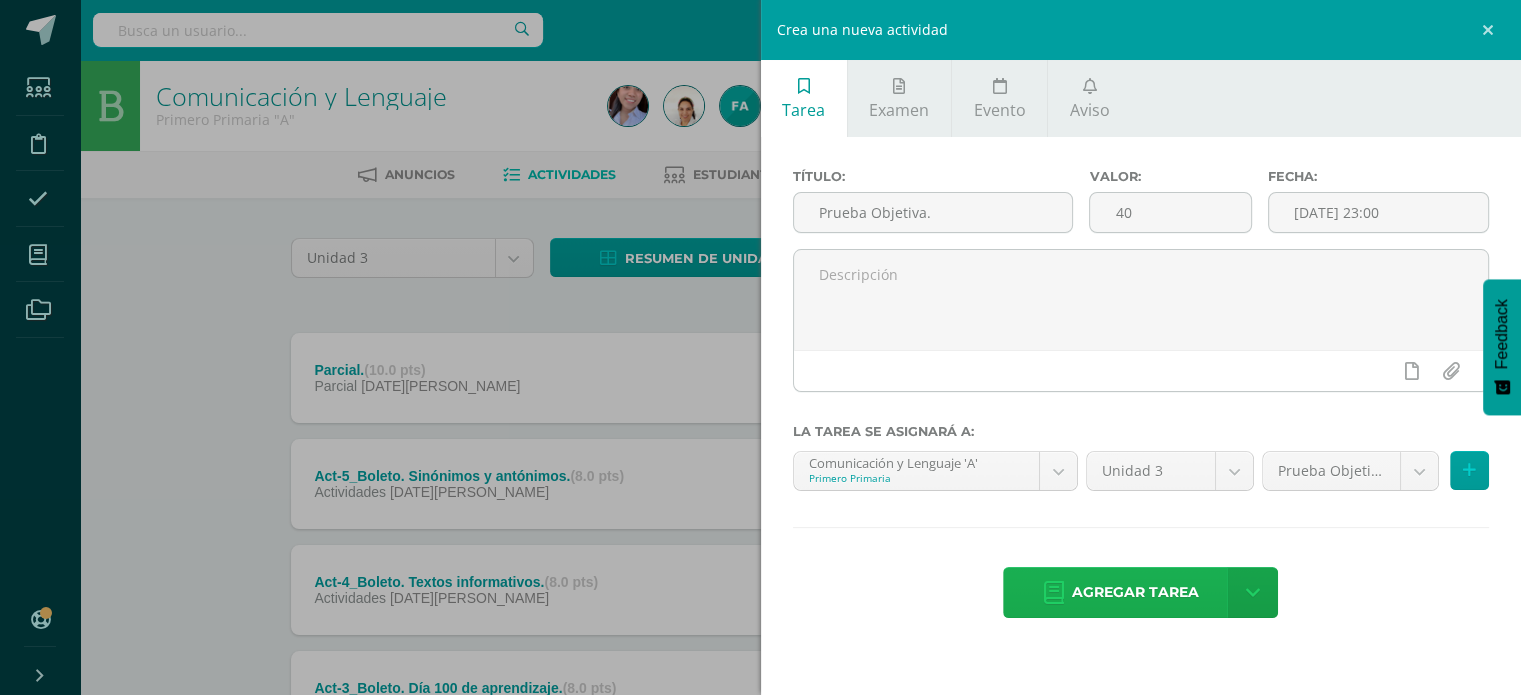 click on "Agregar tarea" at bounding box center [1135, 592] 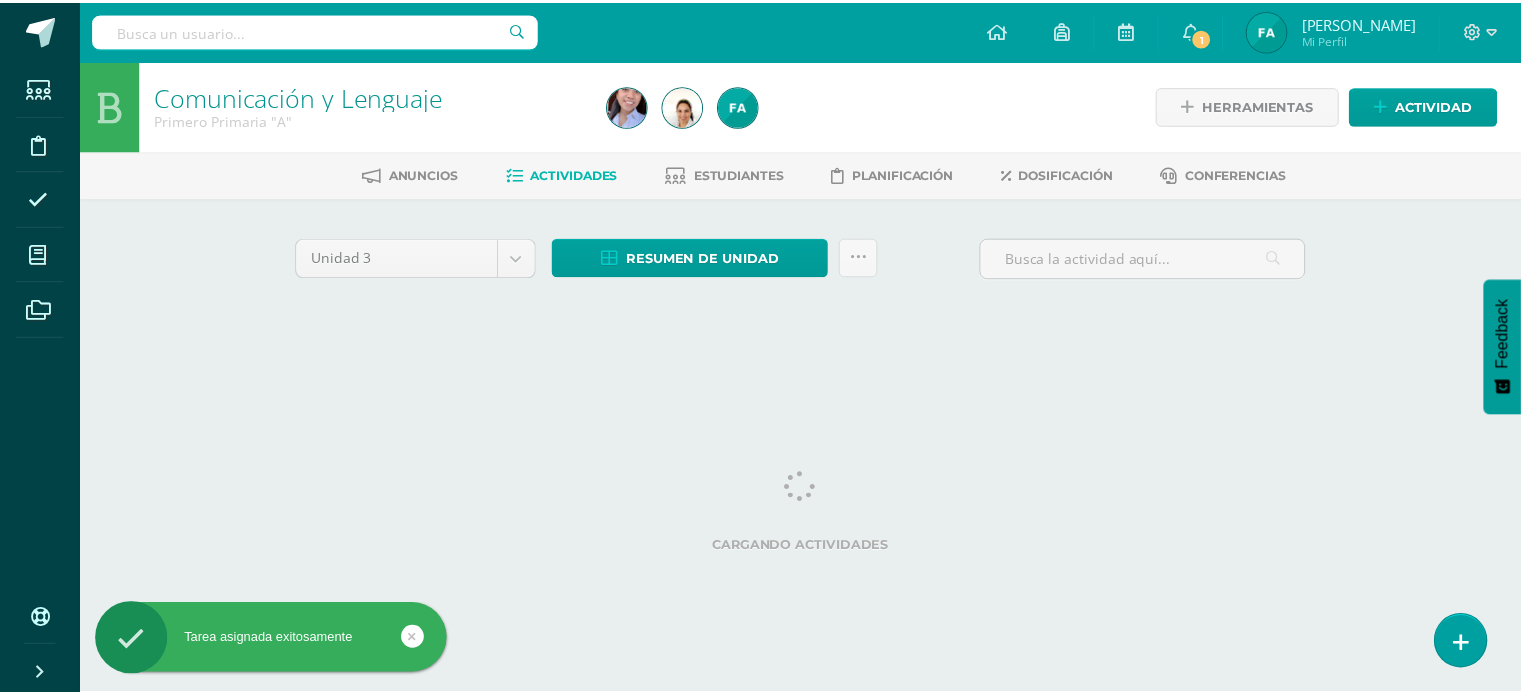scroll, scrollTop: 0, scrollLeft: 0, axis: both 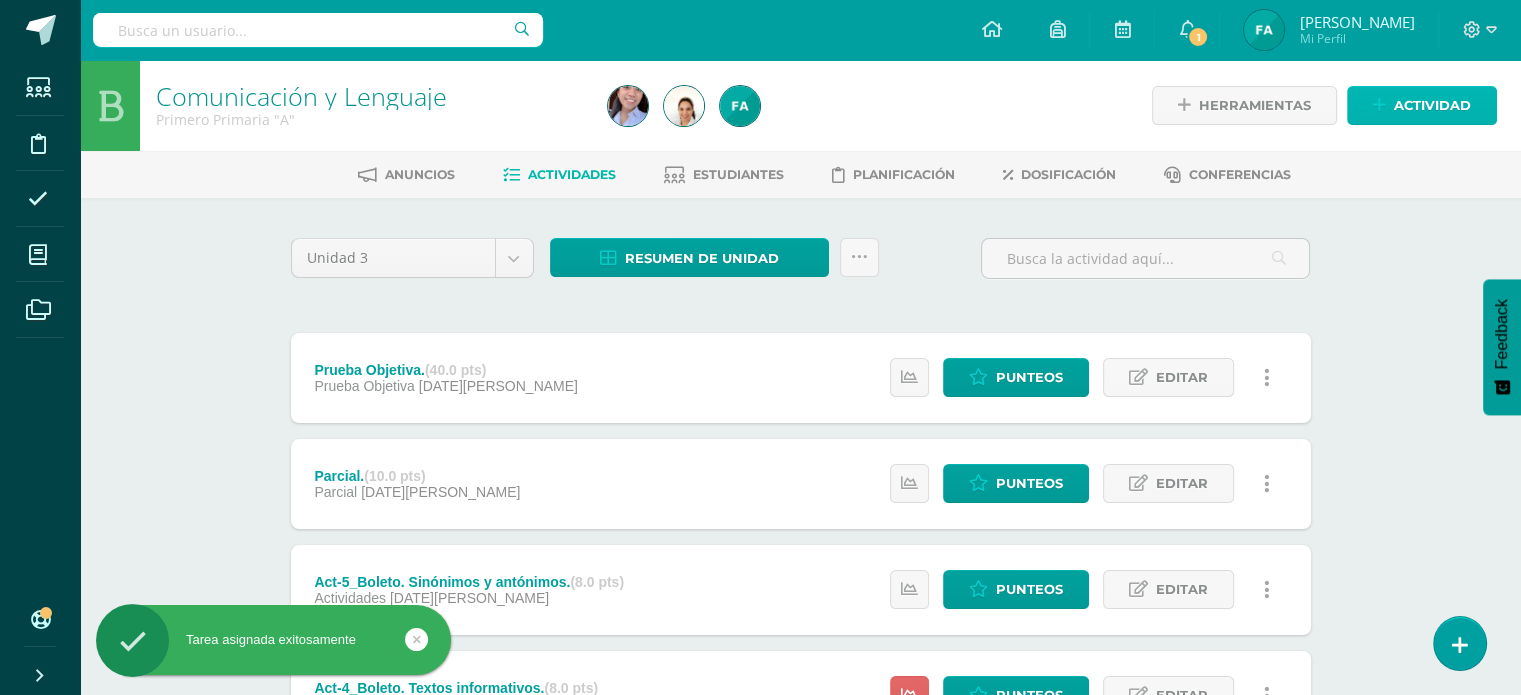 click on "Actividad" at bounding box center [1432, 105] 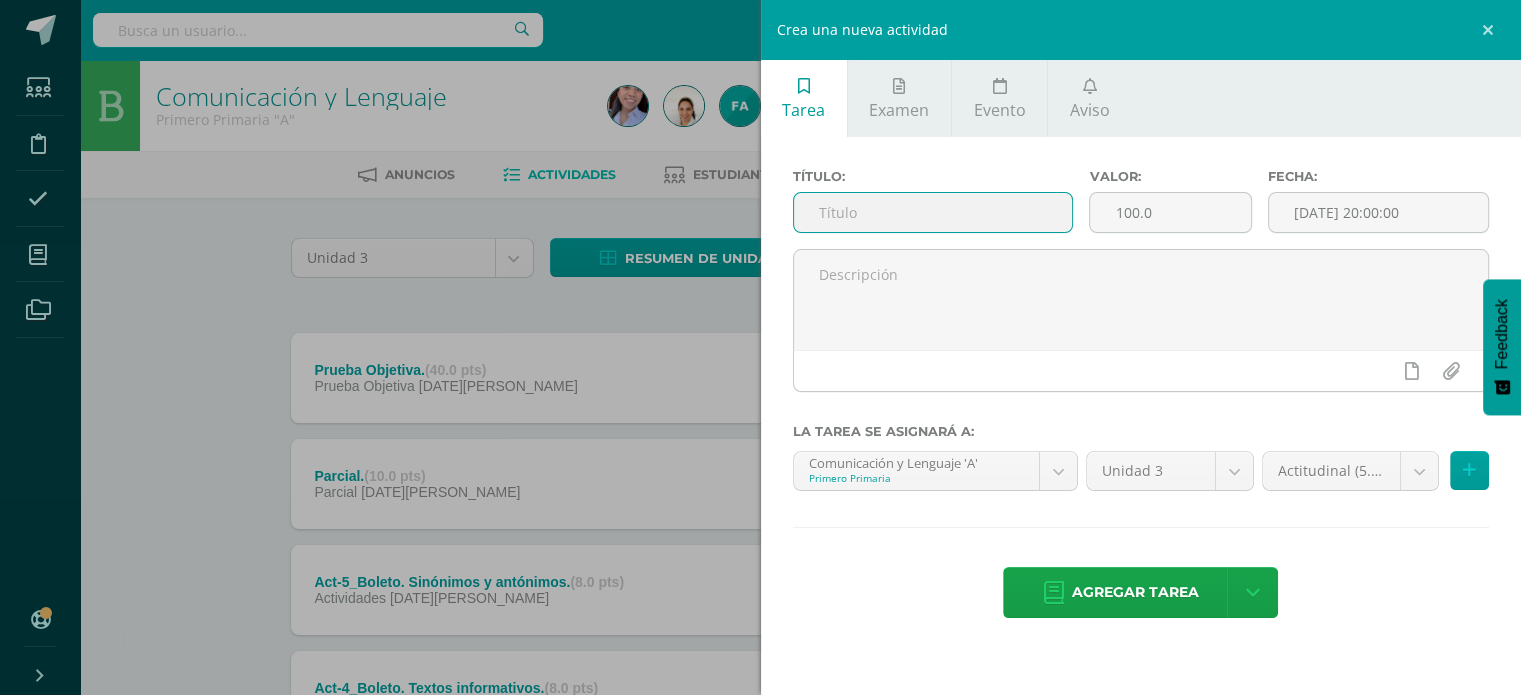 click at bounding box center [933, 212] 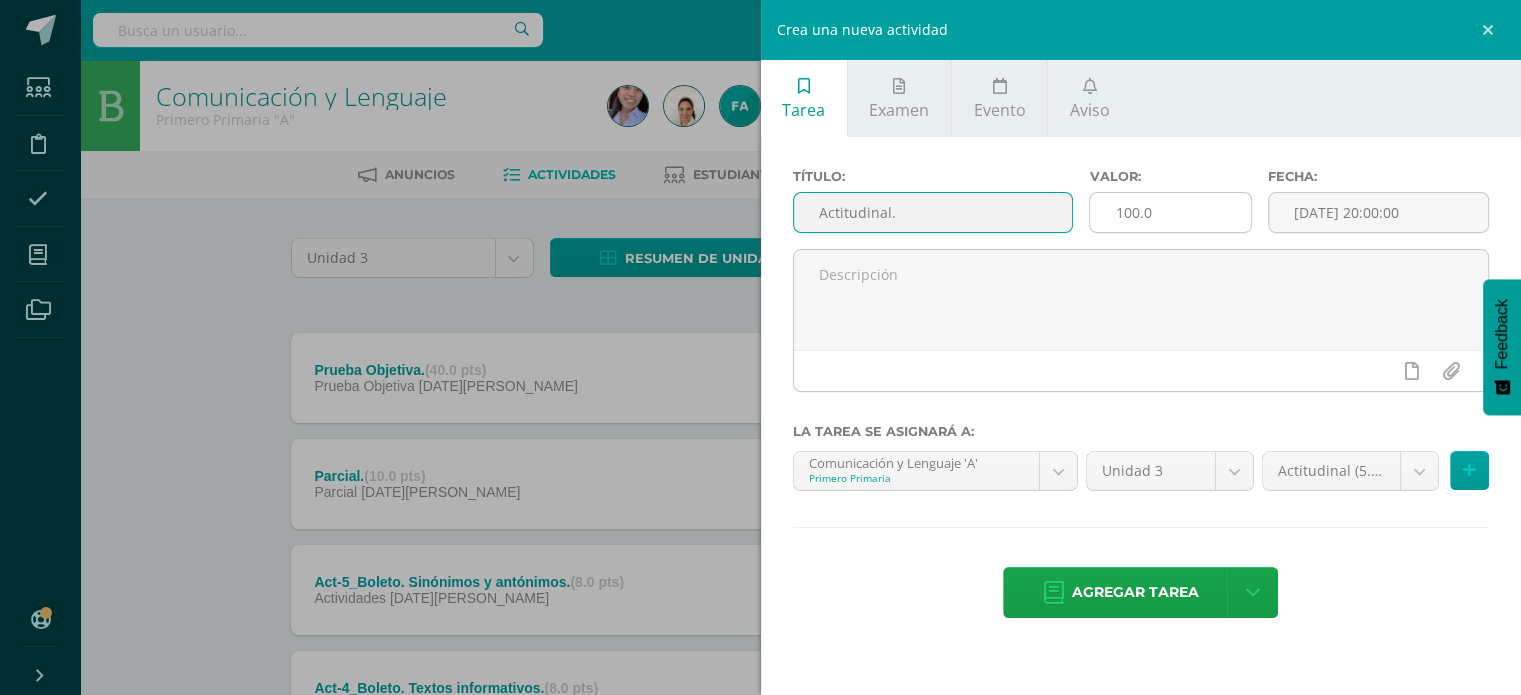type on "Actitudinal." 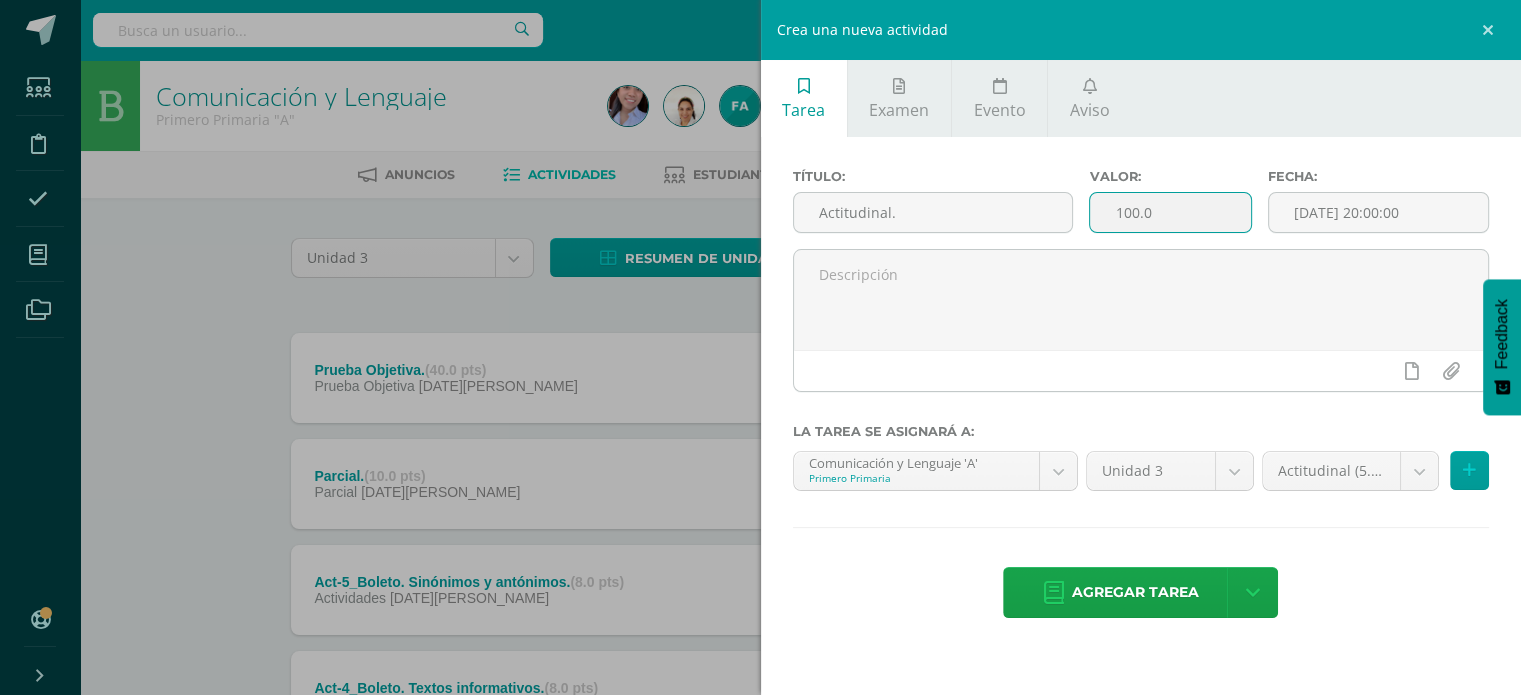 click on "100.0" at bounding box center (1170, 212) 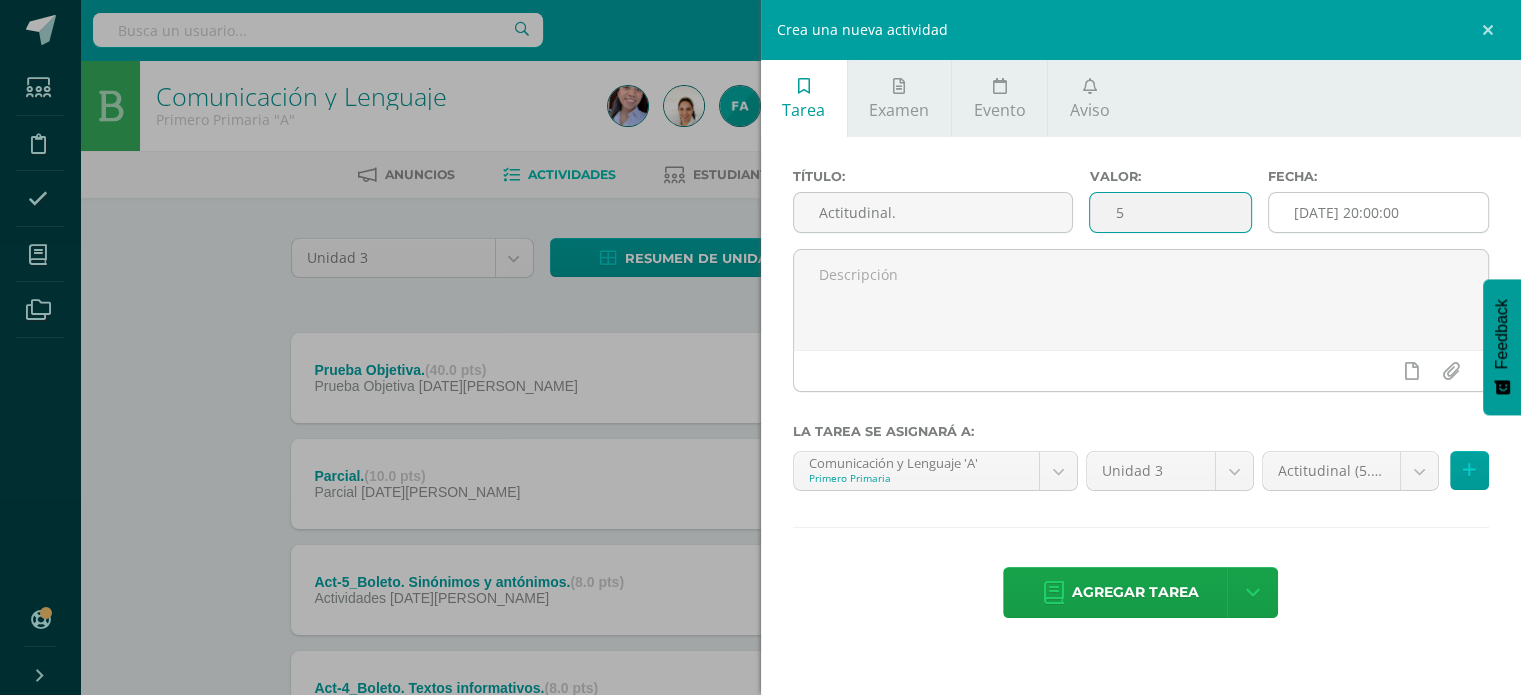 type on "5" 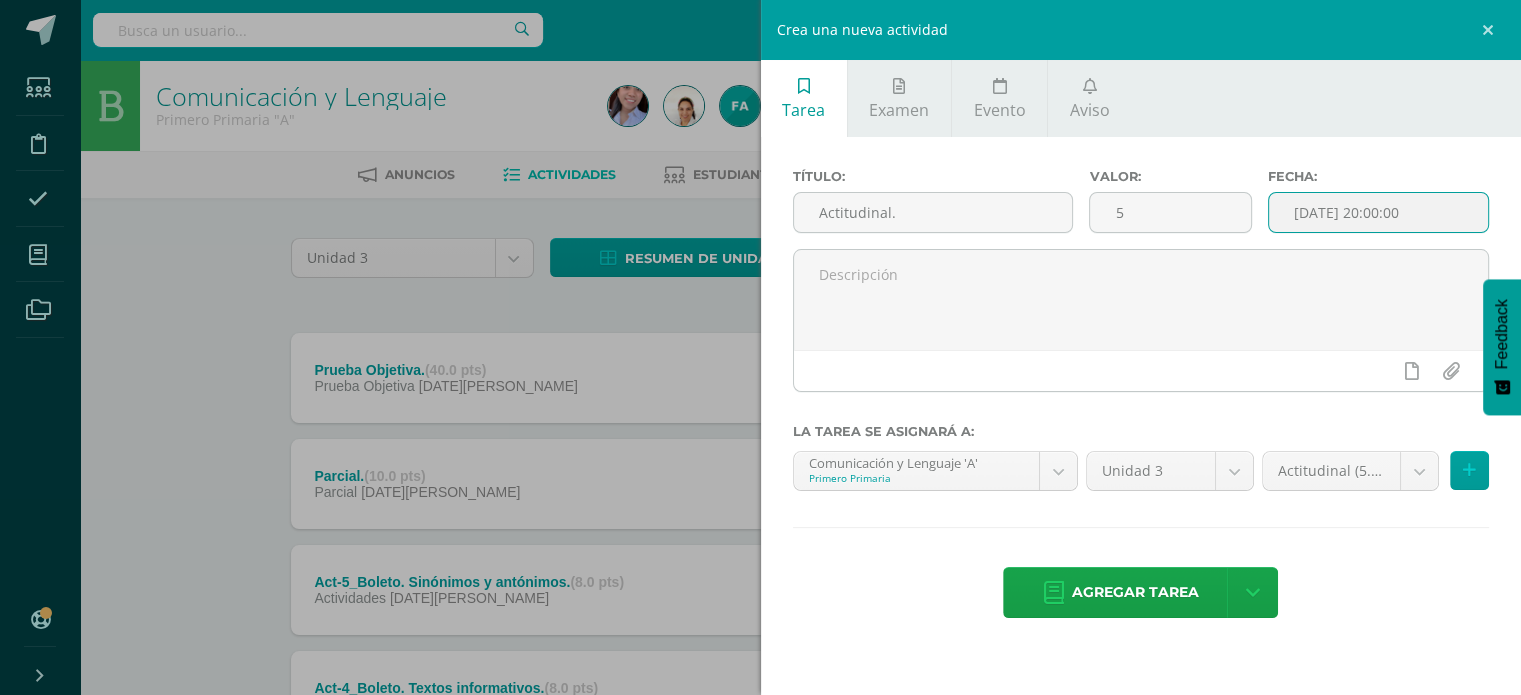 click on "[DATE] 20:00:00" at bounding box center (1379, 212) 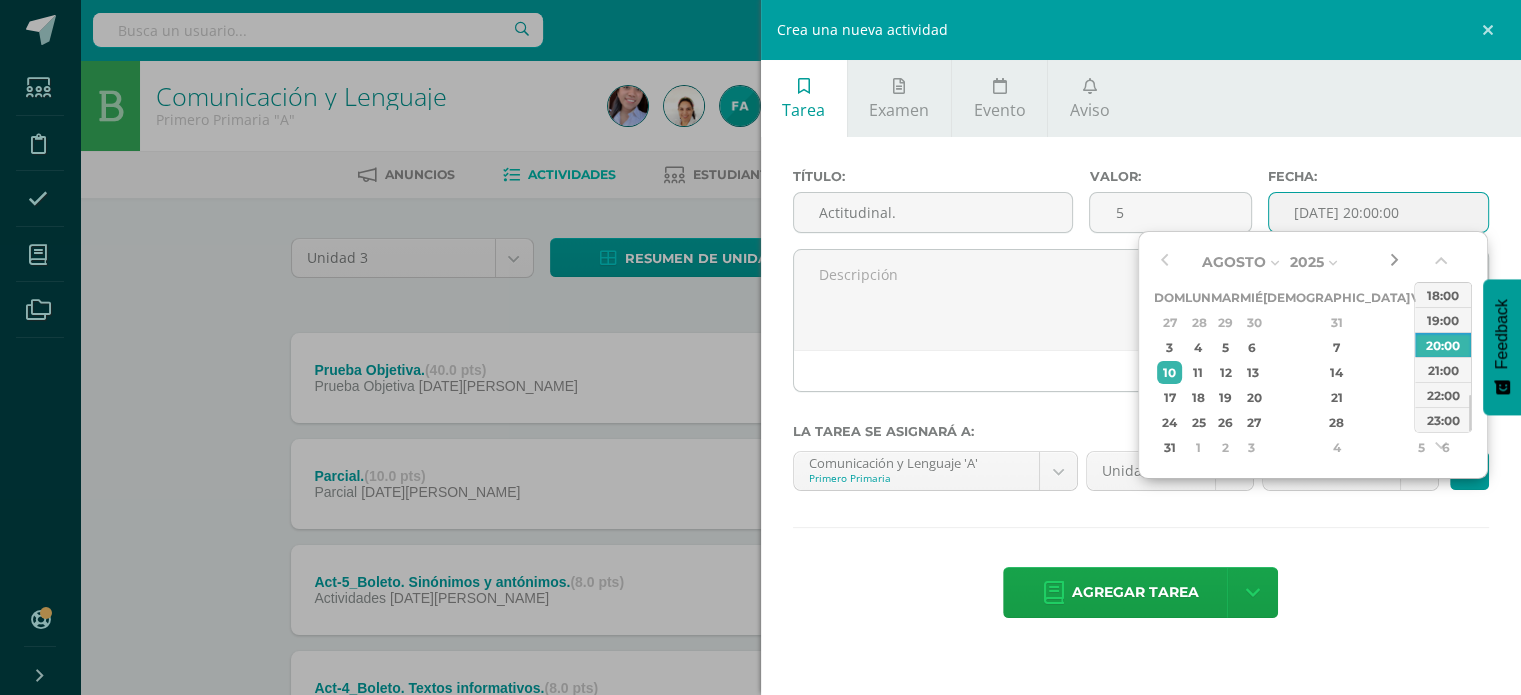 click at bounding box center (1394, 262) 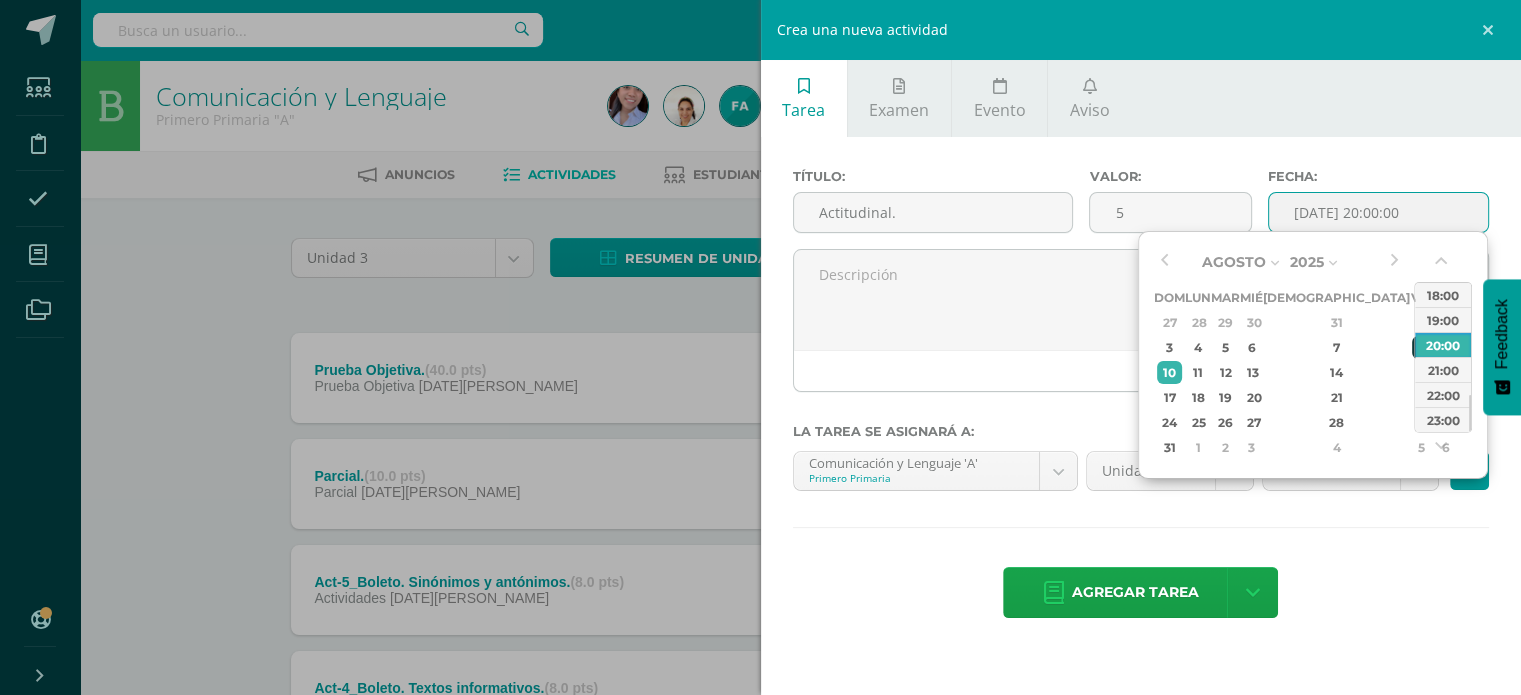 click on "8" at bounding box center [1421, 347] 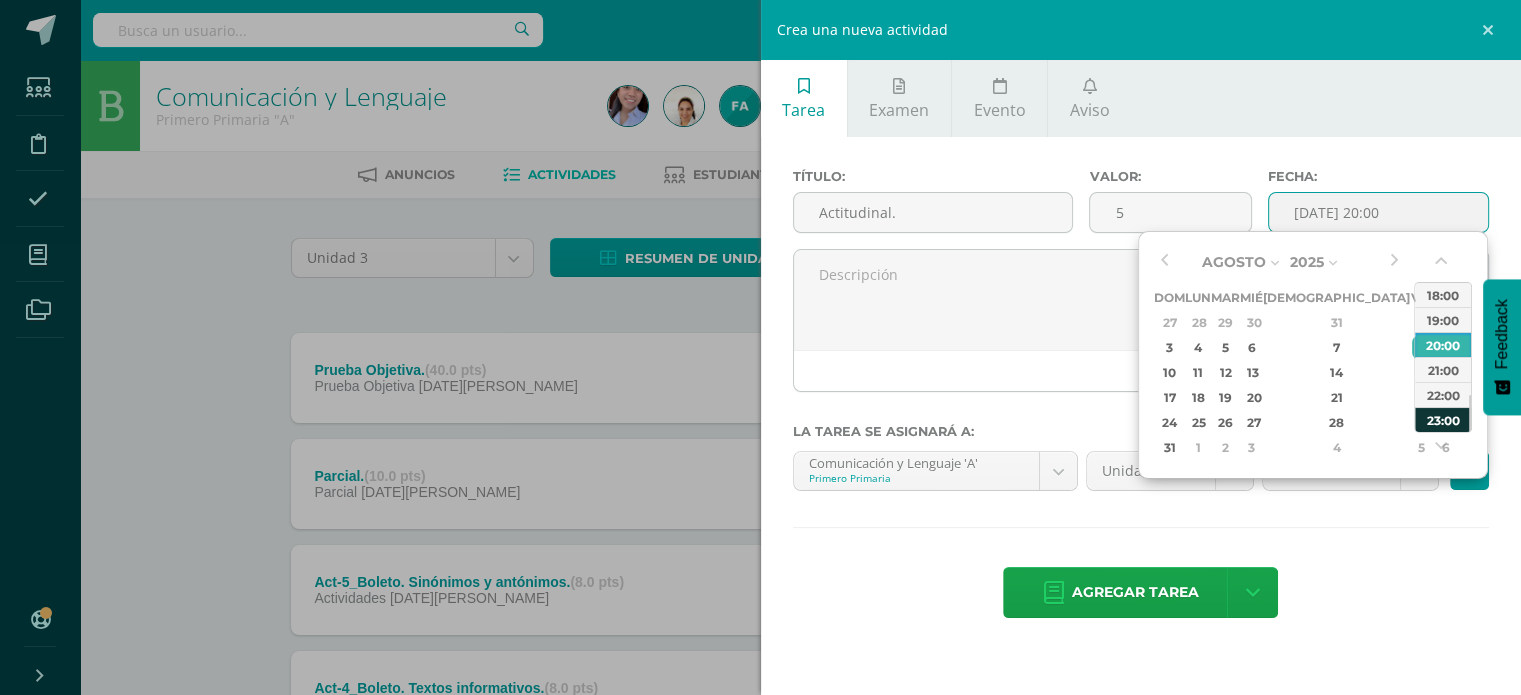 click on "23:00" at bounding box center (1443, 419) 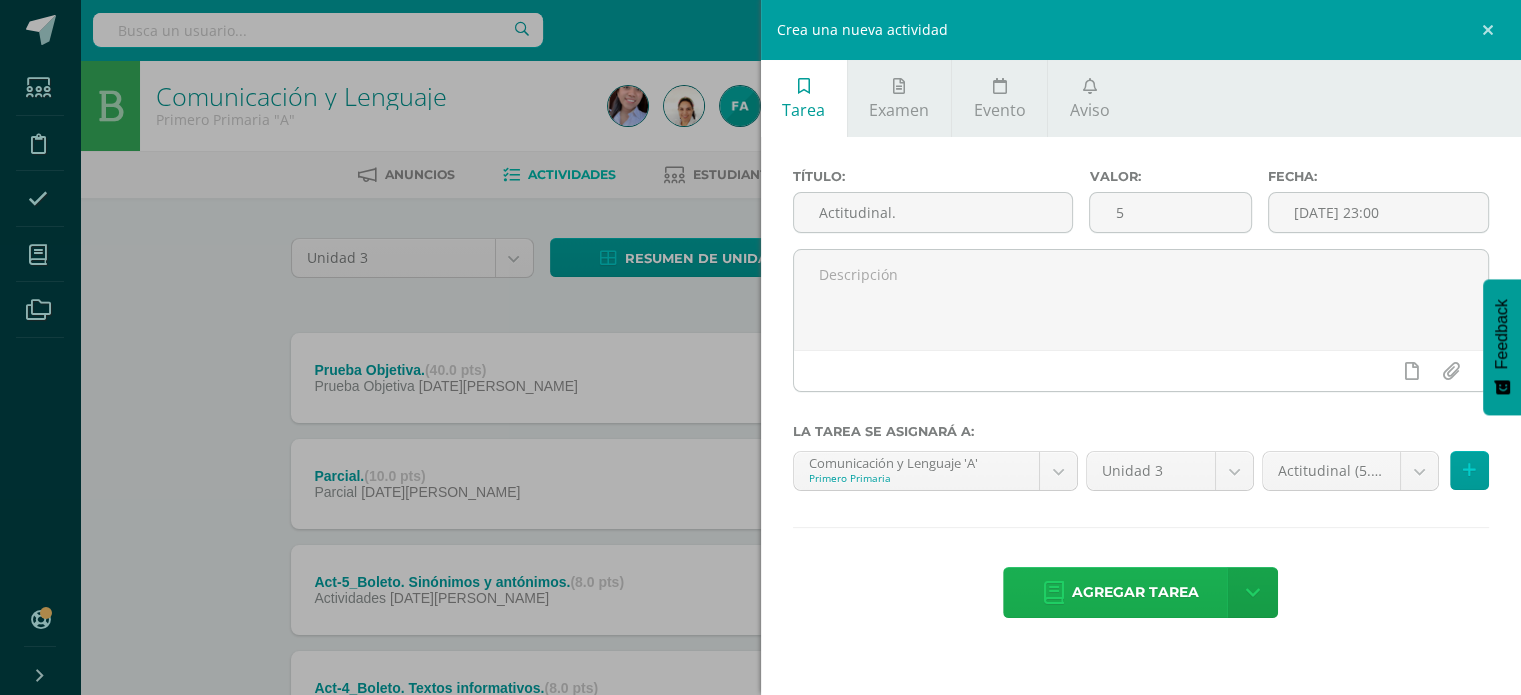 click on "Agregar tarea" at bounding box center (1135, 592) 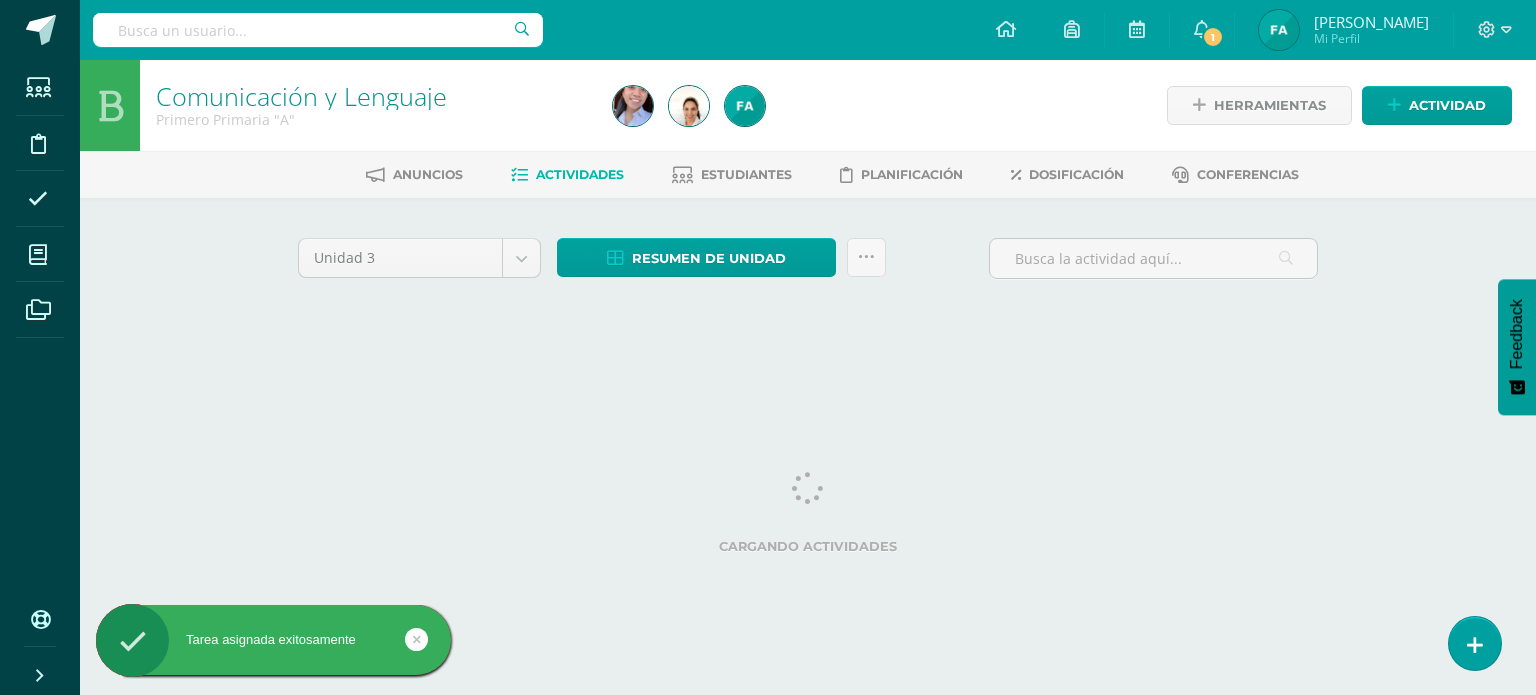 scroll, scrollTop: 0, scrollLeft: 0, axis: both 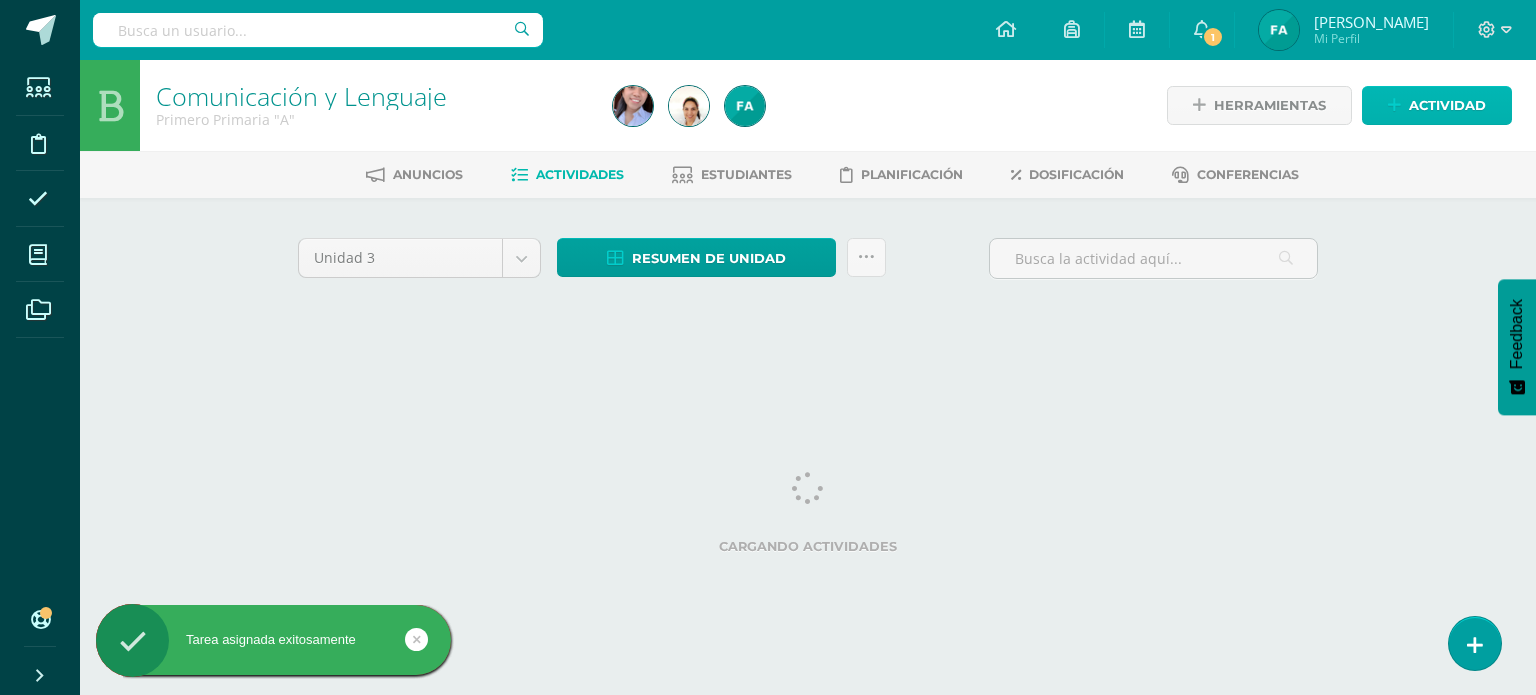 click on "Actividad" at bounding box center [1447, 105] 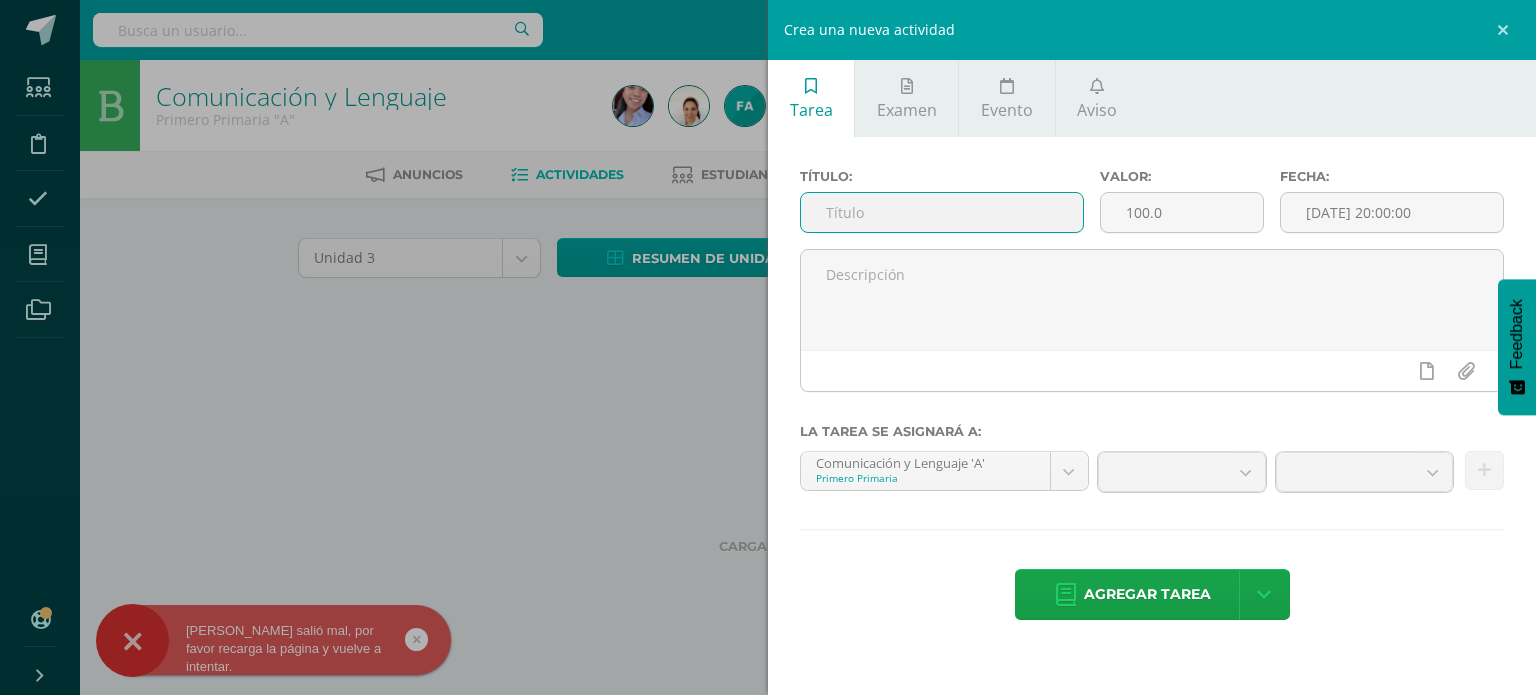 click at bounding box center [942, 212] 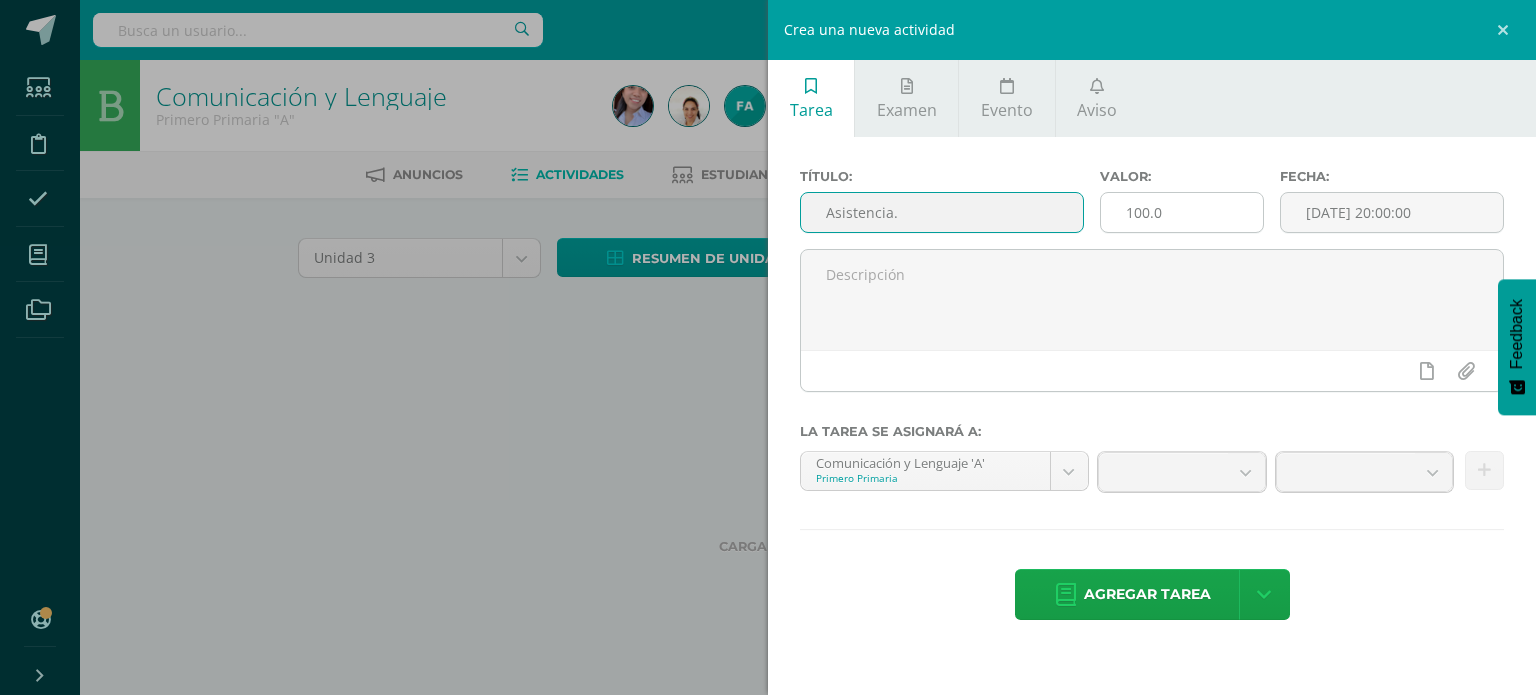 type on "Asistencia." 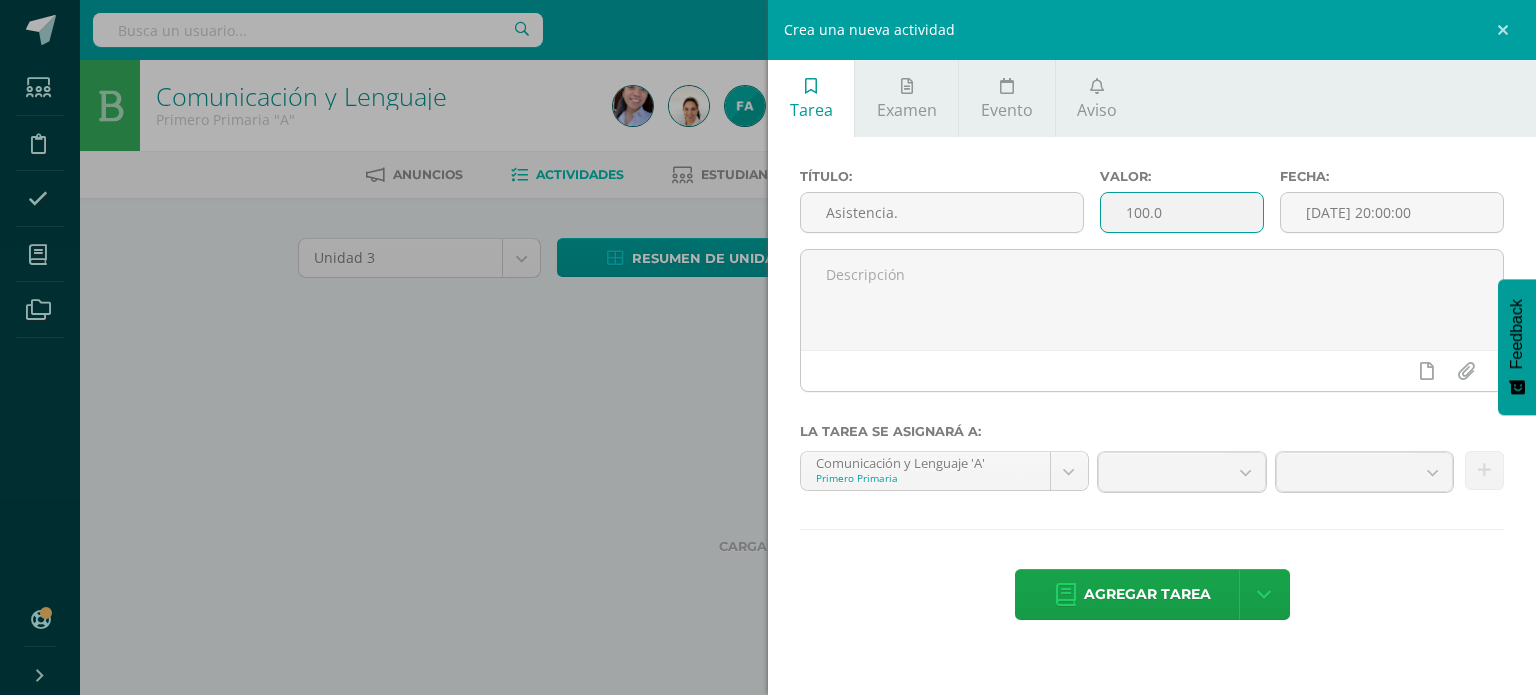click on "100.0" at bounding box center [1182, 212] 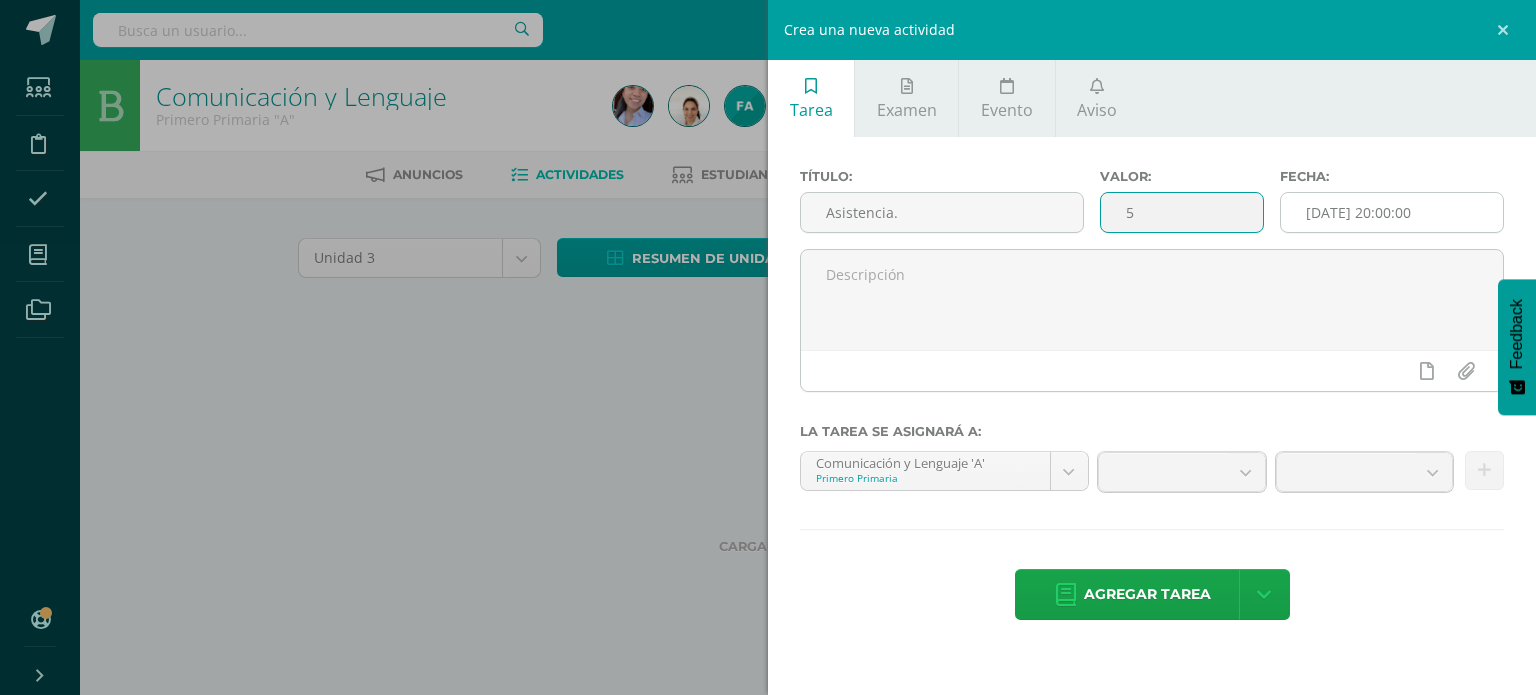 type on "5" 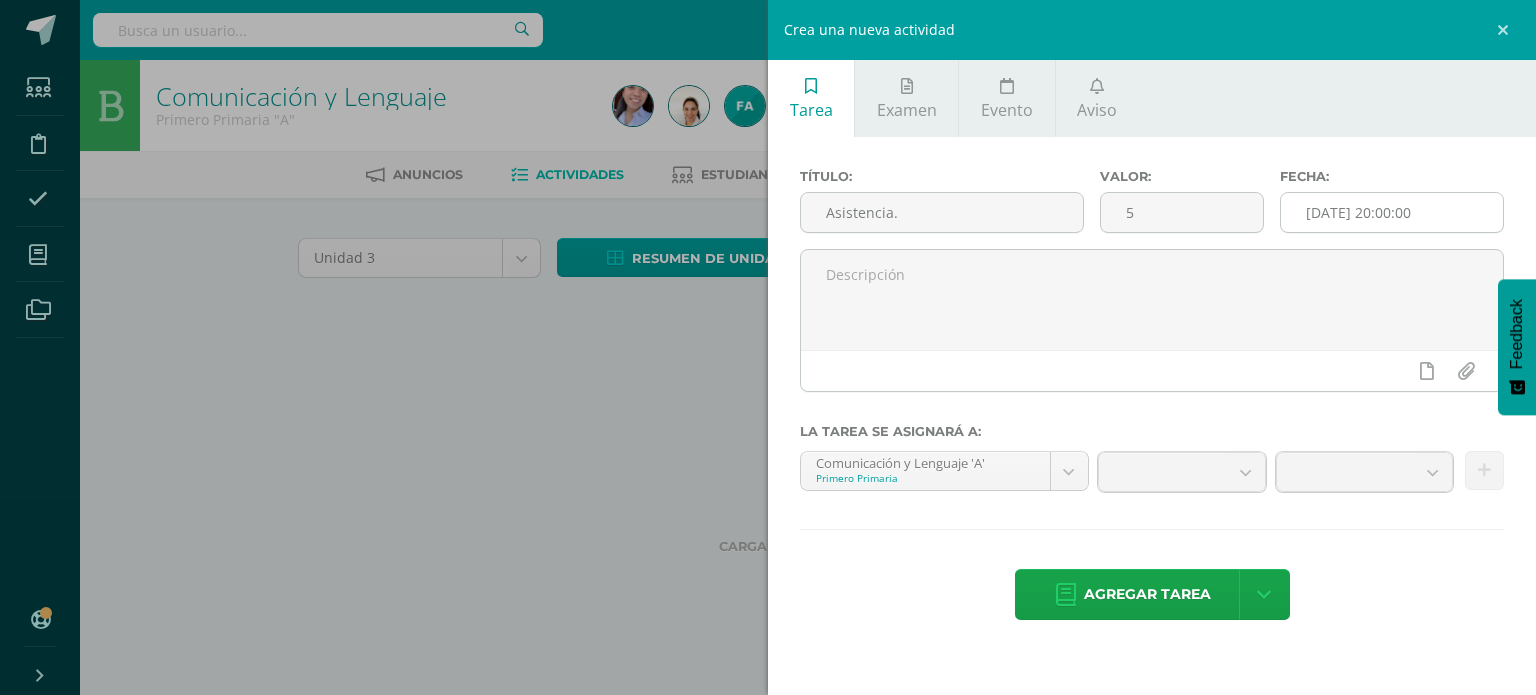 drag, startPoint x: 1315, startPoint y: 191, endPoint x: 1332, endPoint y: 213, distance: 27.802877 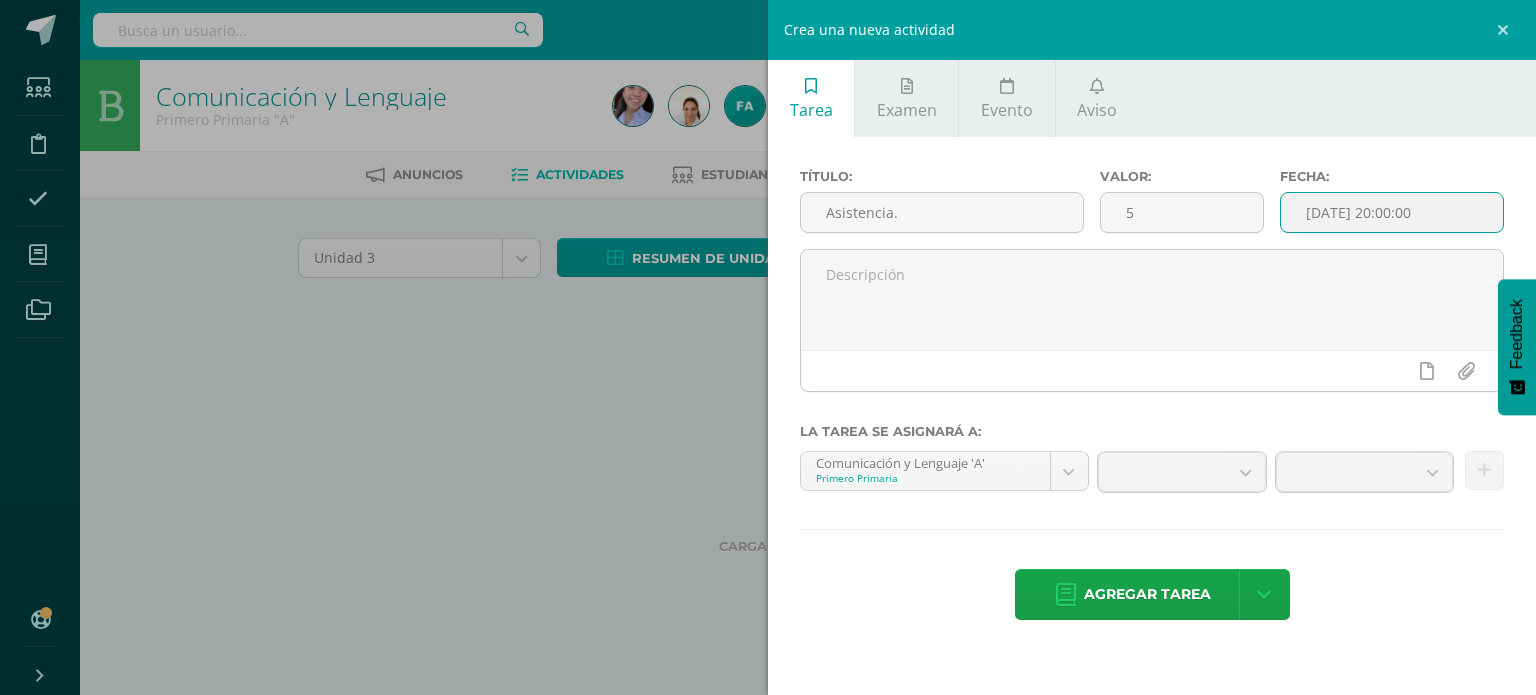 click on "[DATE] 20:00:00" at bounding box center (1392, 212) 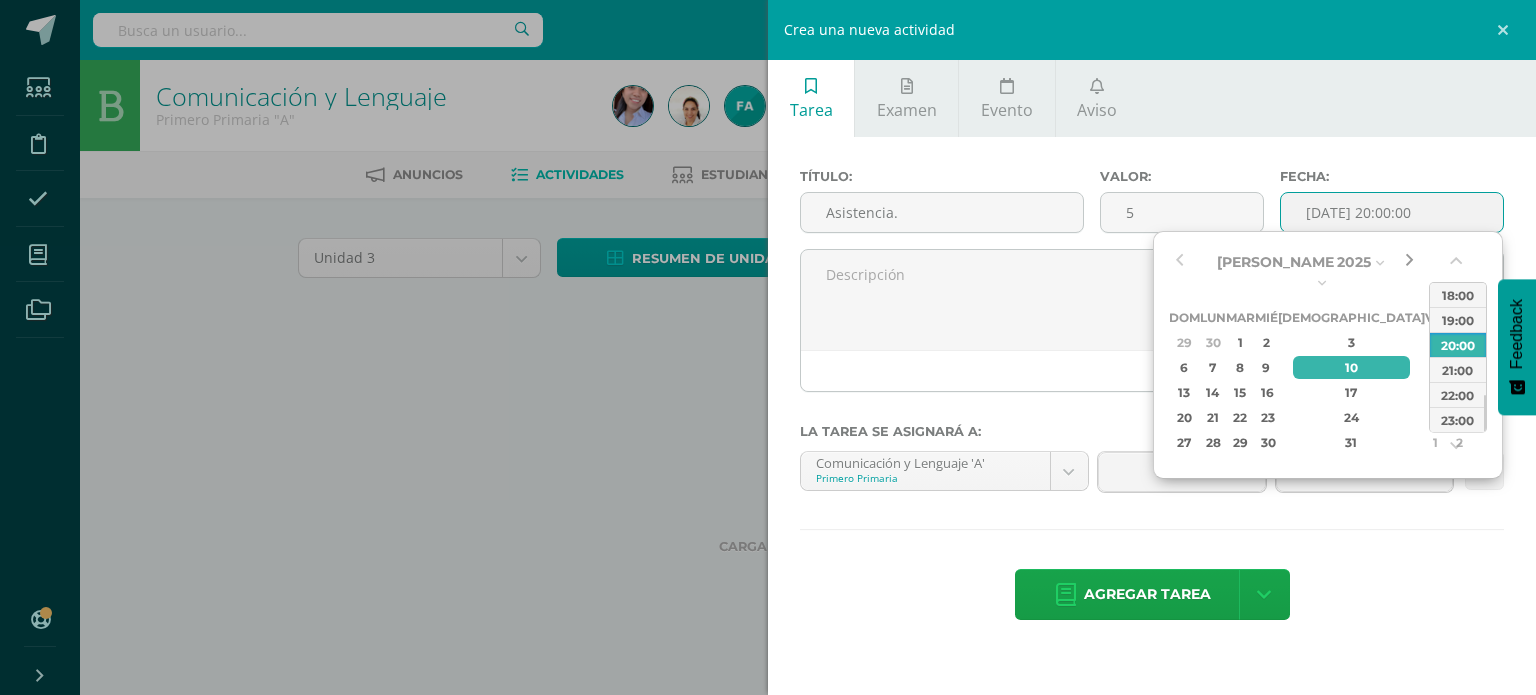 drag, startPoint x: 1347, startPoint y: 260, endPoint x: 1402, endPoint y: 260, distance: 55 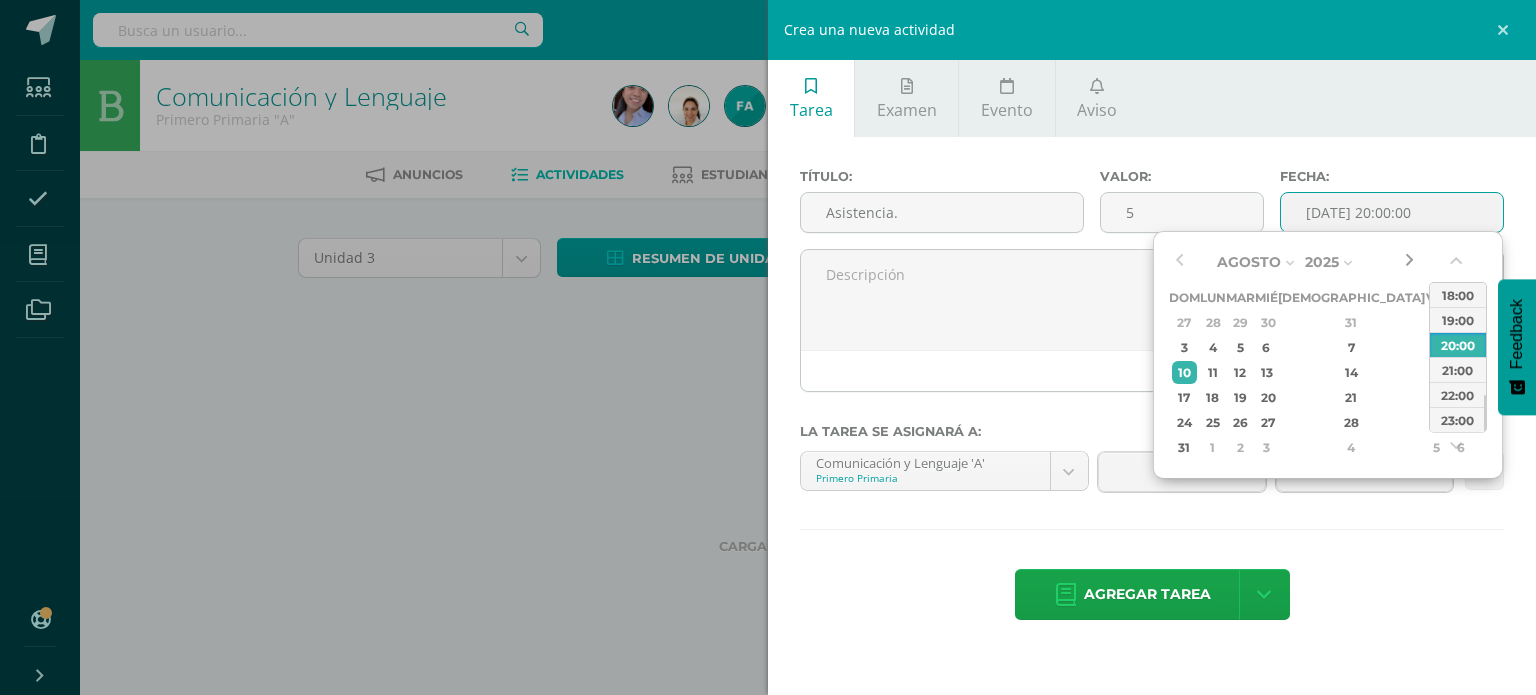 click at bounding box center [1409, 262] 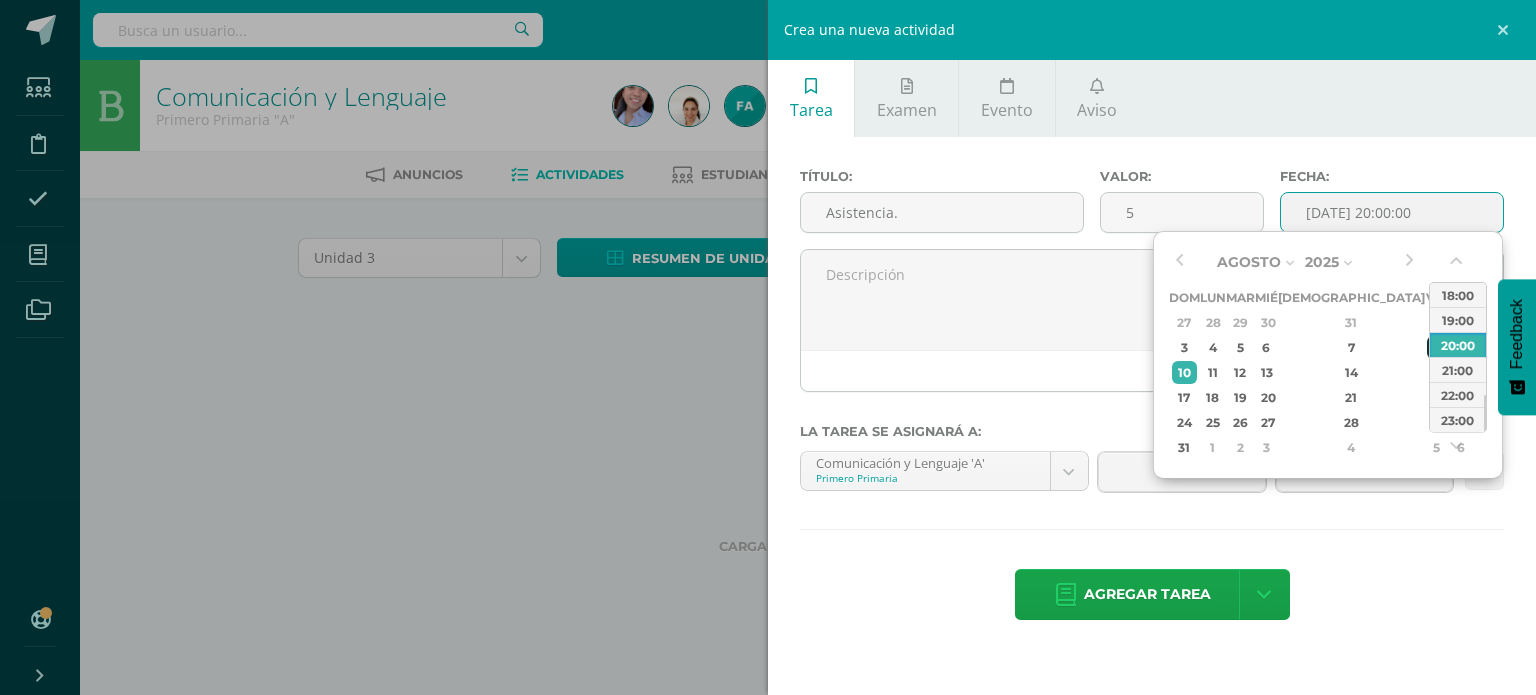 click on "8" at bounding box center [1436, 347] 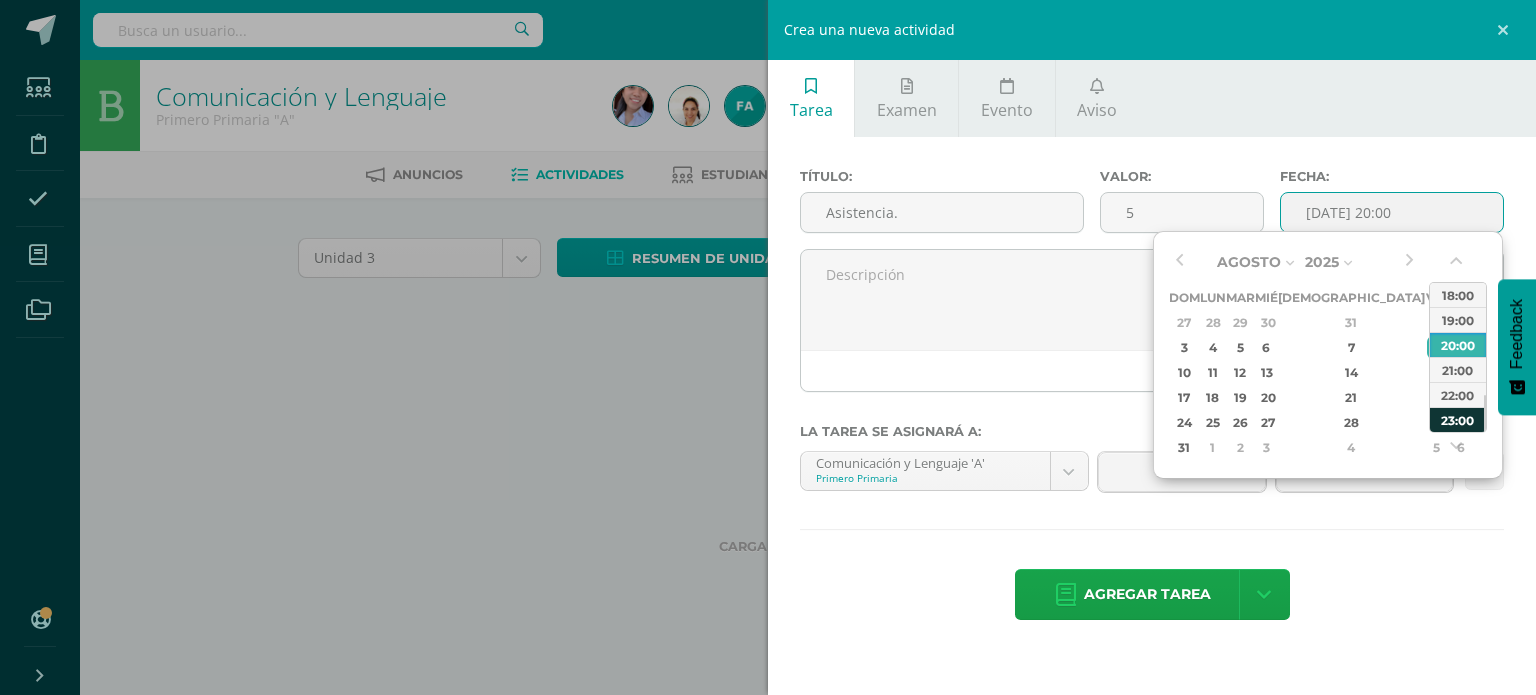 click on "23:00" at bounding box center [1458, 419] 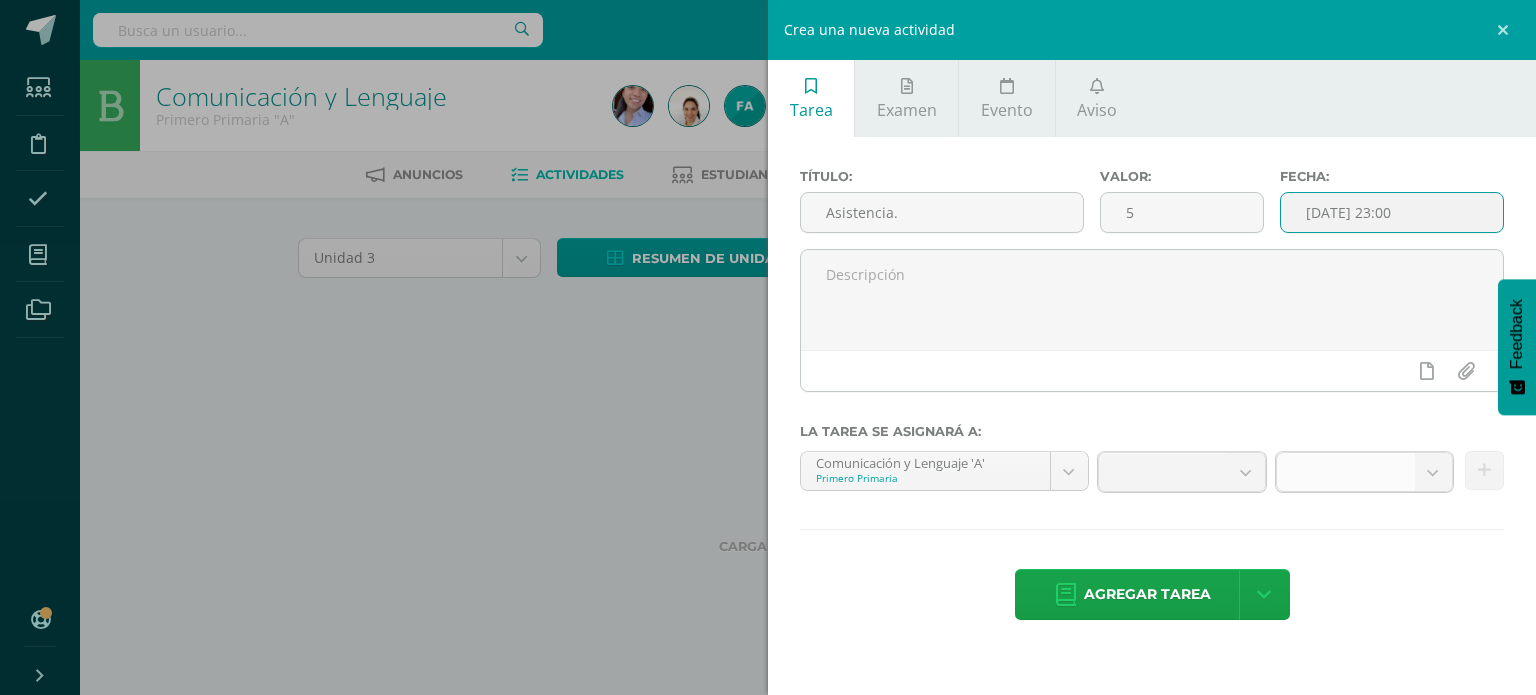 click at bounding box center (1433, 472) 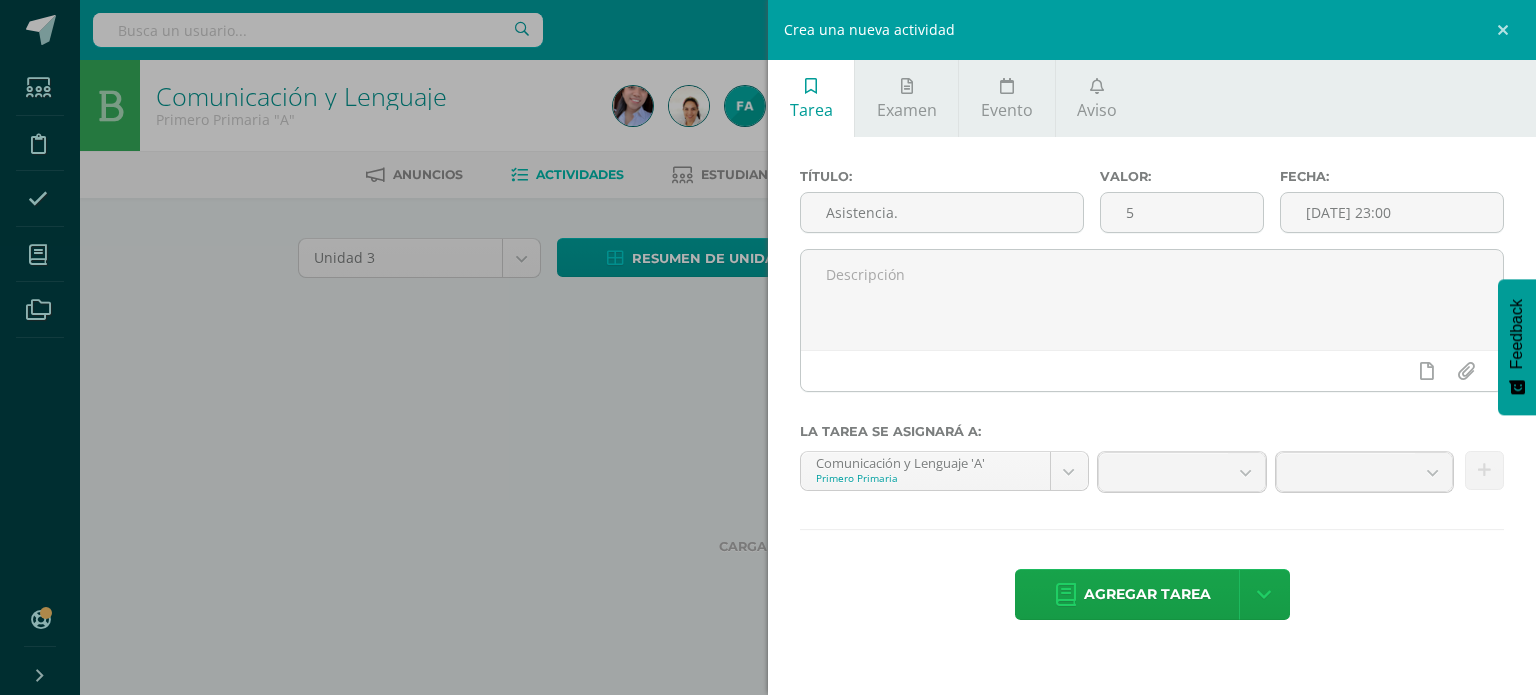 click on "Algo salió mal, por favor recarga la página y vuelve a intentar.         Error al traer asignaciones para creación de actividades, por favor recargue la pagina.         Error al traer asignaciones para creación de actividades, por favor recargue la pagina.         Tarea asignada exitosamente         Estudiantes Disciplina Asistencia Mis cursos Archivos Soporte
Ayuda
Reportar un problema
Centro de ayuda
Últimas actualizaciones
10+ Cerrar panel
Comunicación y Lenguaje
Primero
Primaria
"A"
Actividades Estudiantes Planificación Dosificación
Formación Ciudadana
Actividades Estudiantes Planificación Dosificación Actividades 1" at bounding box center [768, 186] 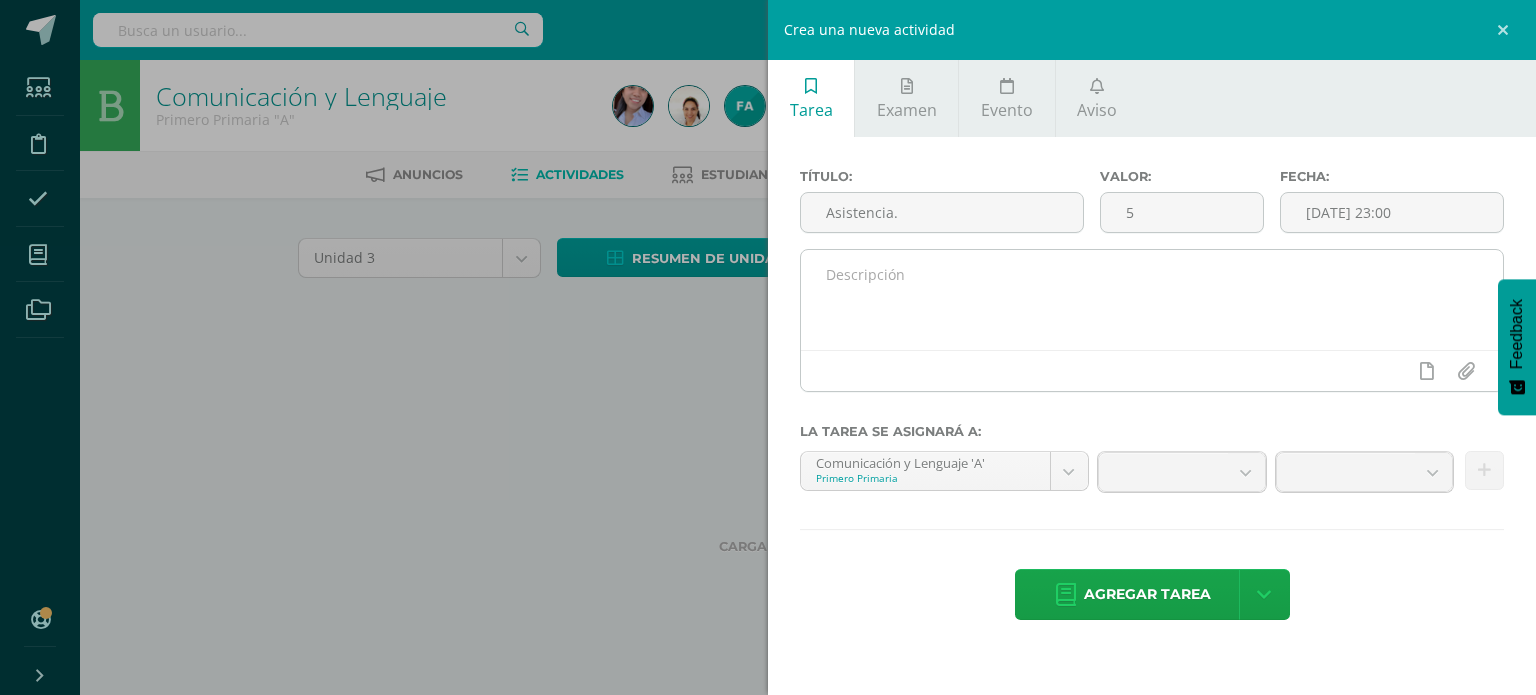 click at bounding box center (1152, 370) 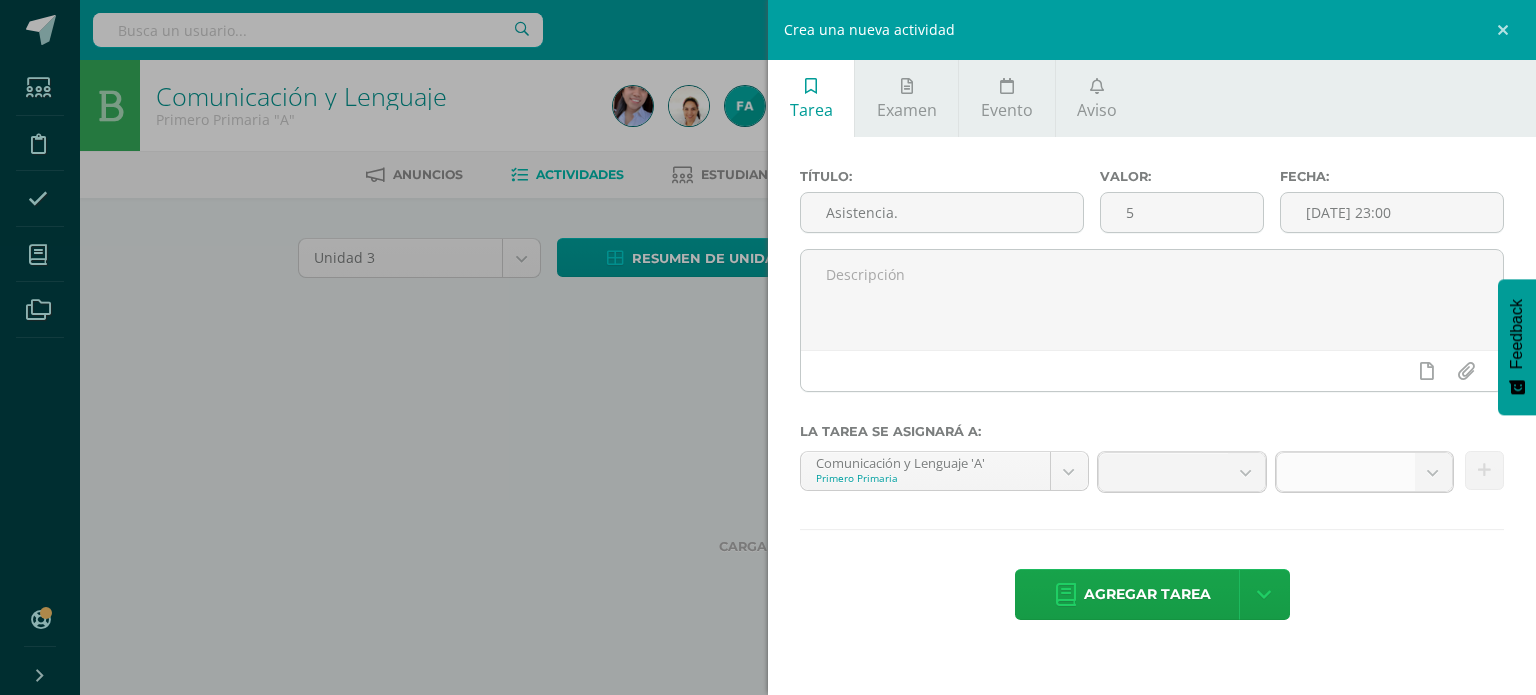 click at bounding box center [1345, 472] 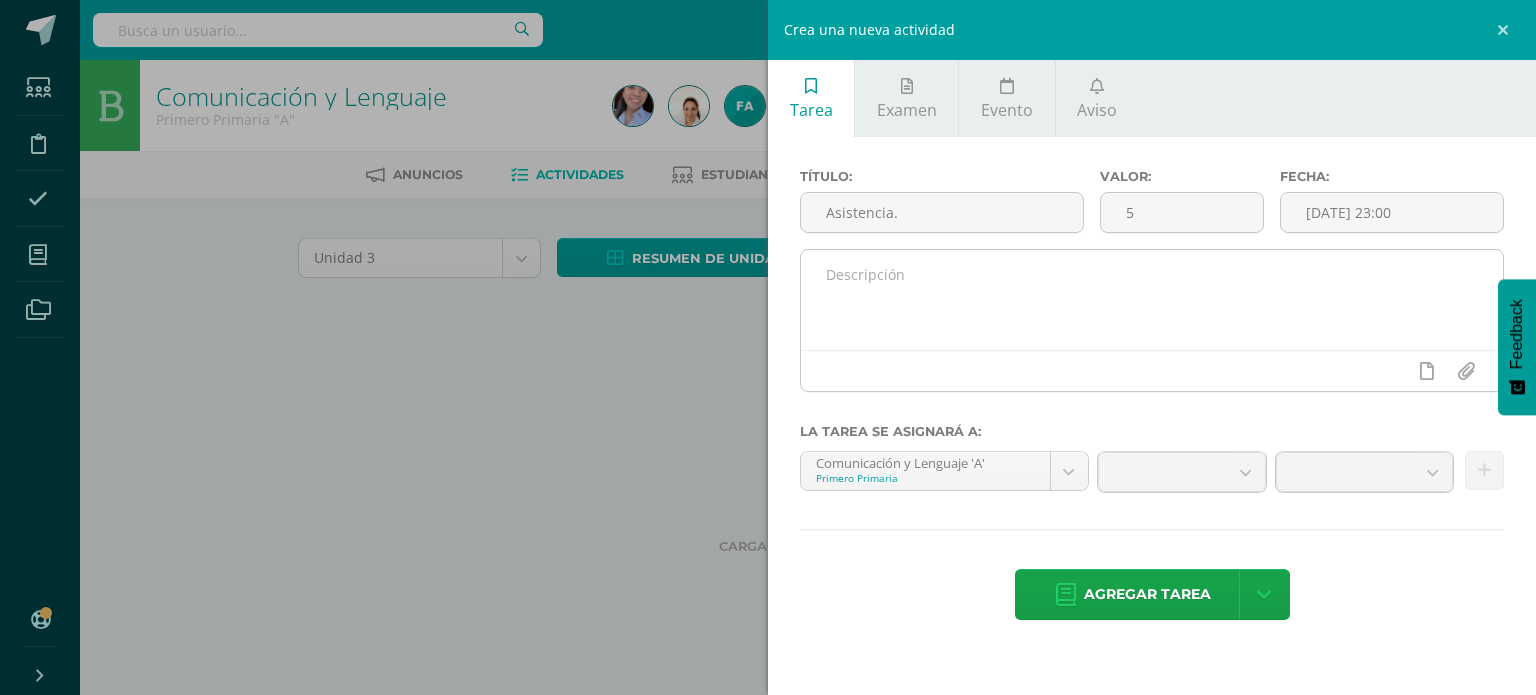 click at bounding box center [1152, 370] 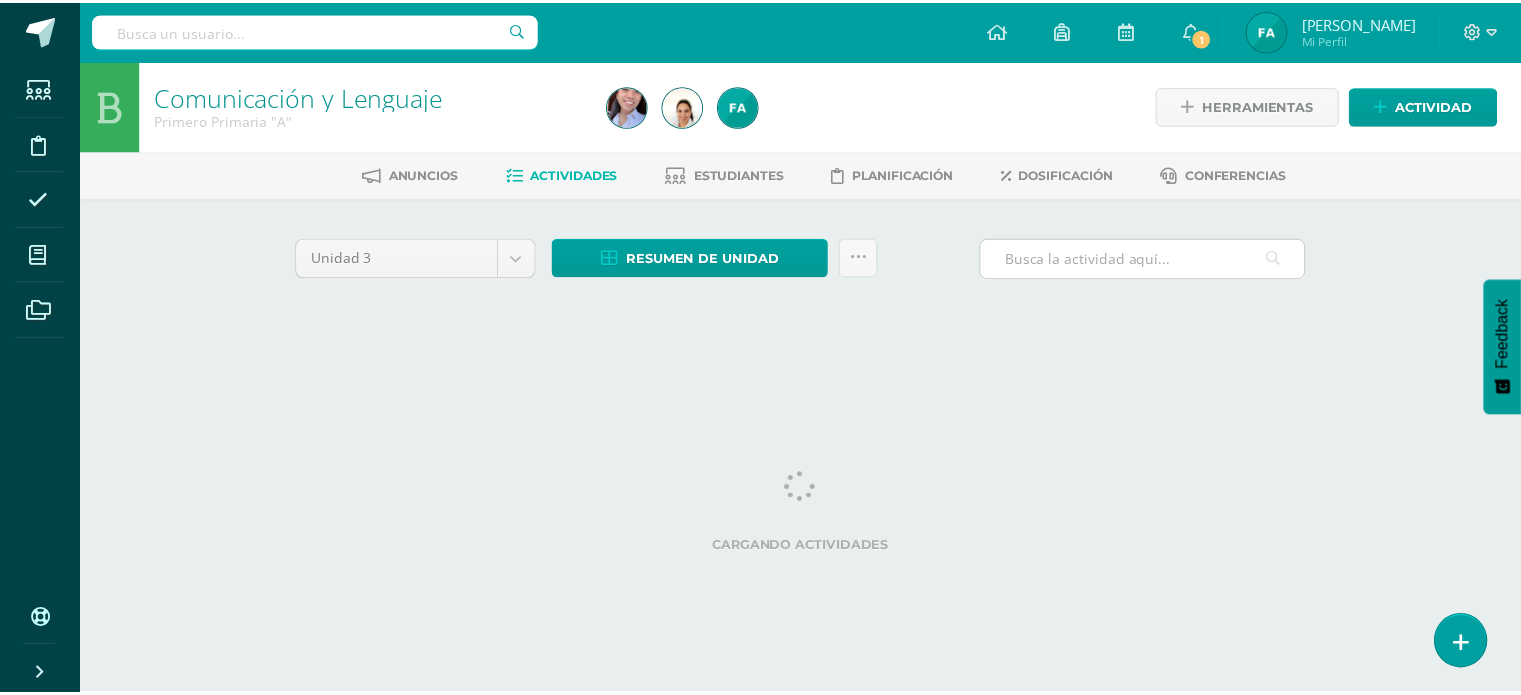 scroll, scrollTop: 0, scrollLeft: 0, axis: both 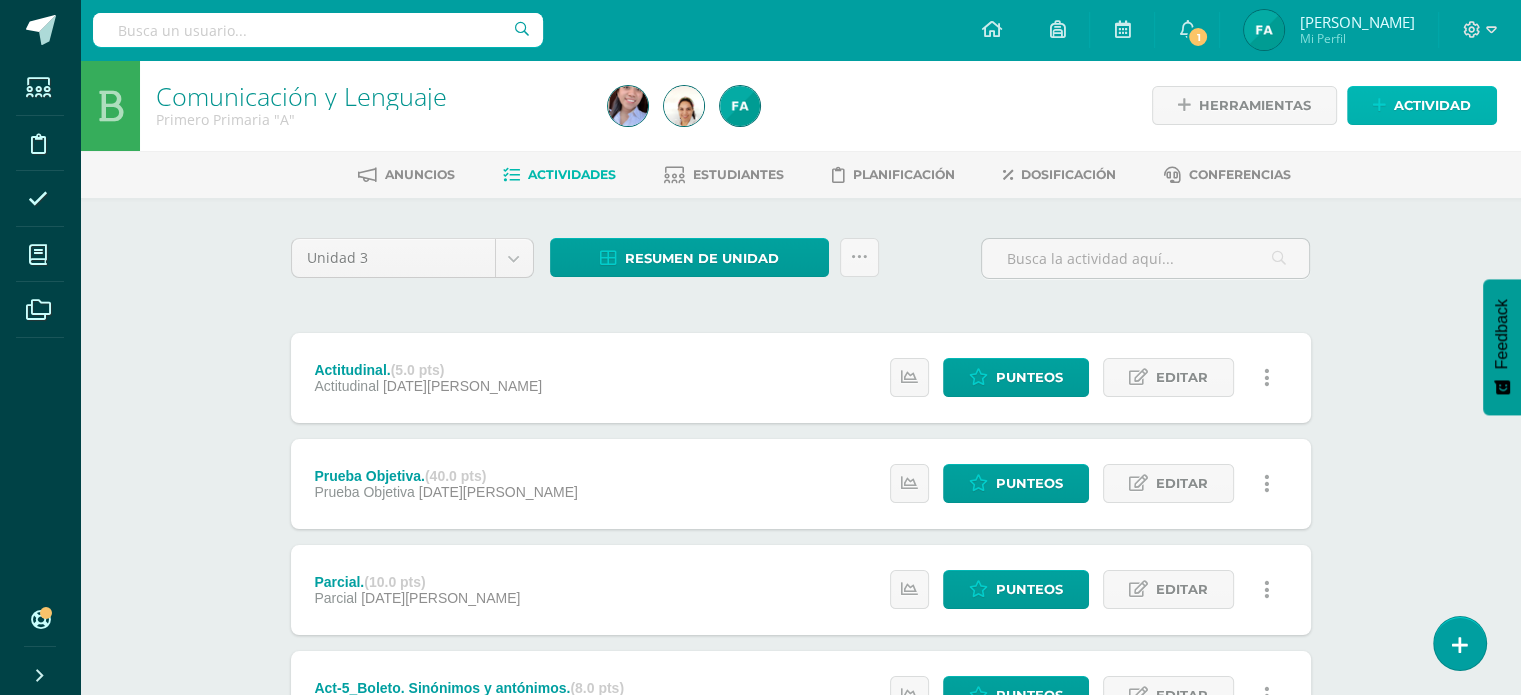 click at bounding box center [1379, 105] 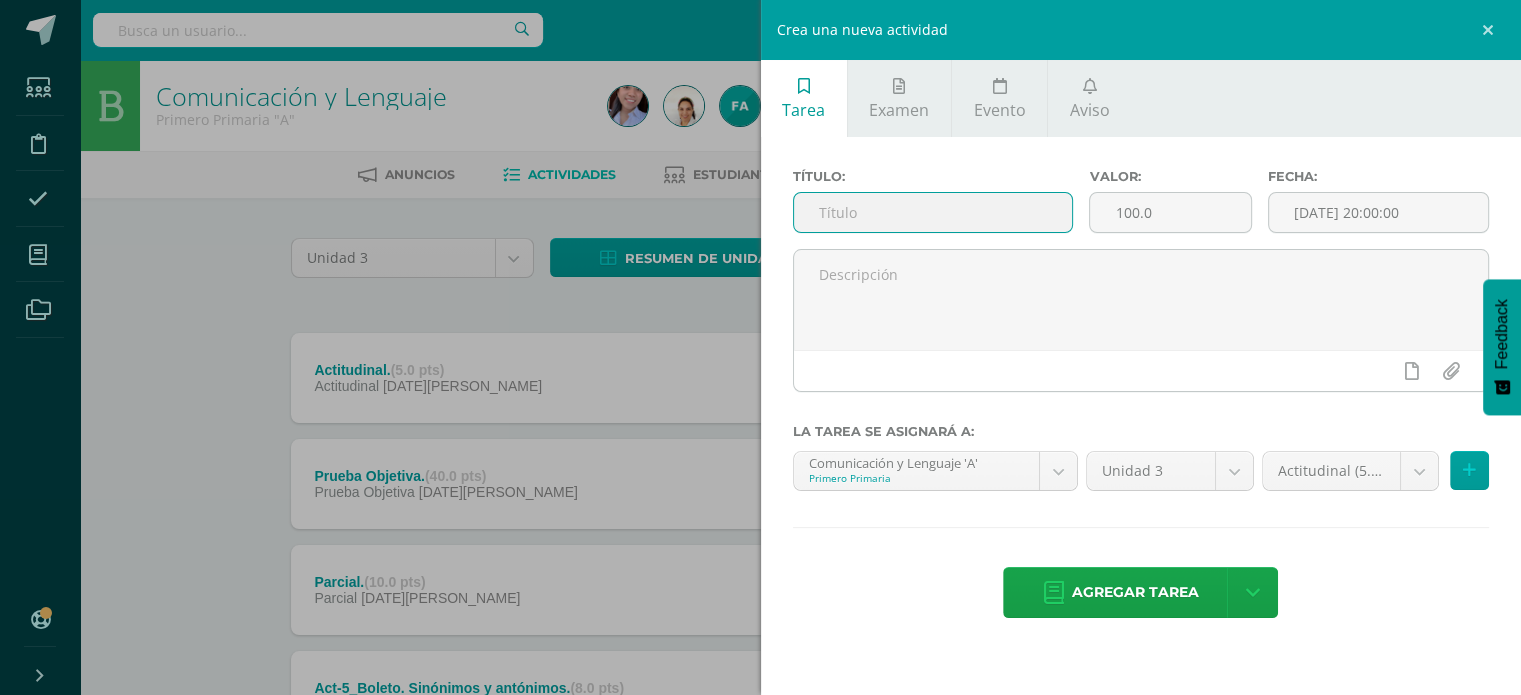 click at bounding box center (933, 212) 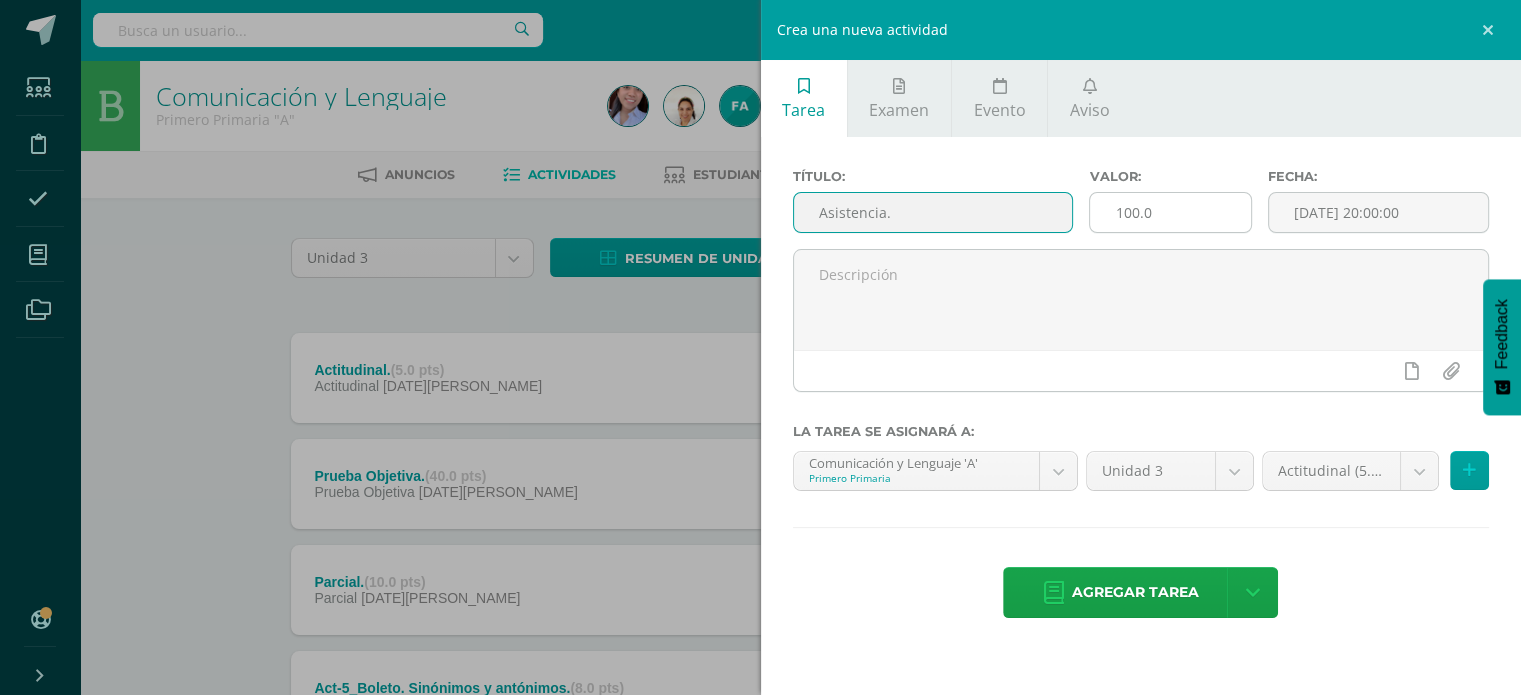 type on "Asistencia." 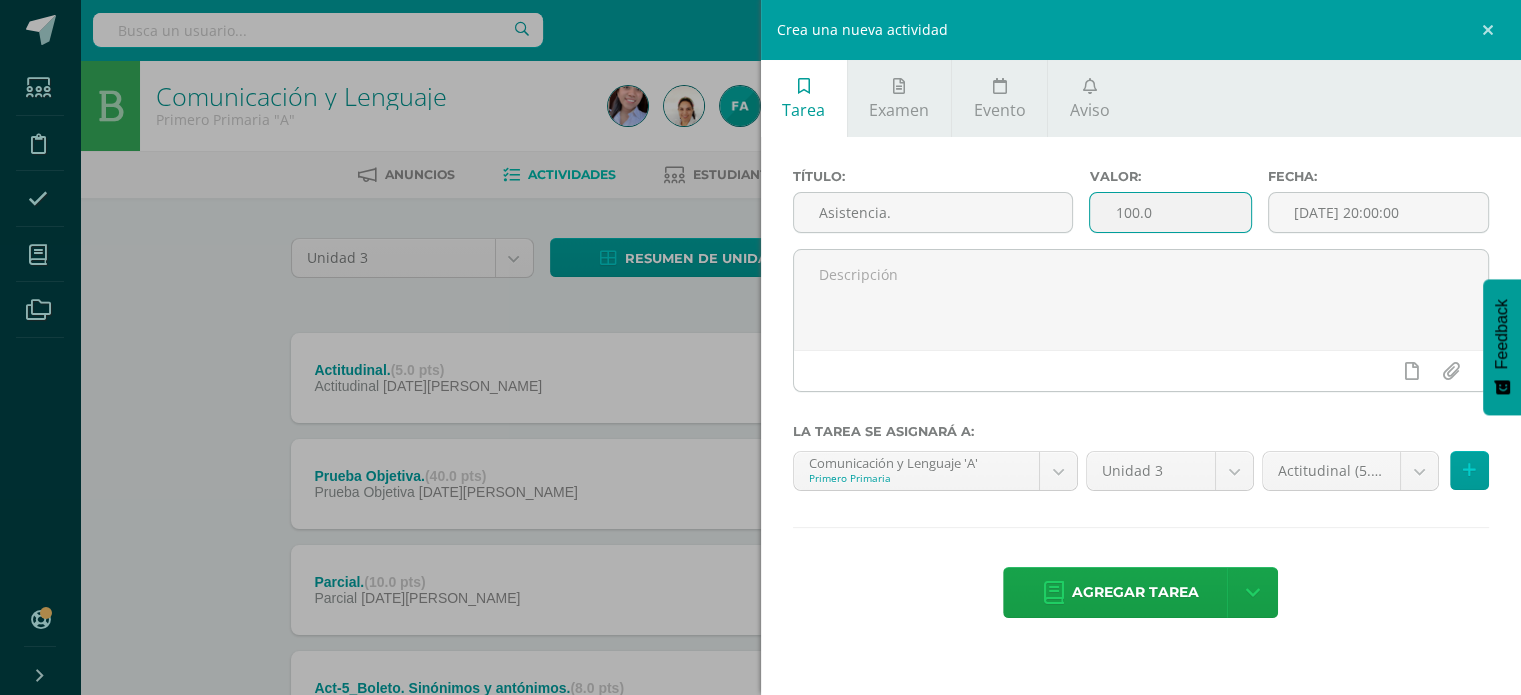 click on "100.0" at bounding box center (1170, 212) 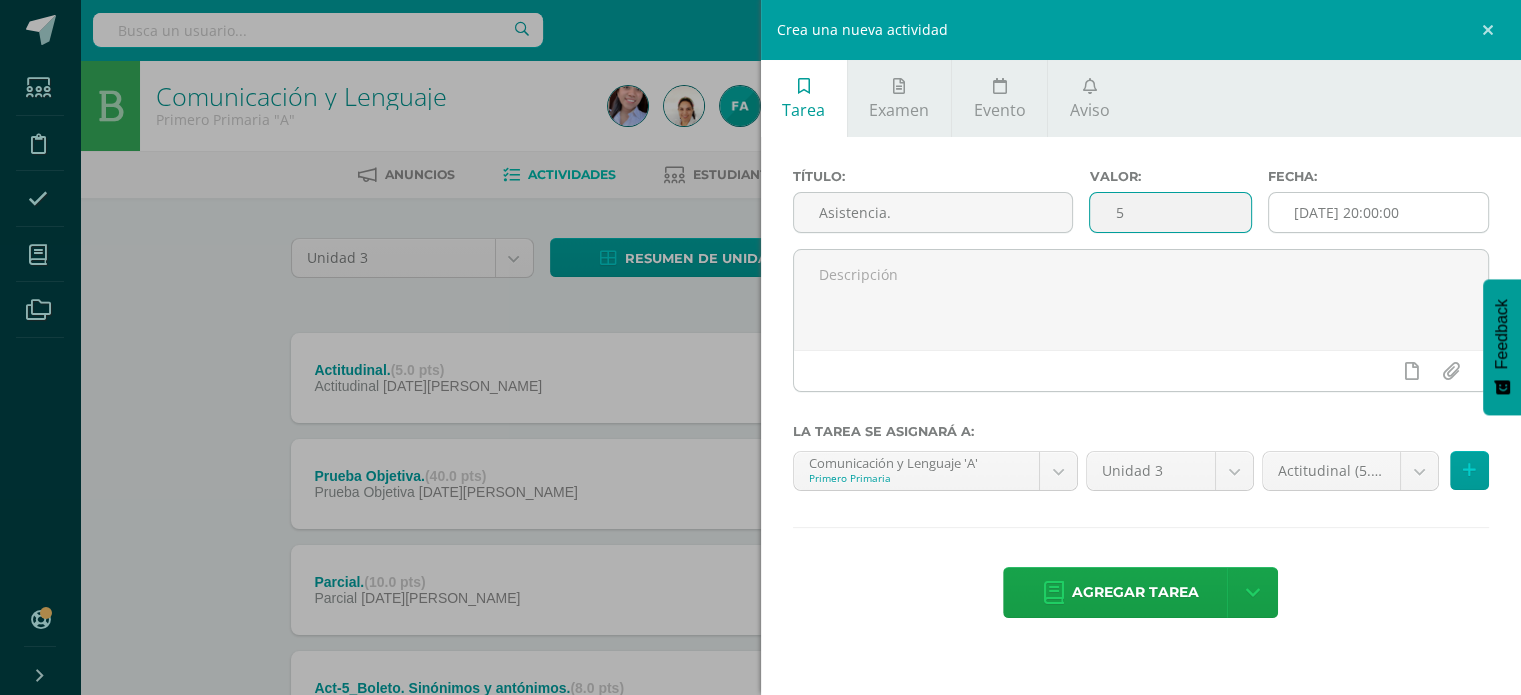 type on "5" 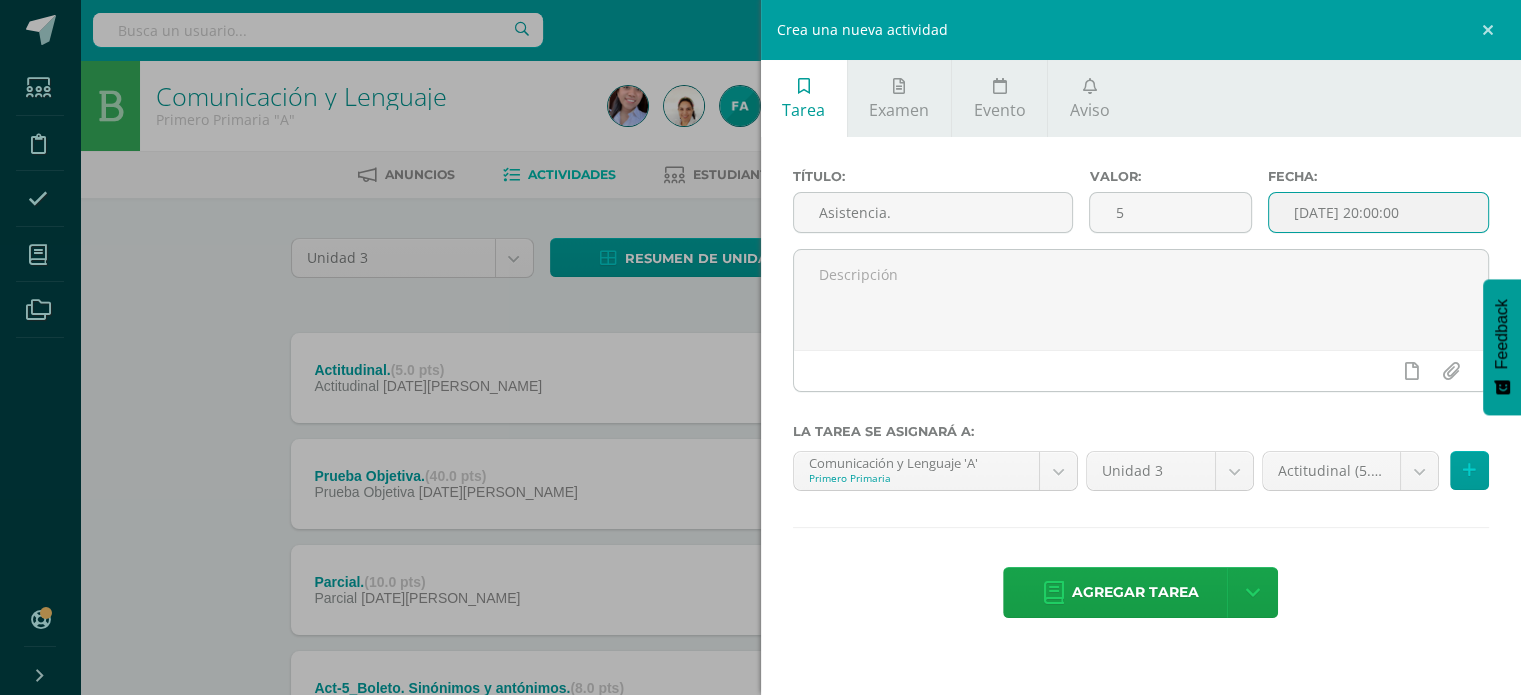 click on "[DATE] 20:00:00" at bounding box center (1379, 212) 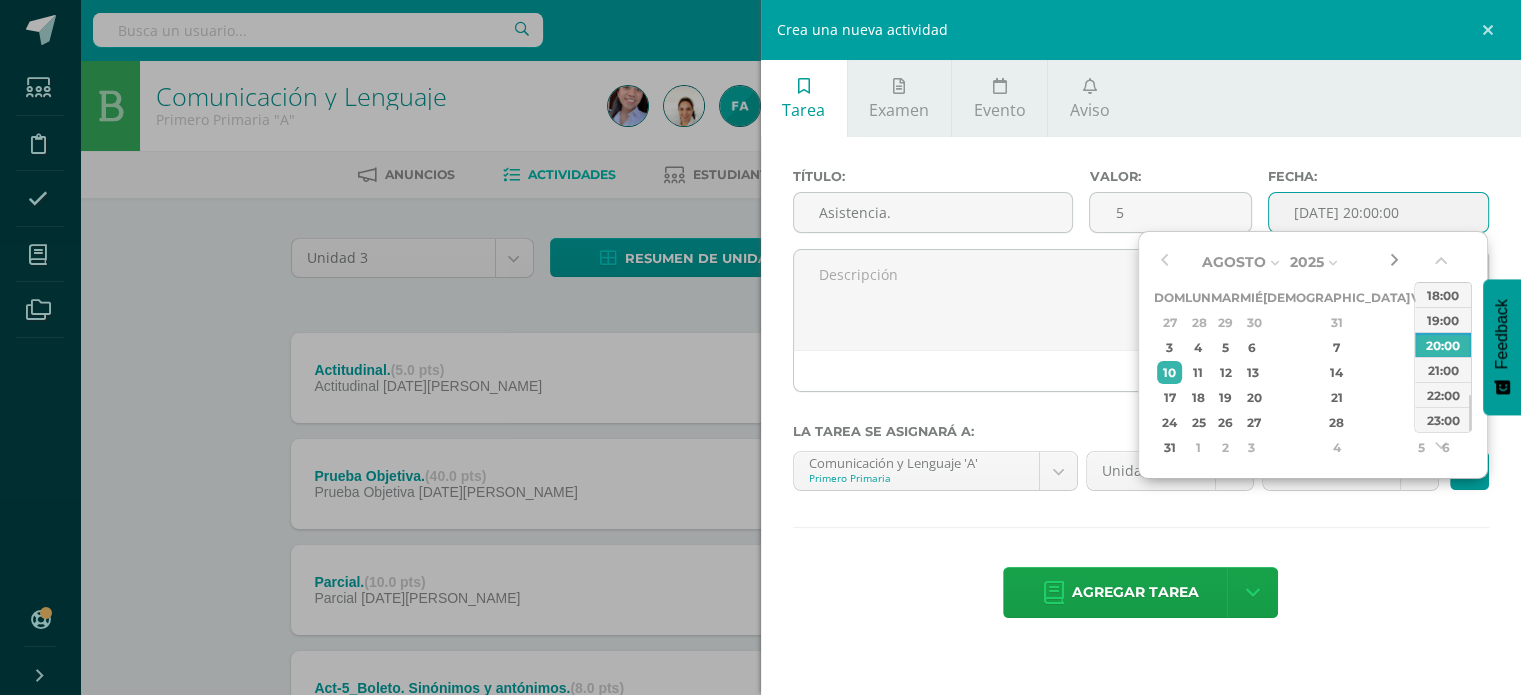 click at bounding box center [1394, 262] 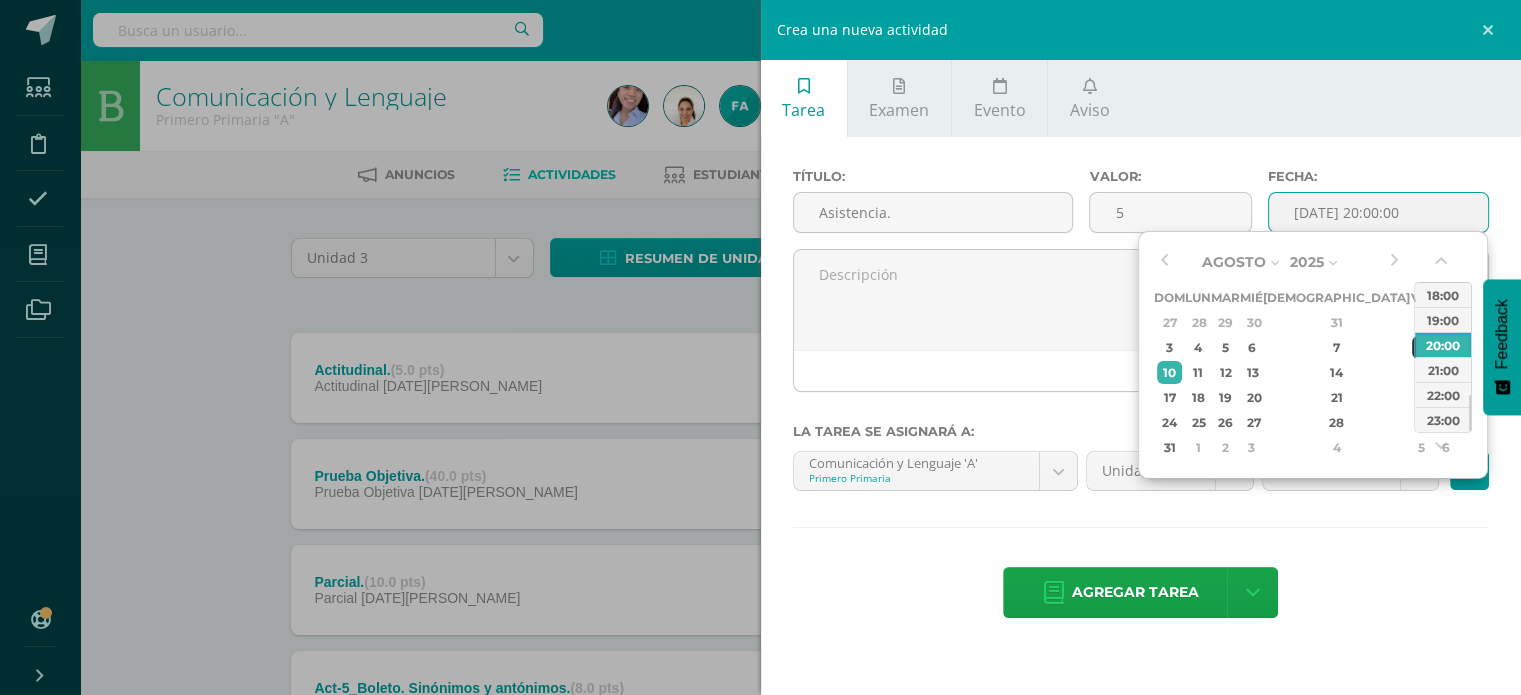 click on "8" at bounding box center (1421, 347) 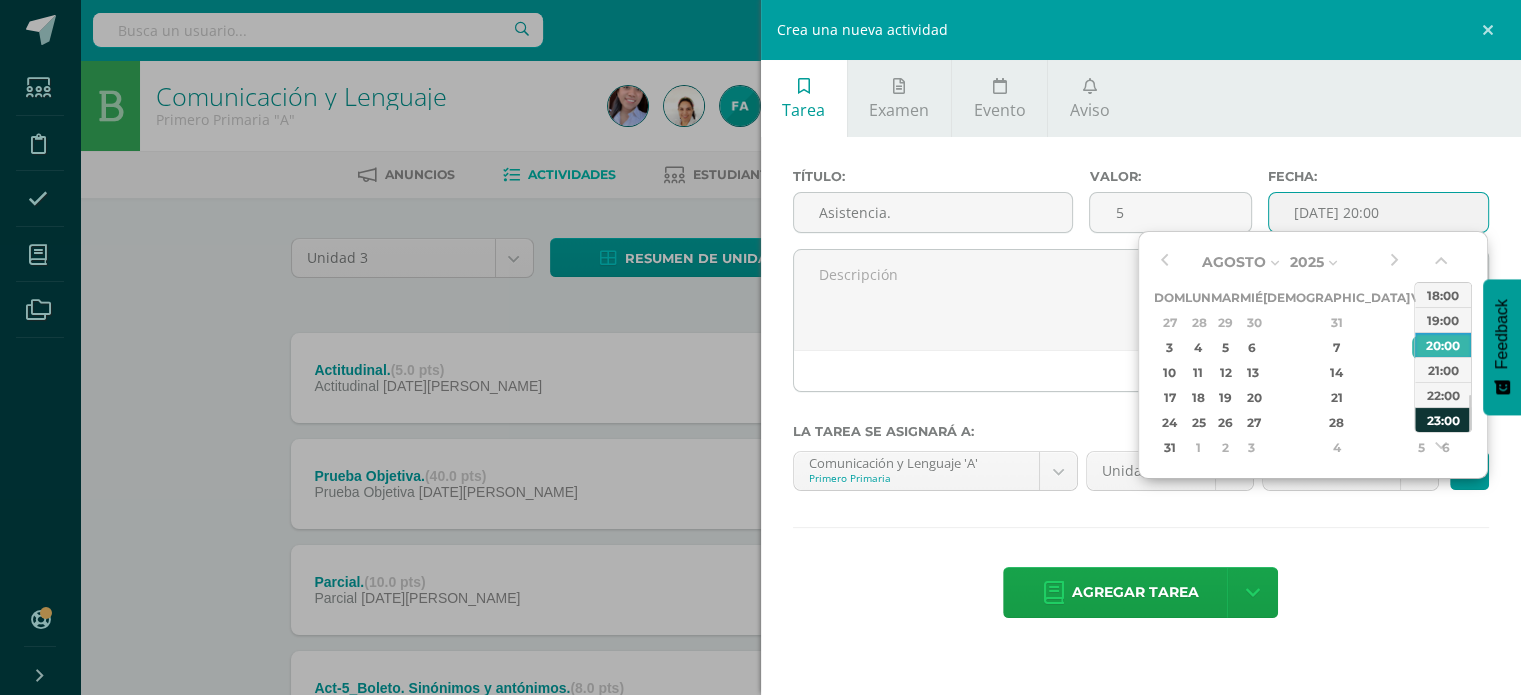 click on "23:00" at bounding box center [1443, 419] 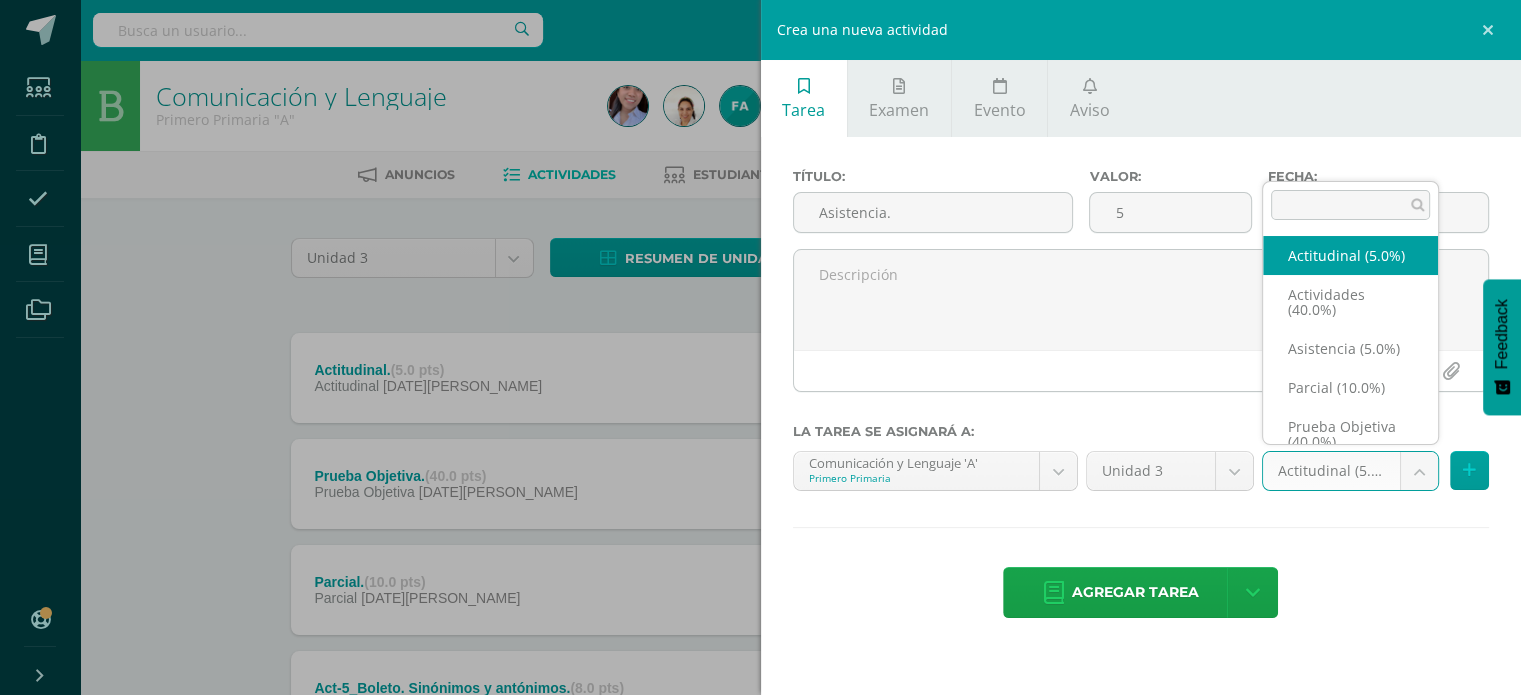click on "Estudiantes Disciplina Asistencia Mis cursos Archivos Soporte
Ayuda
Reportar un problema
Centro de ayuda
Últimas actualizaciones
10+ Cerrar panel
Comunicación y Lenguaje
Primero
Primaria
"A"
Actividades Estudiantes Planificación Dosificación
Formación Ciudadana
Primero
Primaria
"A"
Actividades Estudiantes Planificación Dosificación
Matemáticas
Primero
Primaria
"A"
Actividades Estudiantes Planificación 1 1 y" at bounding box center (760, 649) 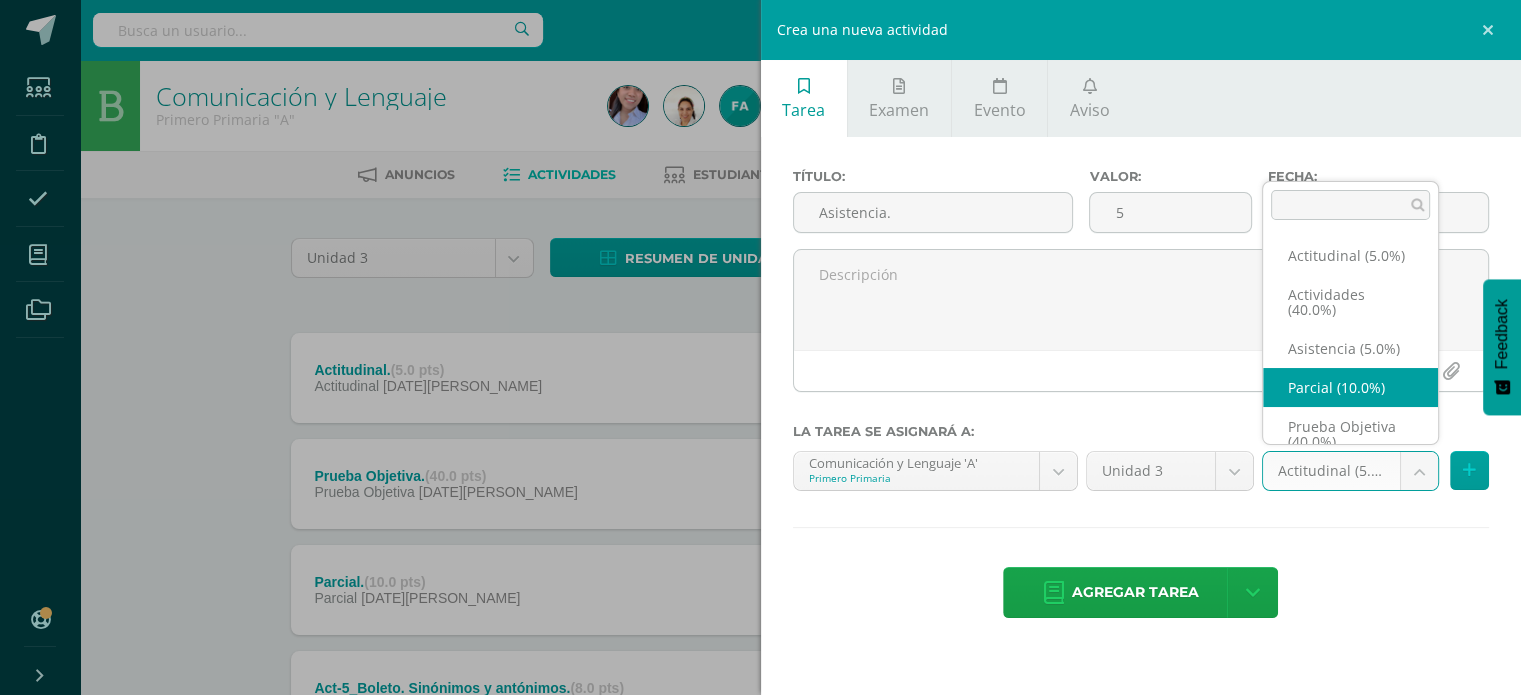 scroll, scrollTop: 32, scrollLeft: 0, axis: vertical 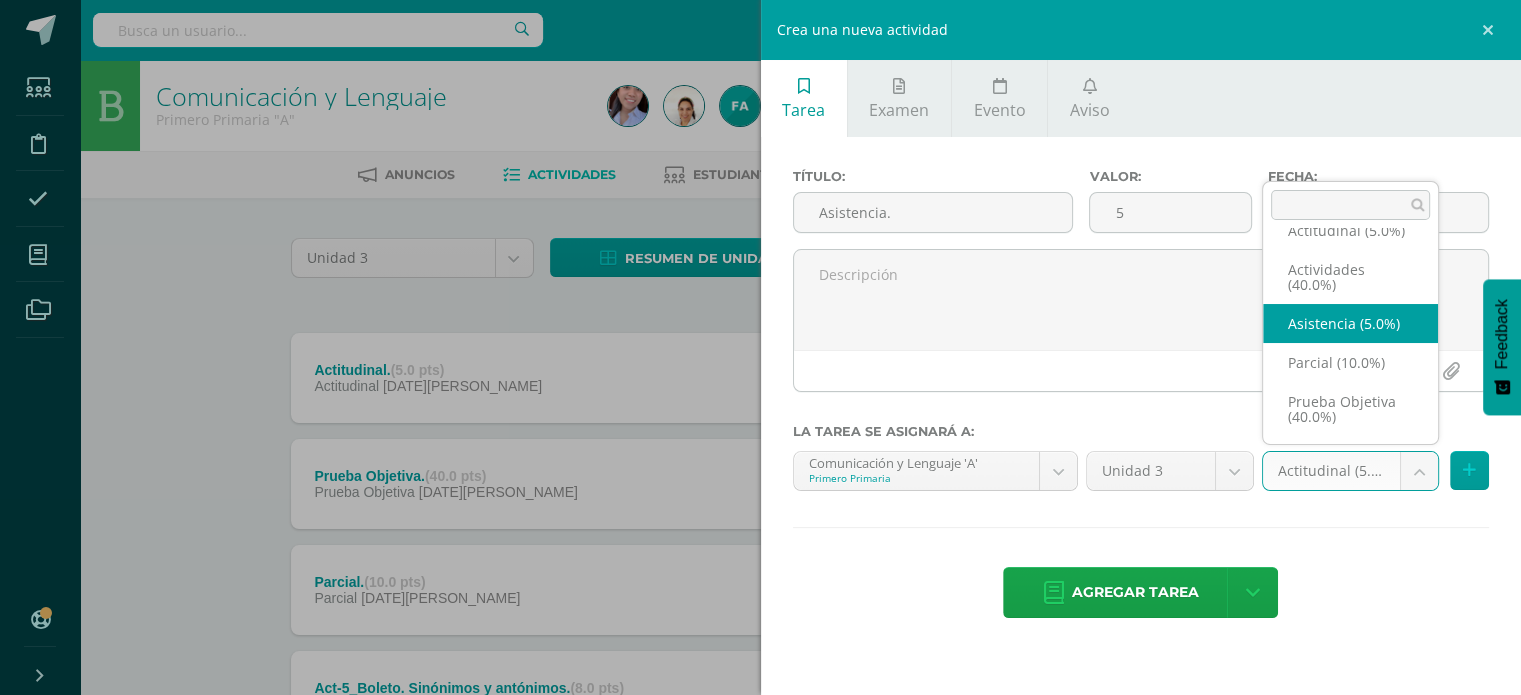 select on "118810" 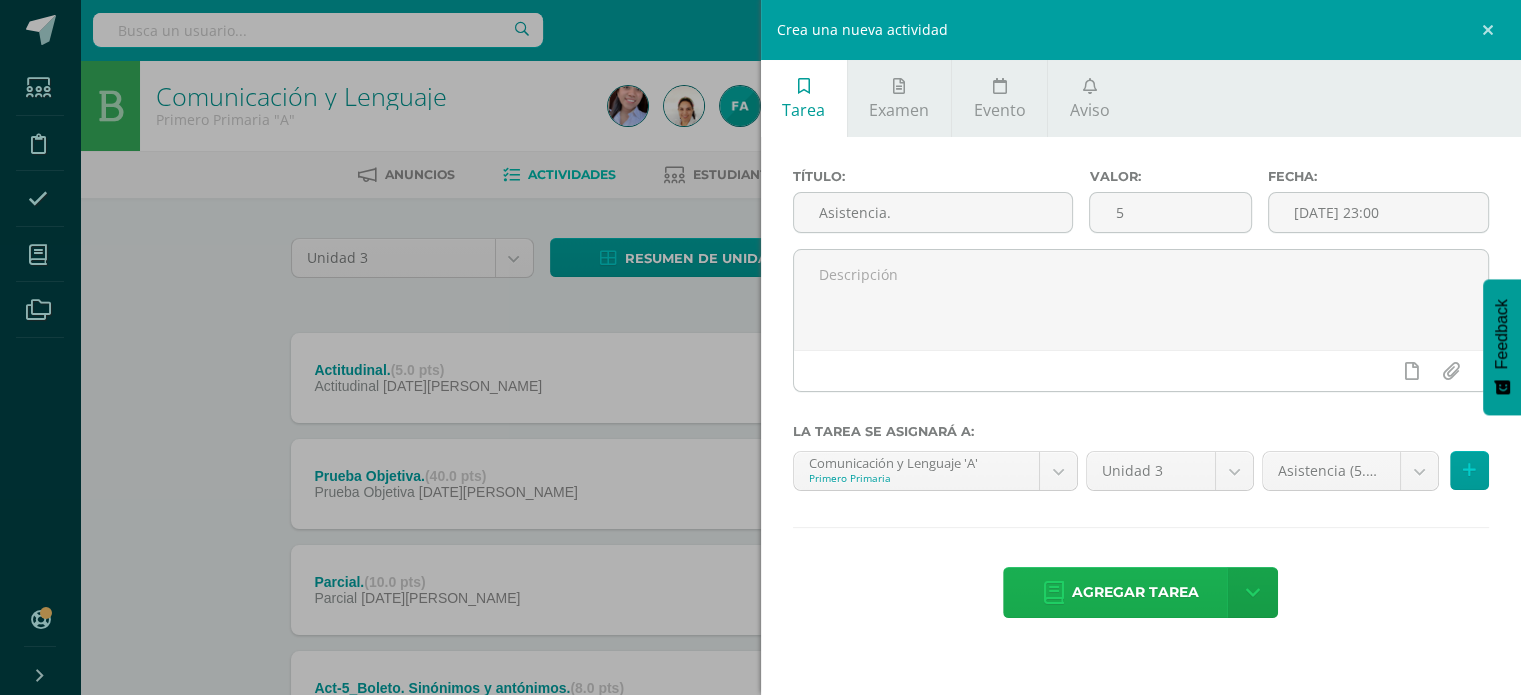 click on "Agregar tarea" at bounding box center (1135, 592) 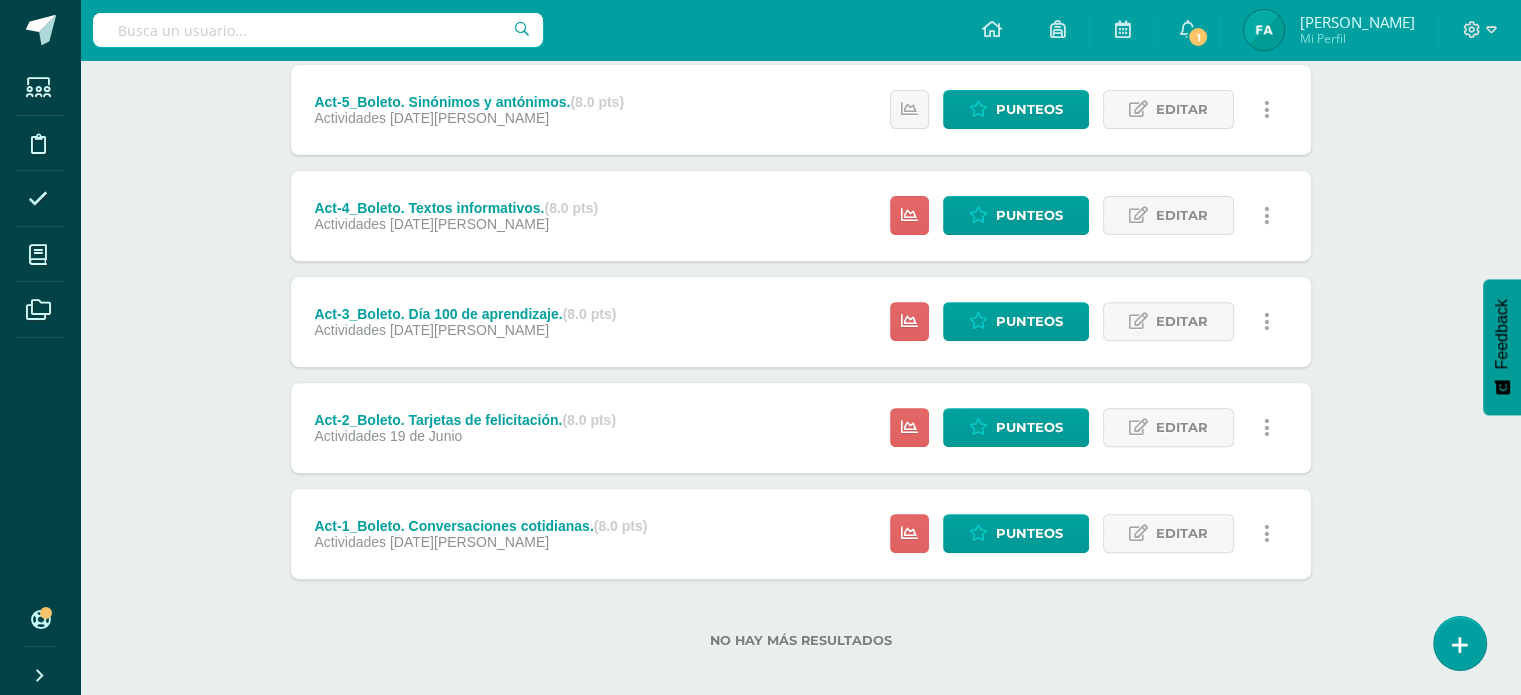 scroll, scrollTop: 708, scrollLeft: 0, axis: vertical 